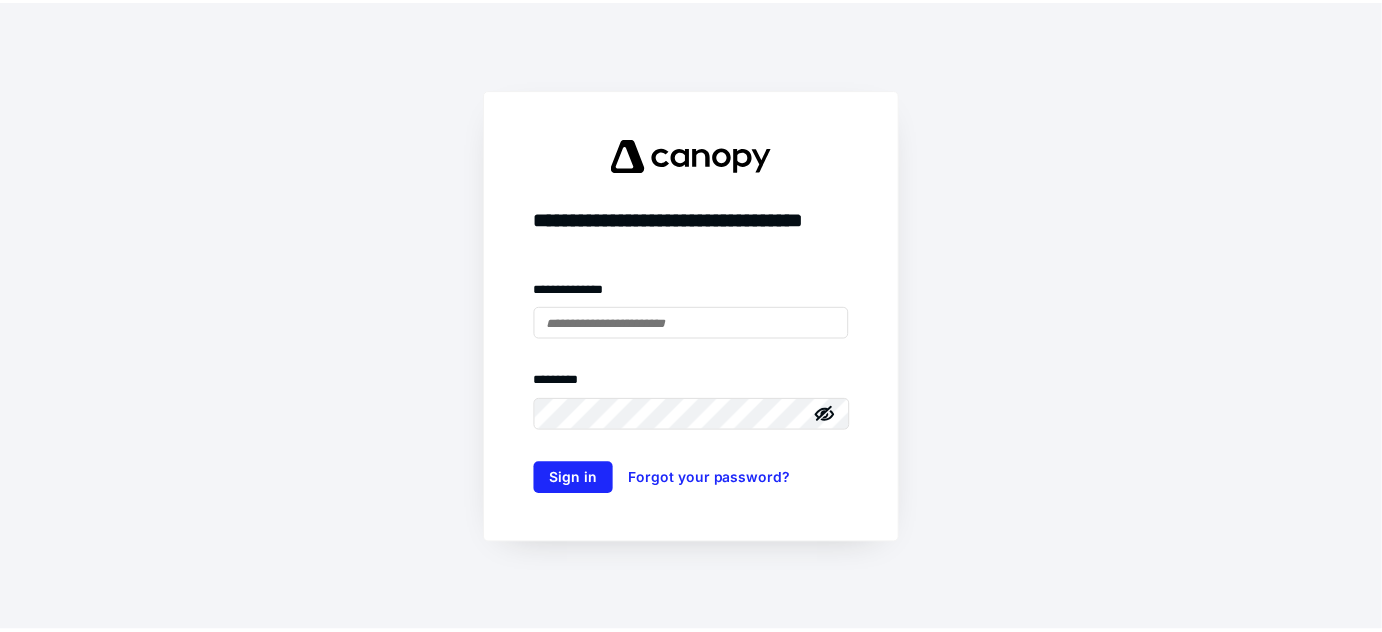 scroll, scrollTop: 0, scrollLeft: 0, axis: both 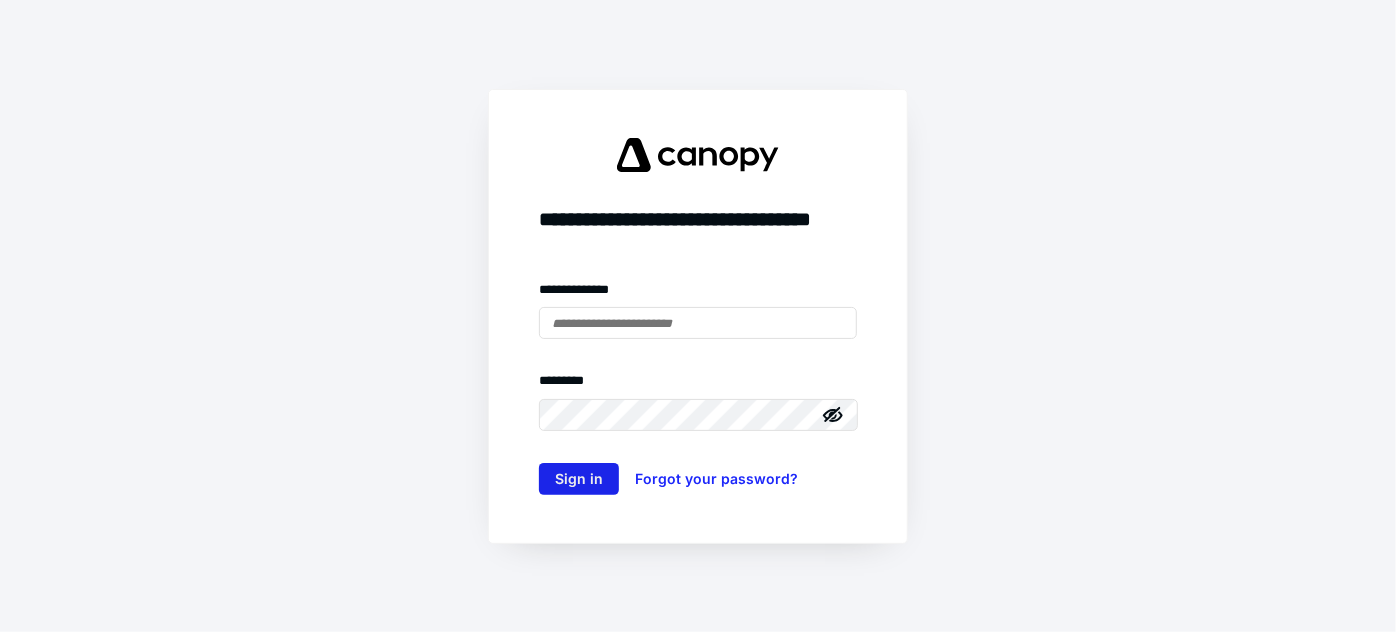 type on "**********" 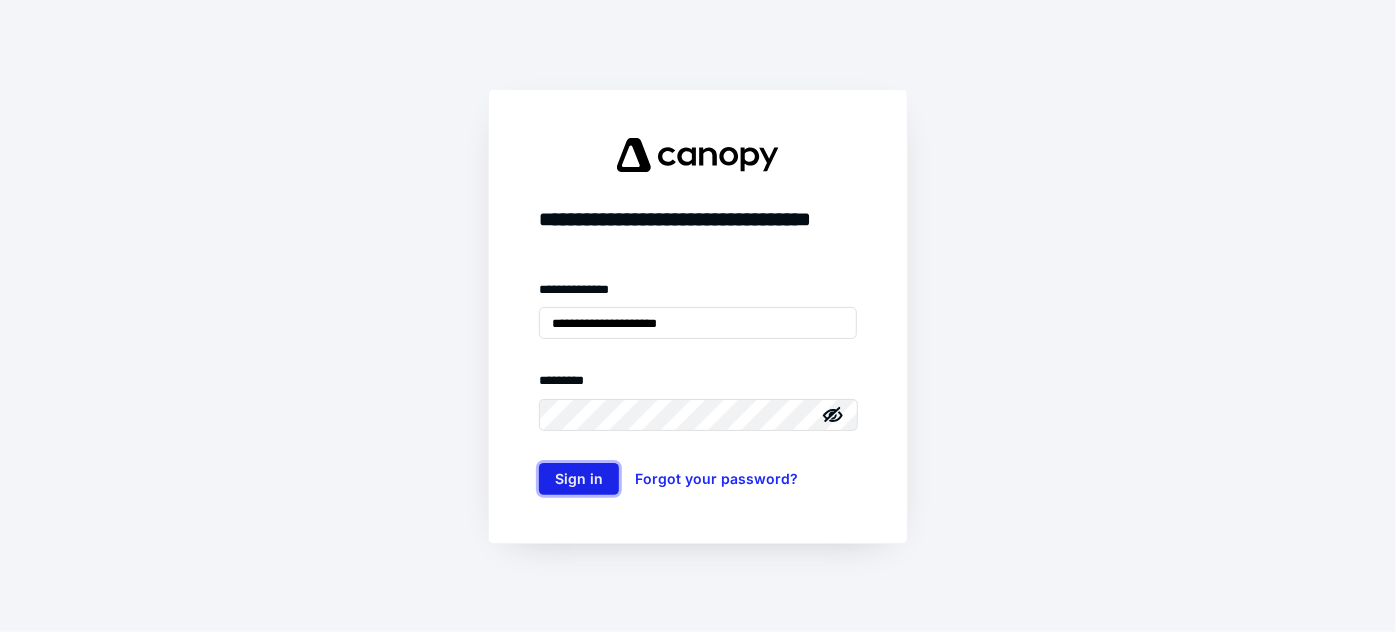 click on "Sign in" at bounding box center [579, 479] 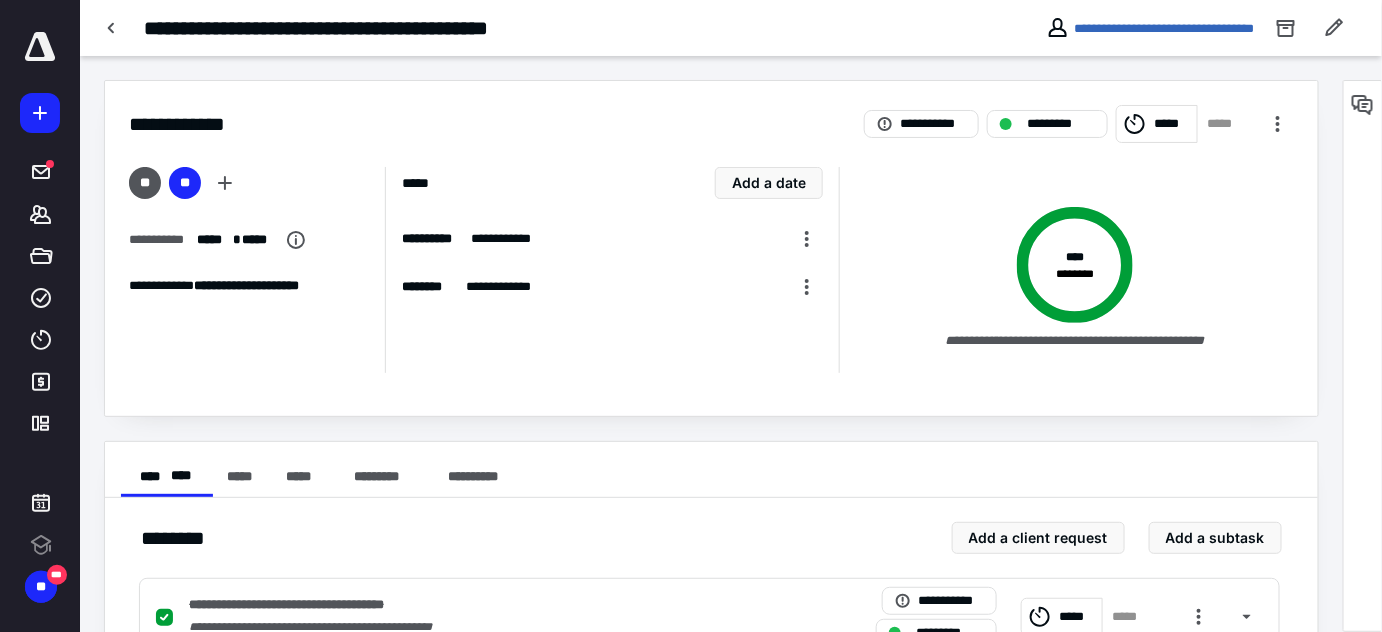 scroll, scrollTop: 0, scrollLeft: 0, axis: both 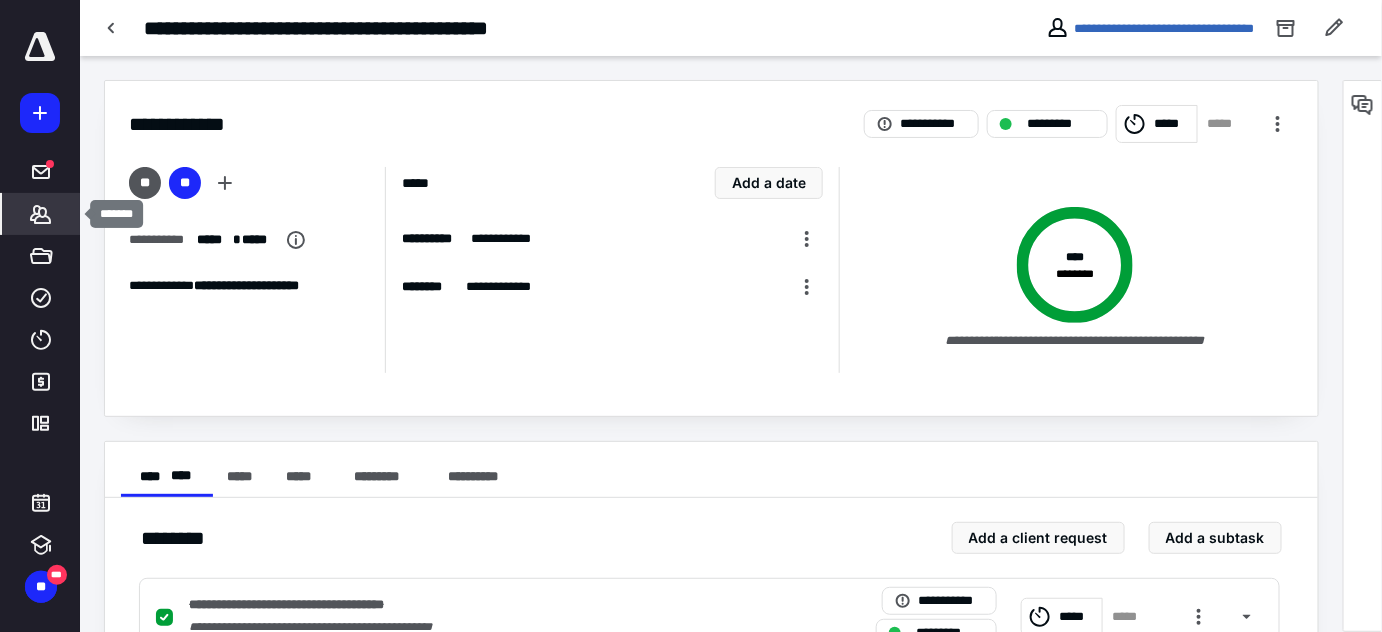 click 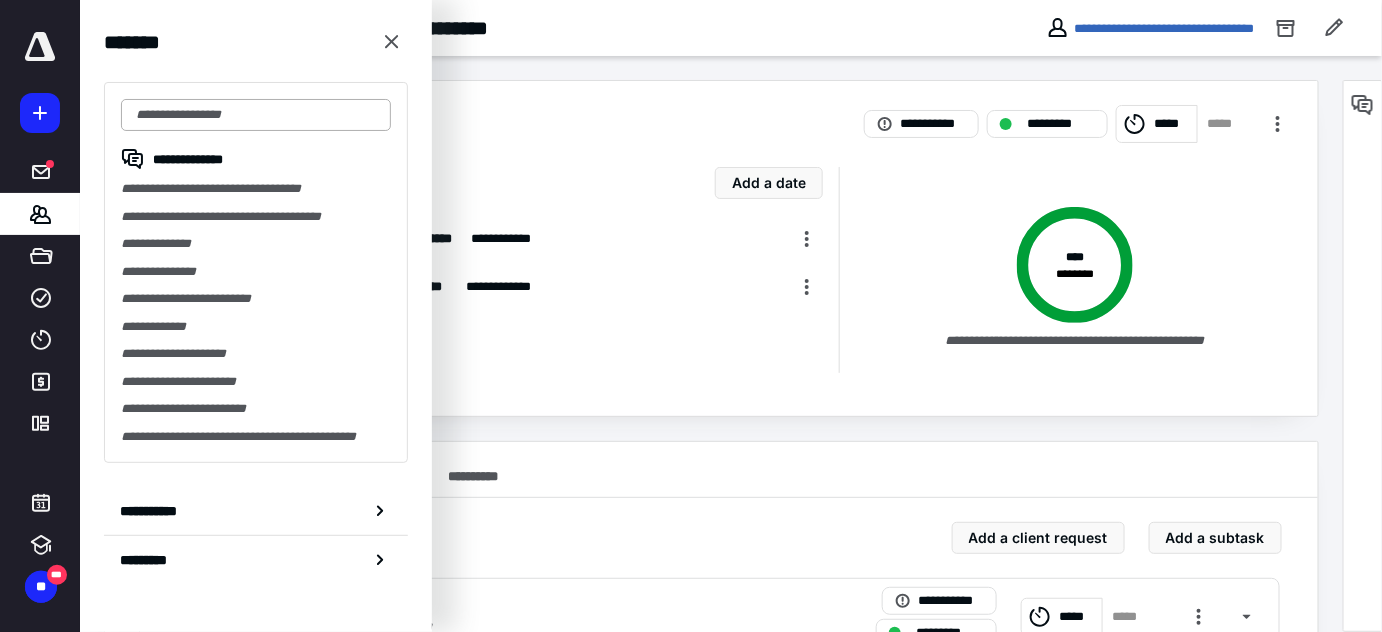 click at bounding box center [256, 115] 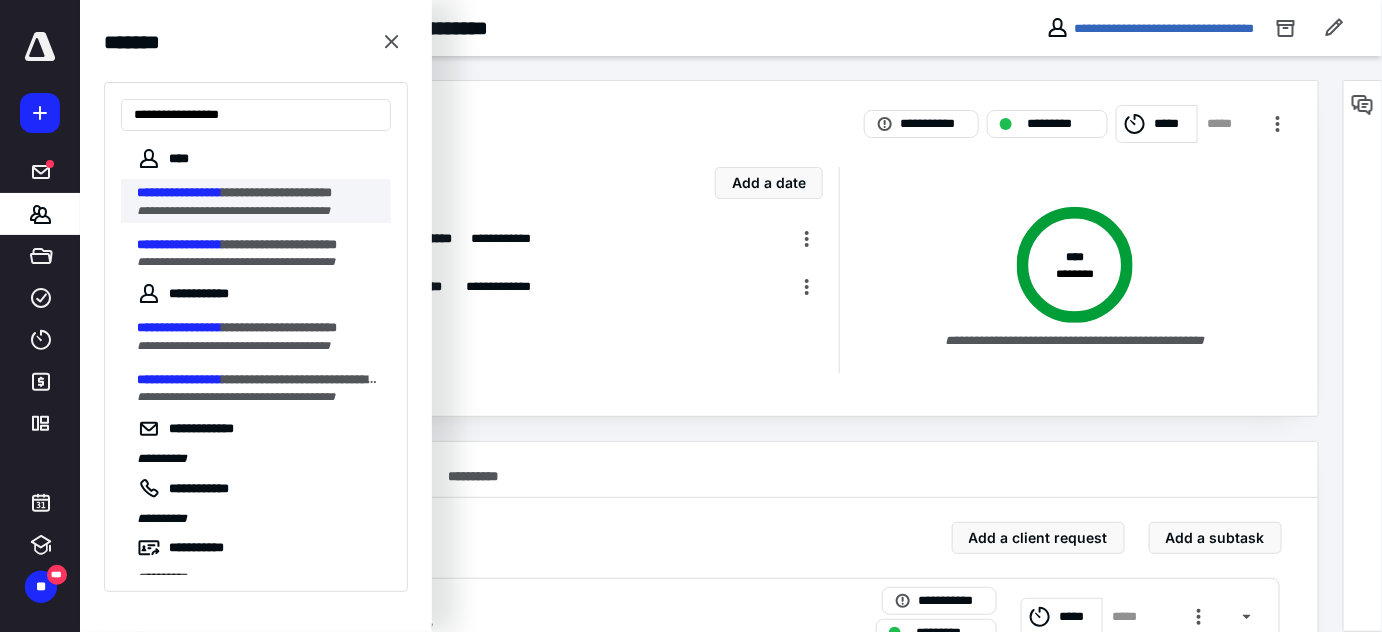 type on "**********" 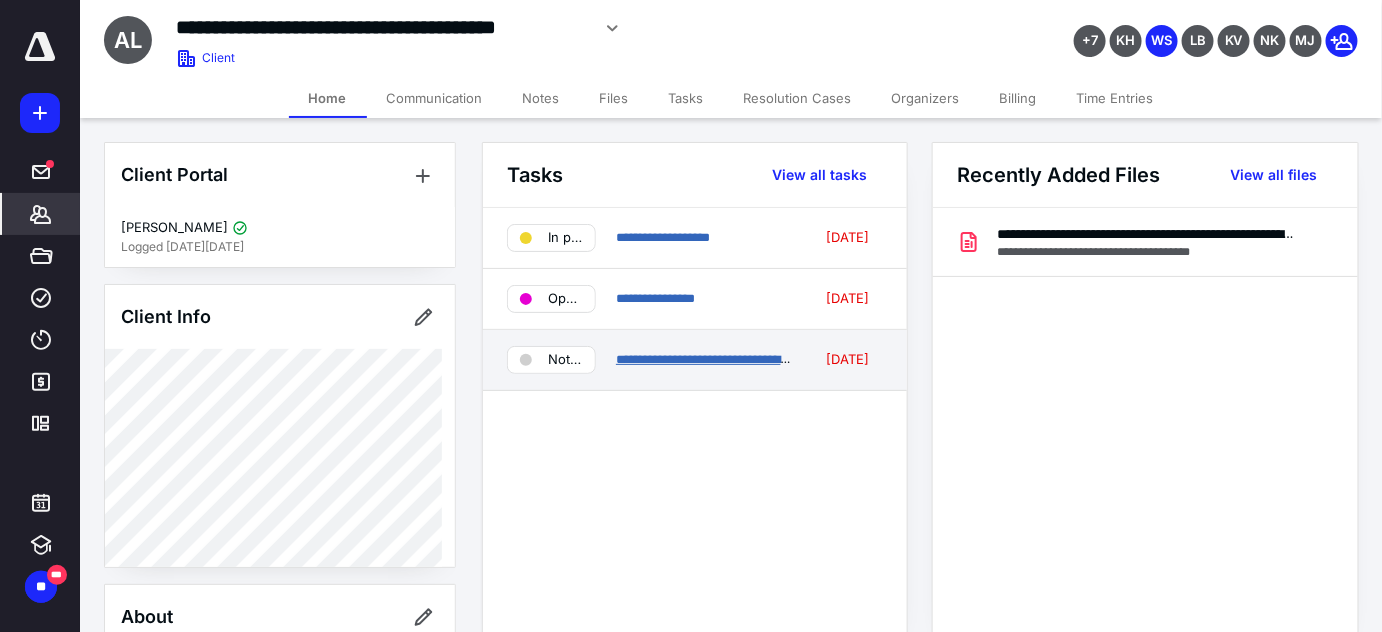 click on "**********" at bounding box center (723, 359) 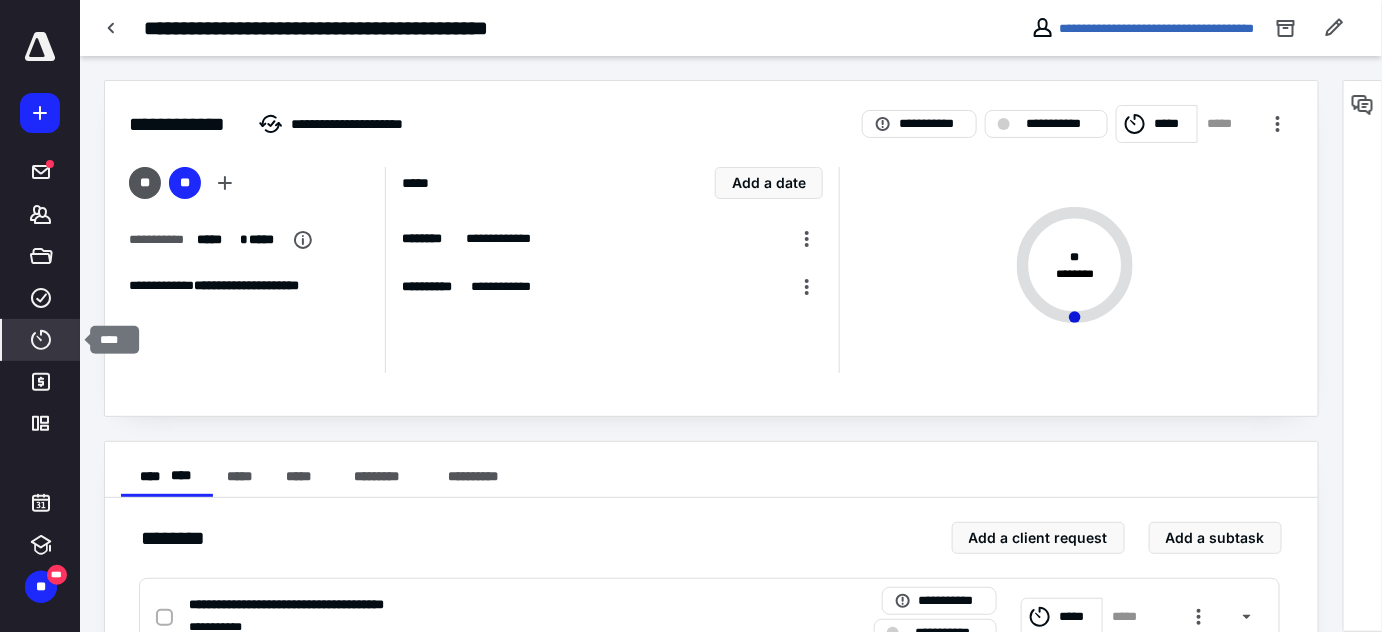 click 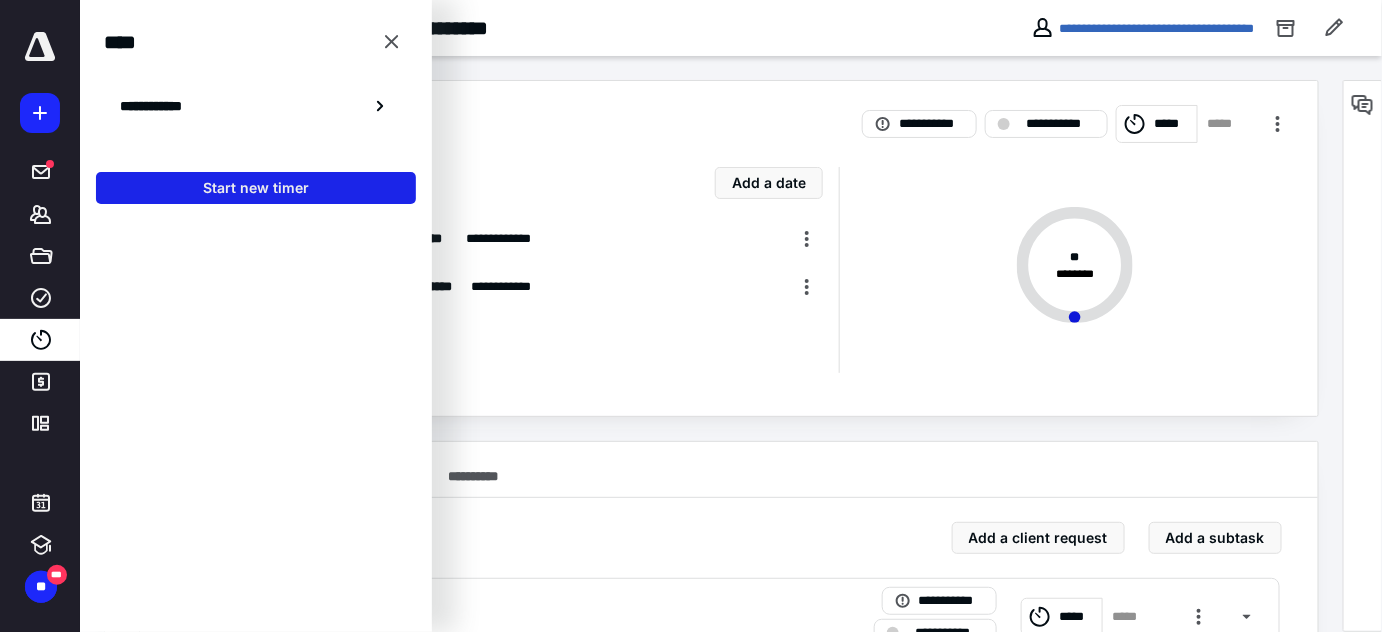 click on "Start new timer" at bounding box center [256, 188] 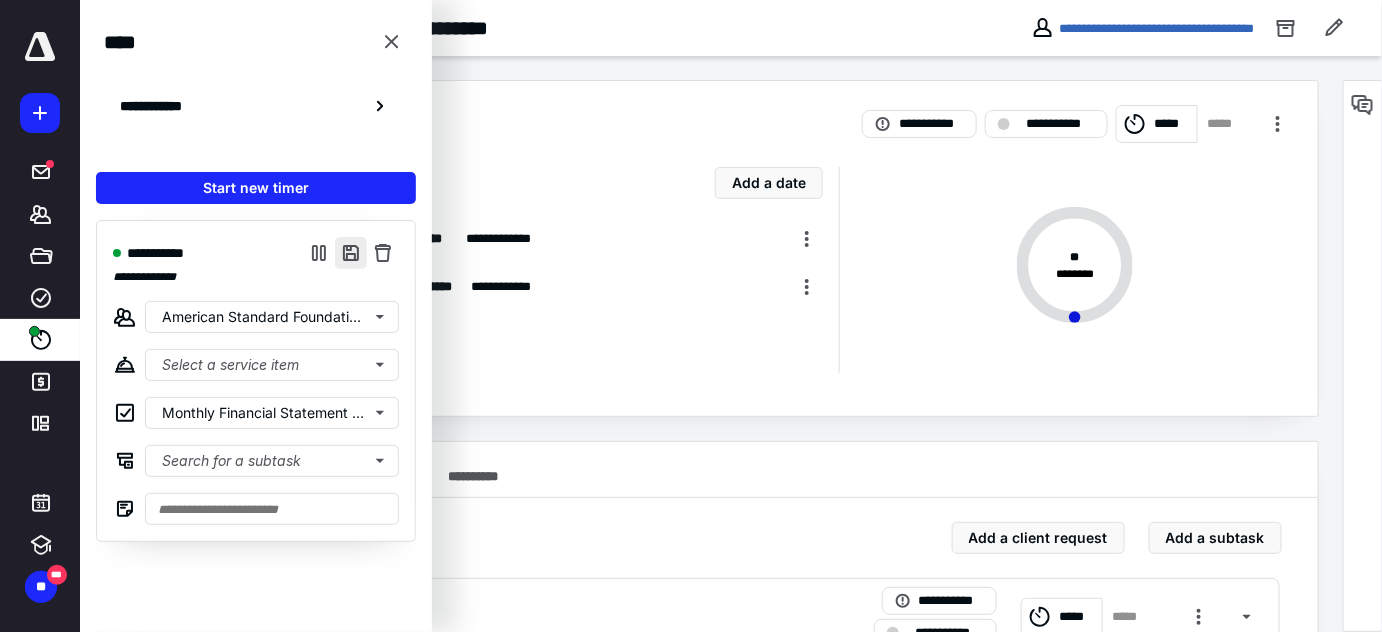 click at bounding box center [351, 253] 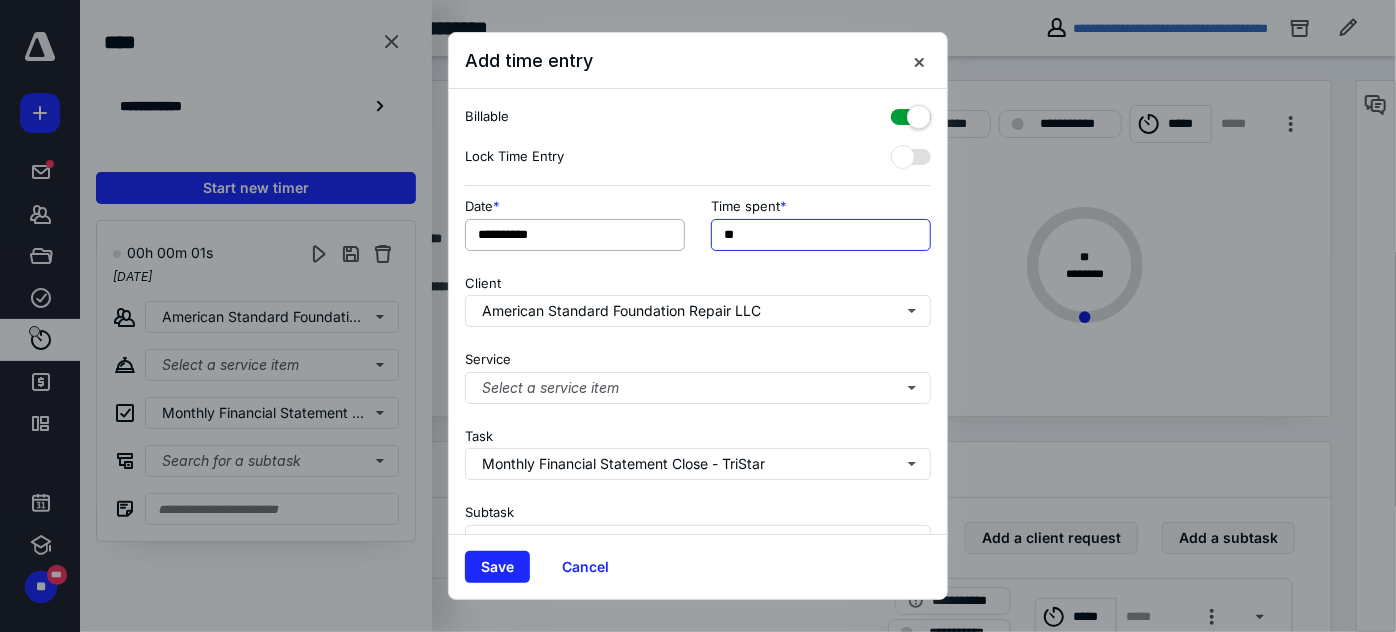 drag, startPoint x: 751, startPoint y: 229, endPoint x: 663, endPoint y: 234, distance: 88.14193 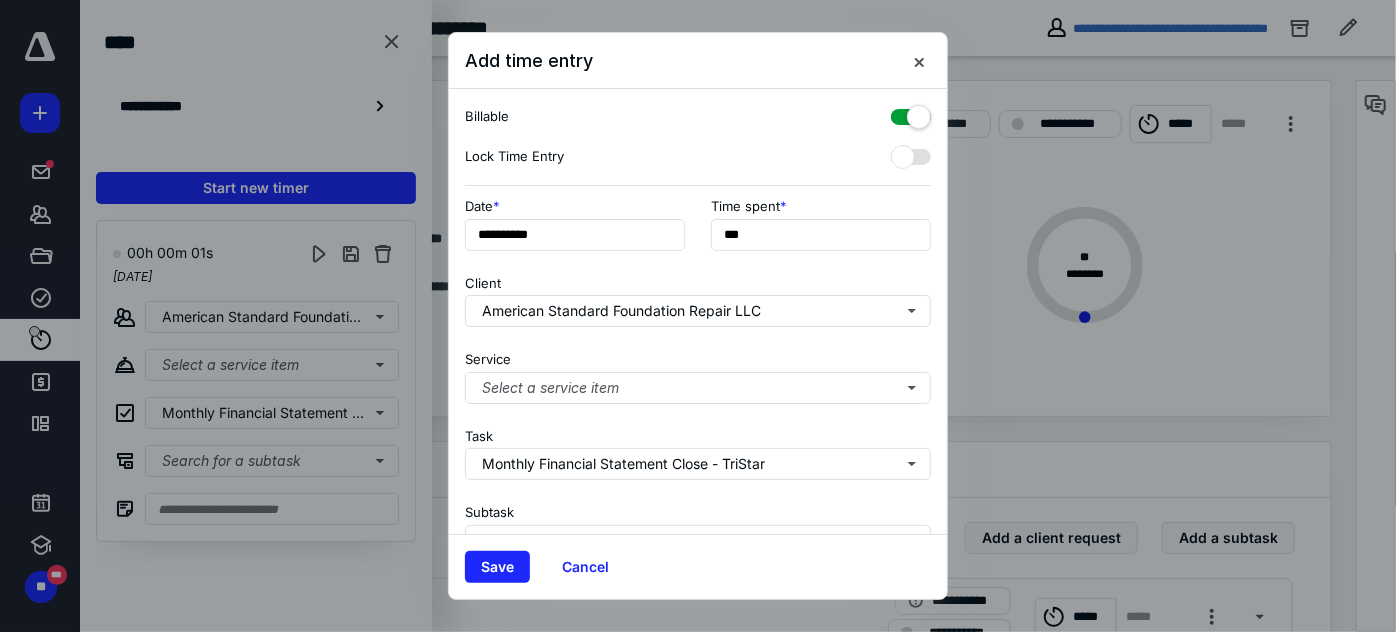 type on "******" 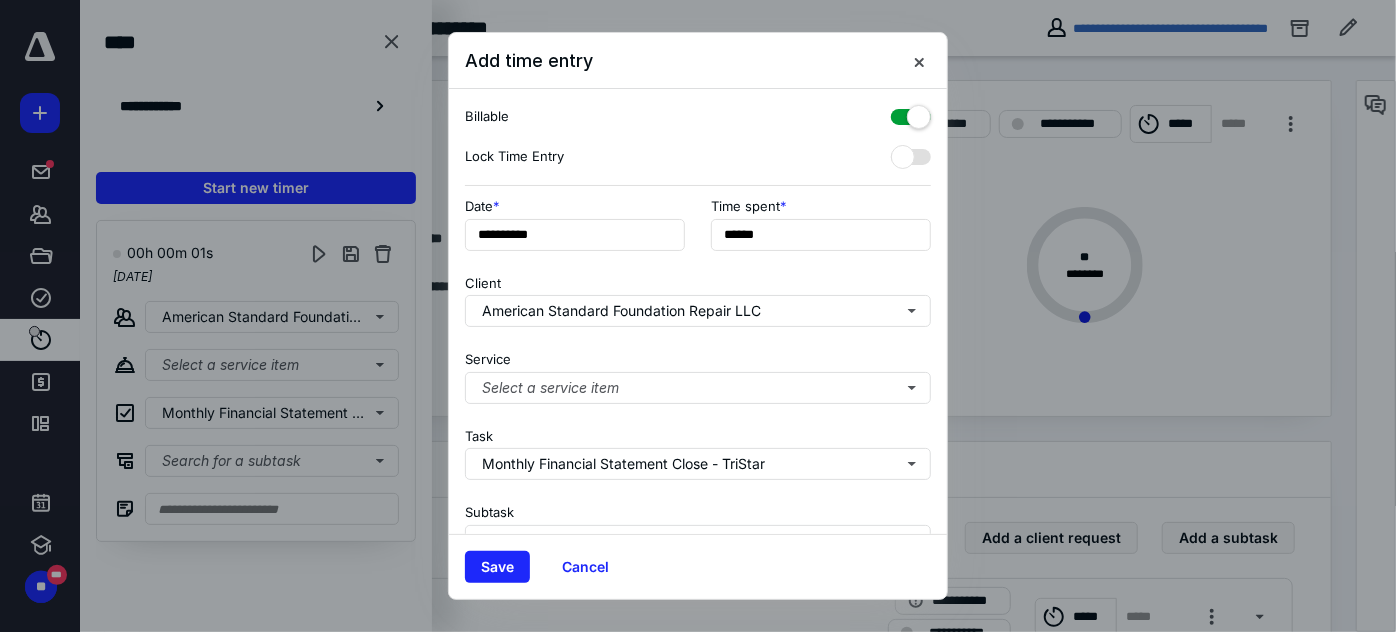 click on "Client American Standard Foundation Repair LLC" at bounding box center [698, 297] 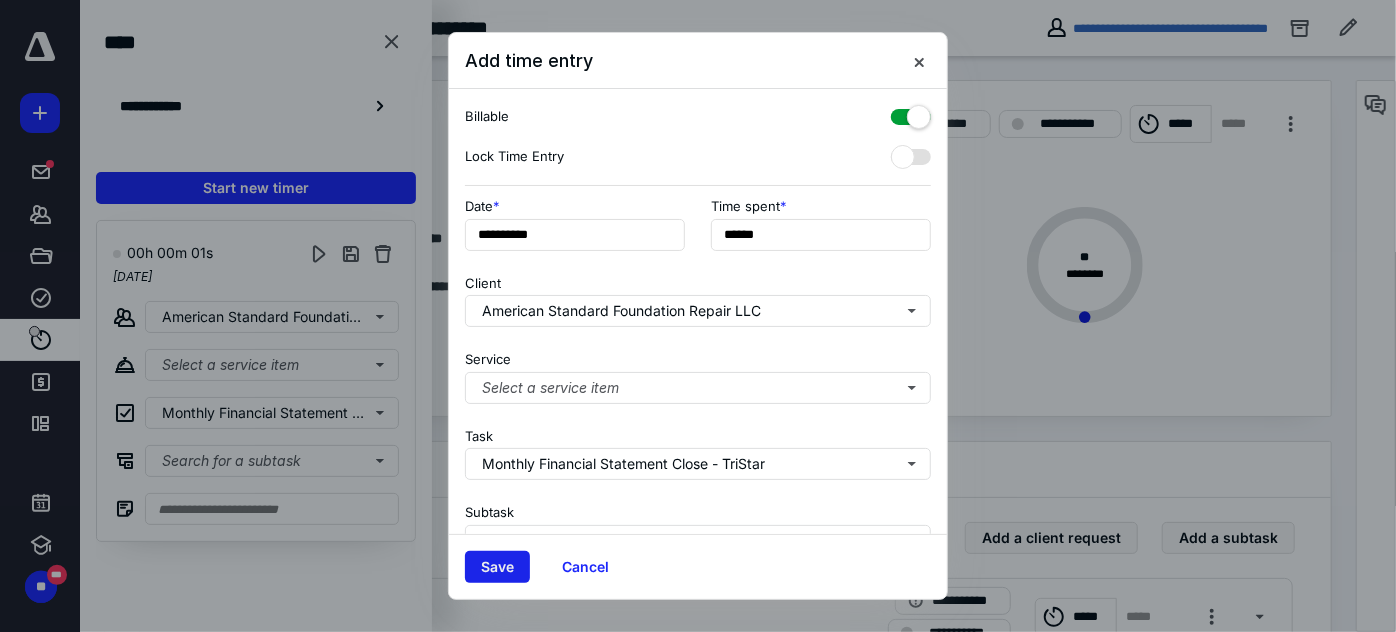 click on "Save" at bounding box center [497, 567] 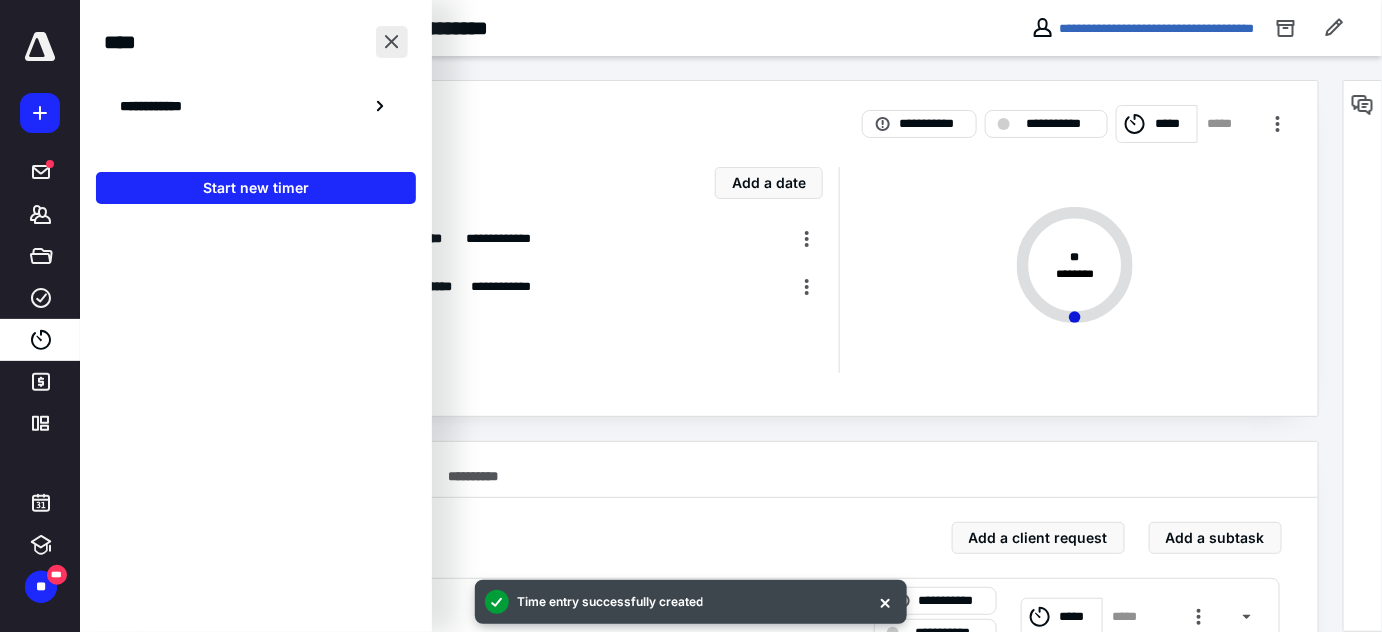 click at bounding box center (392, 42) 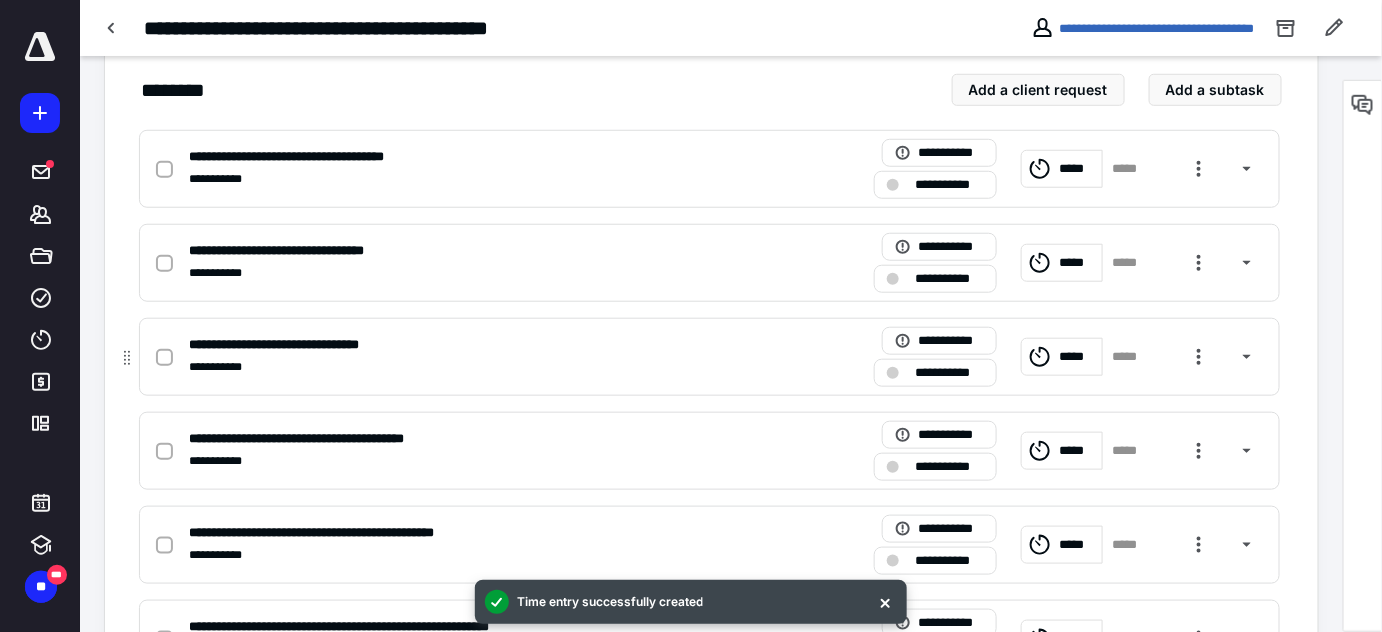 scroll, scrollTop: 454, scrollLeft: 0, axis: vertical 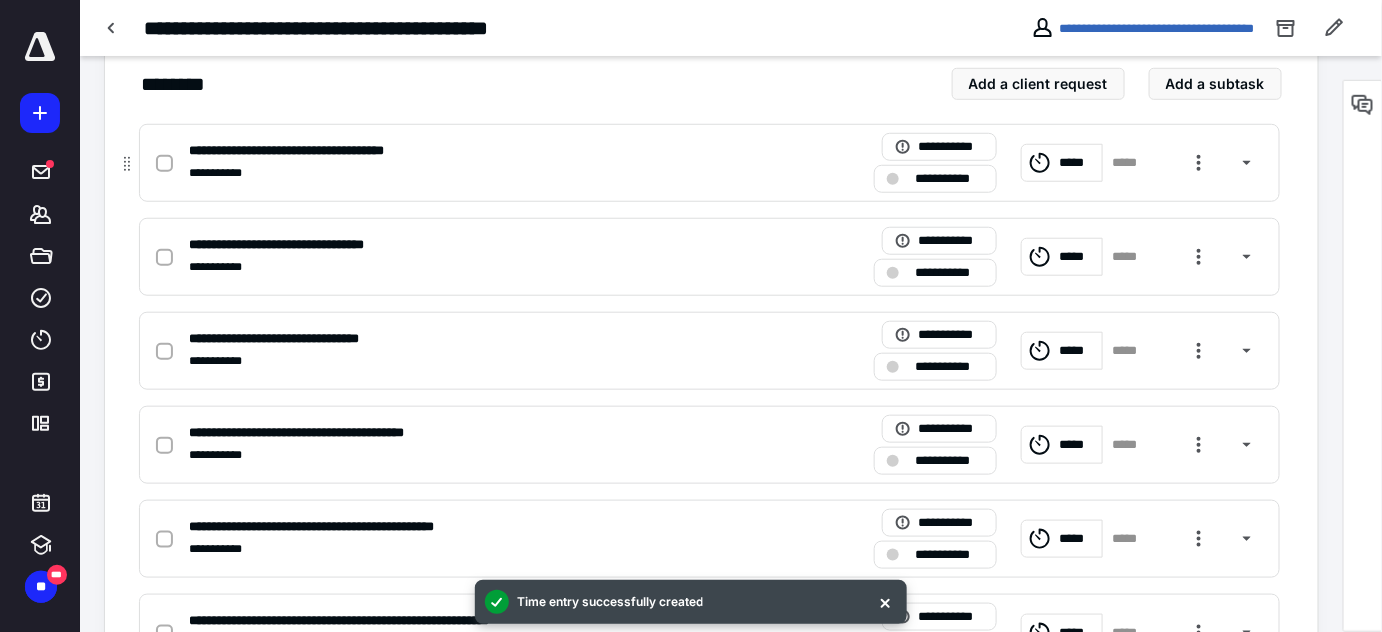click at bounding box center [164, 164] 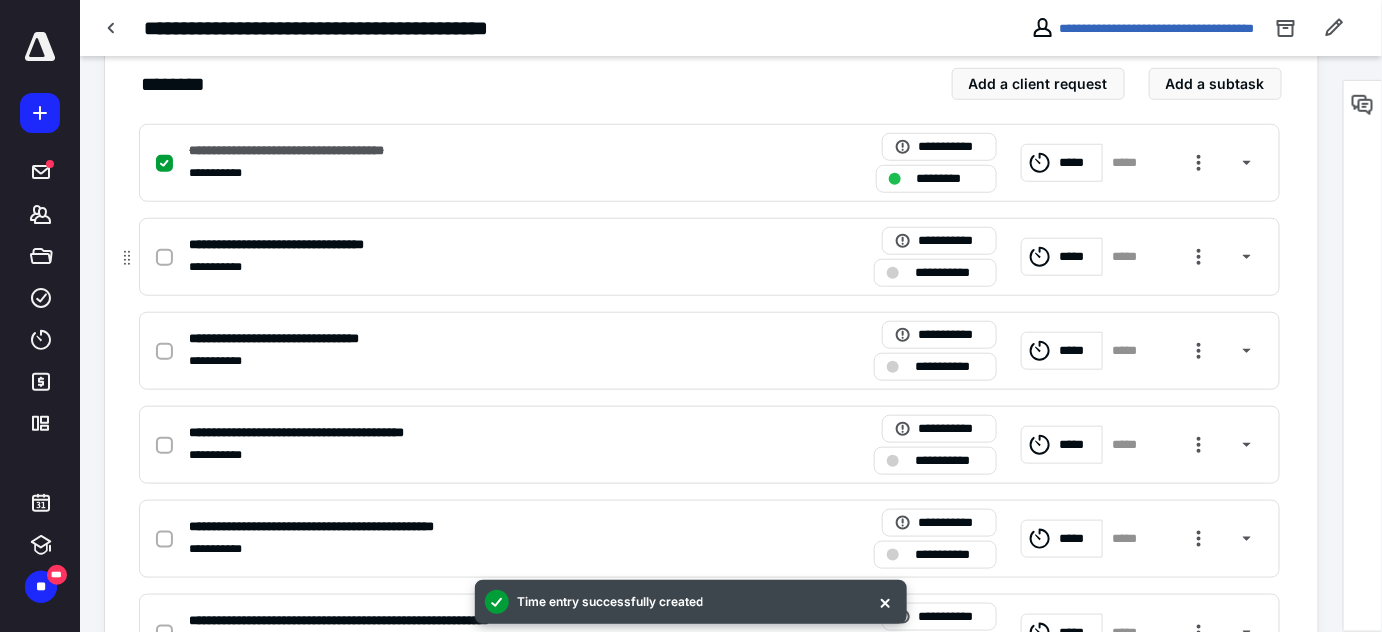 click 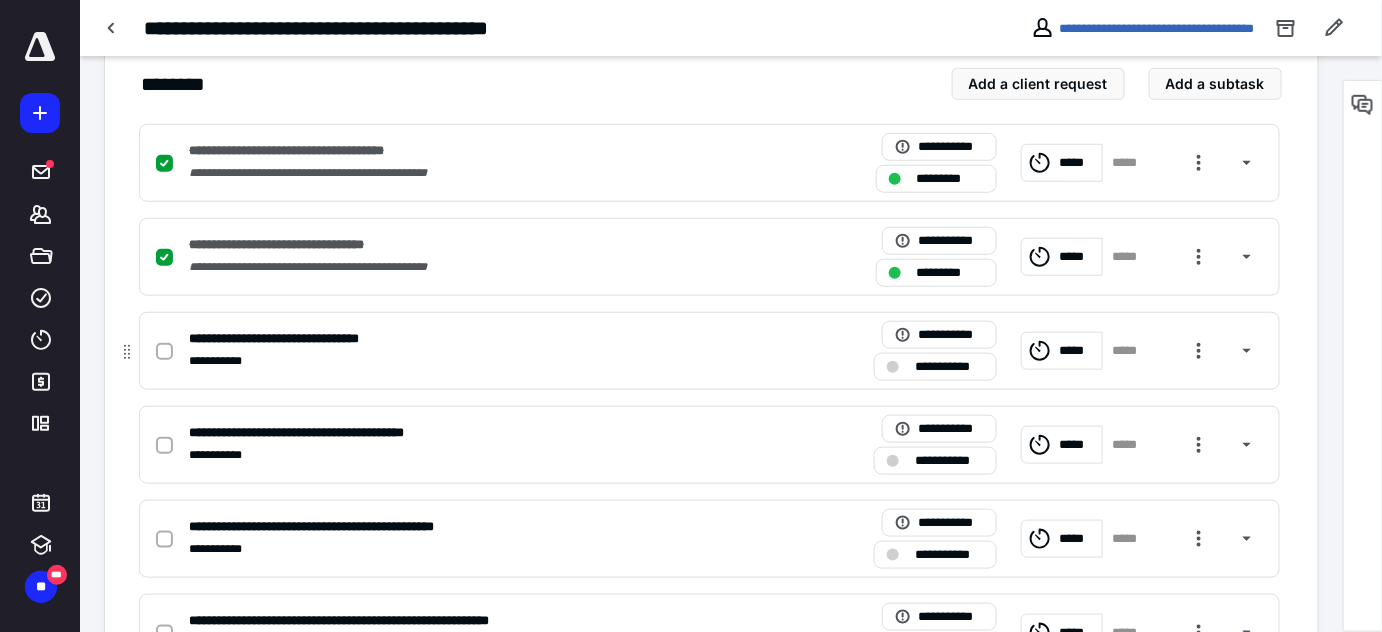 drag, startPoint x: 161, startPoint y: 343, endPoint x: 163, endPoint y: 362, distance: 19.104973 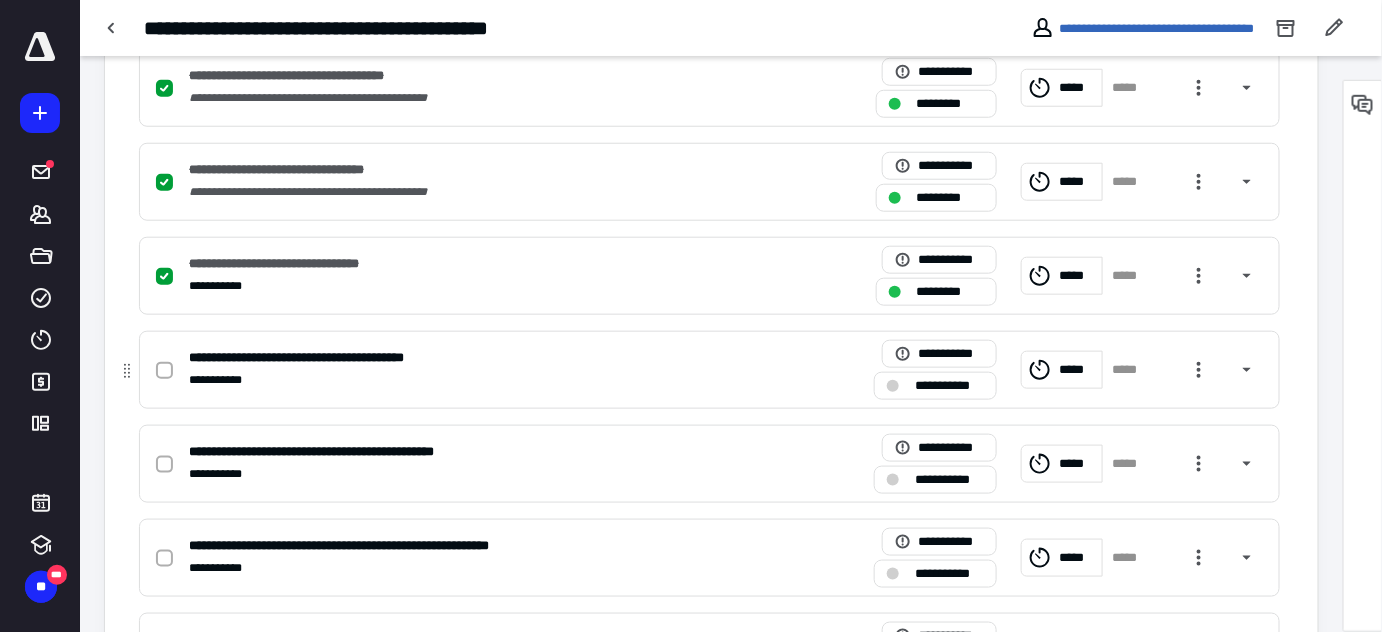 scroll, scrollTop: 545, scrollLeft: 0, axis: vertical 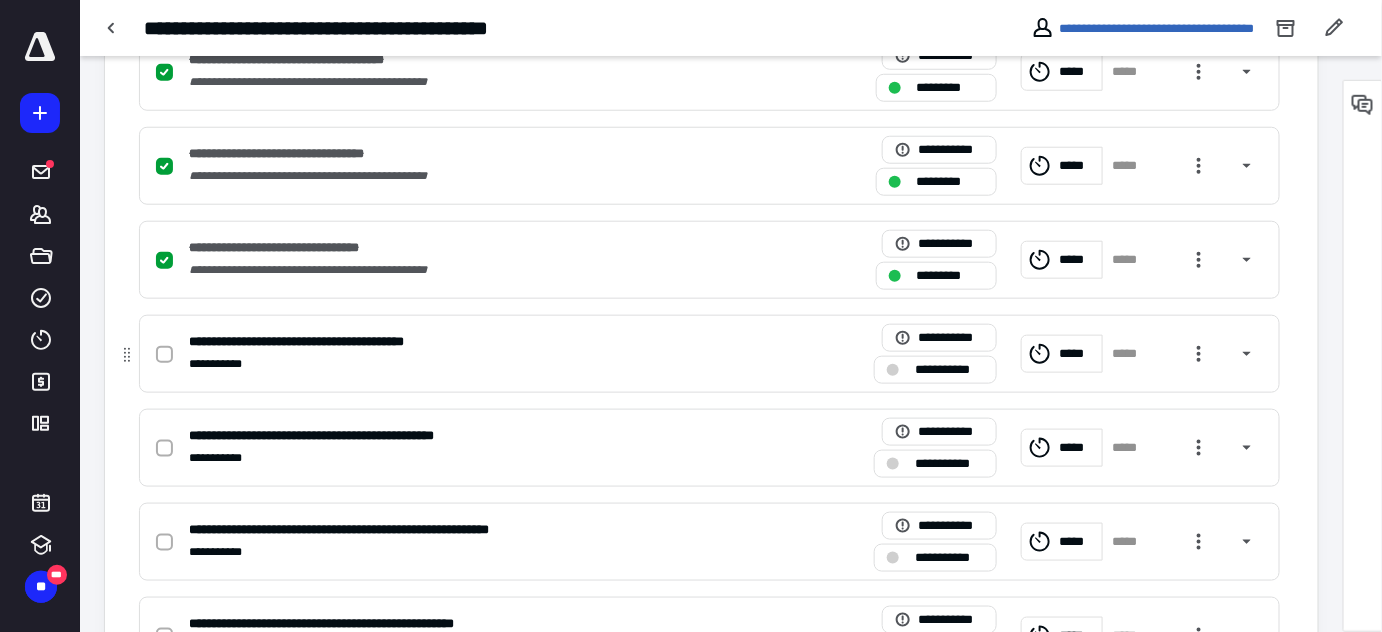drag, startPoint x: 165, startPoint y: 354, endPoint x: 159, endPoint y: 371, distance: 18.027756 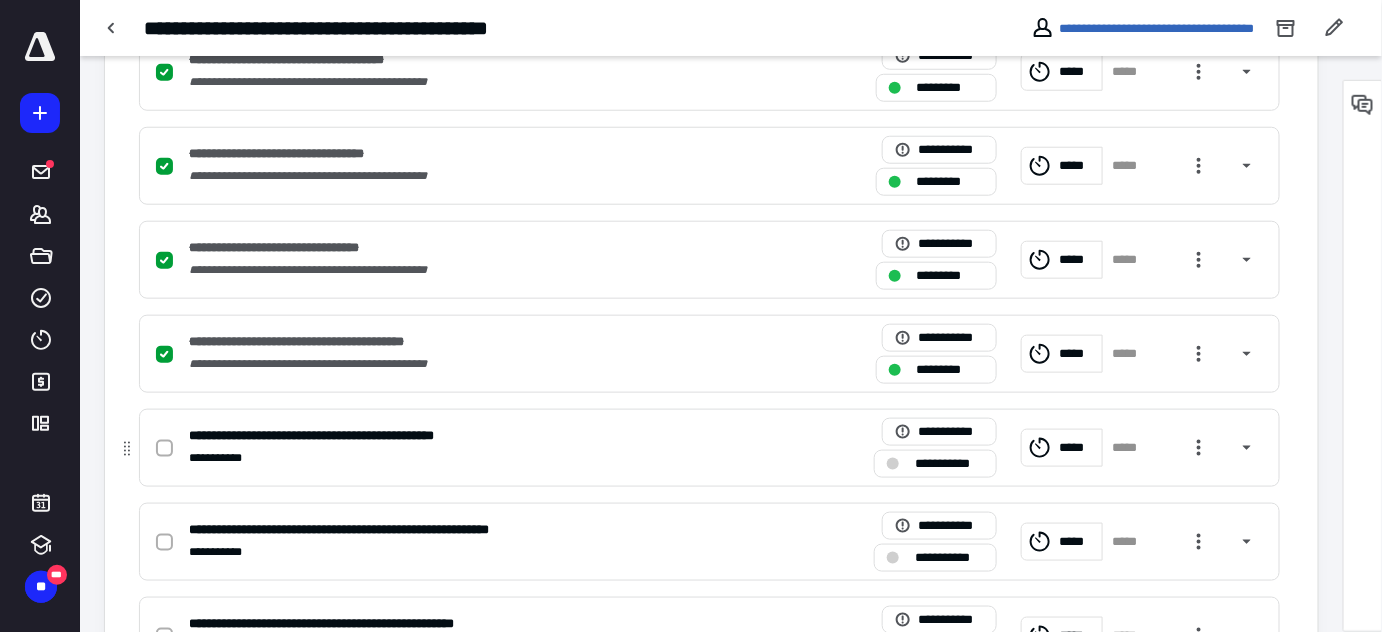 click 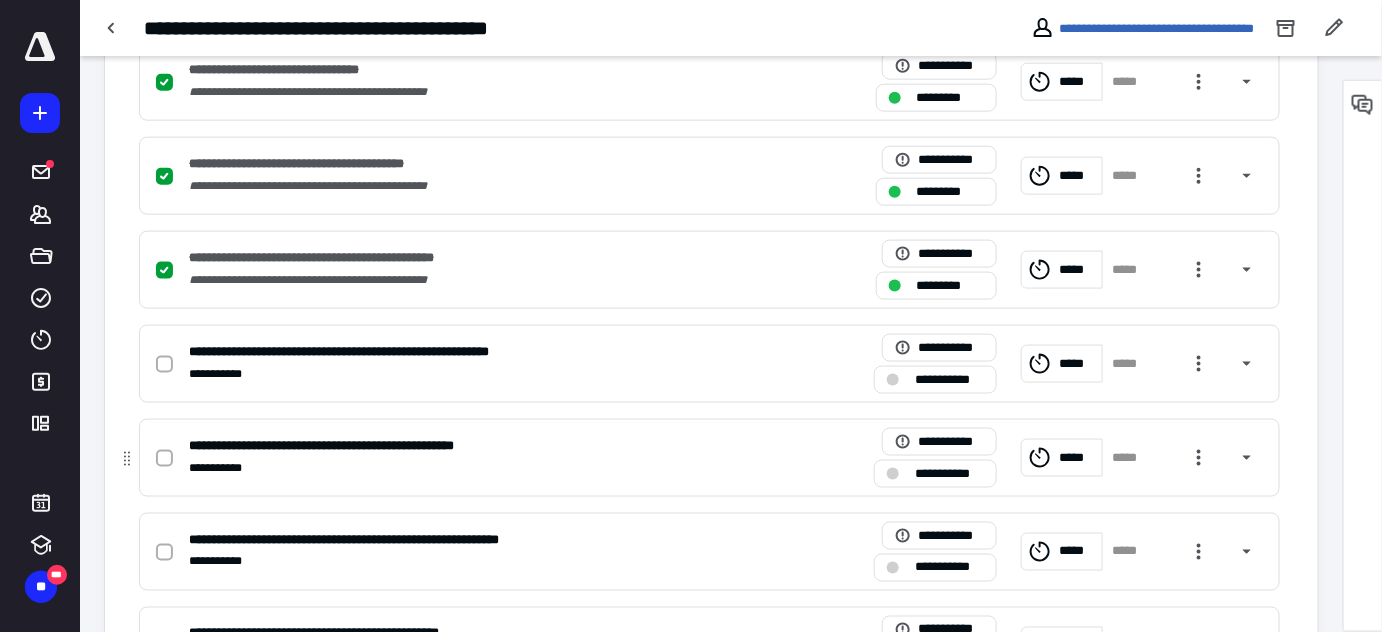 scroll, scrollTop: 727, scrollLeft: 0, axis: vertical 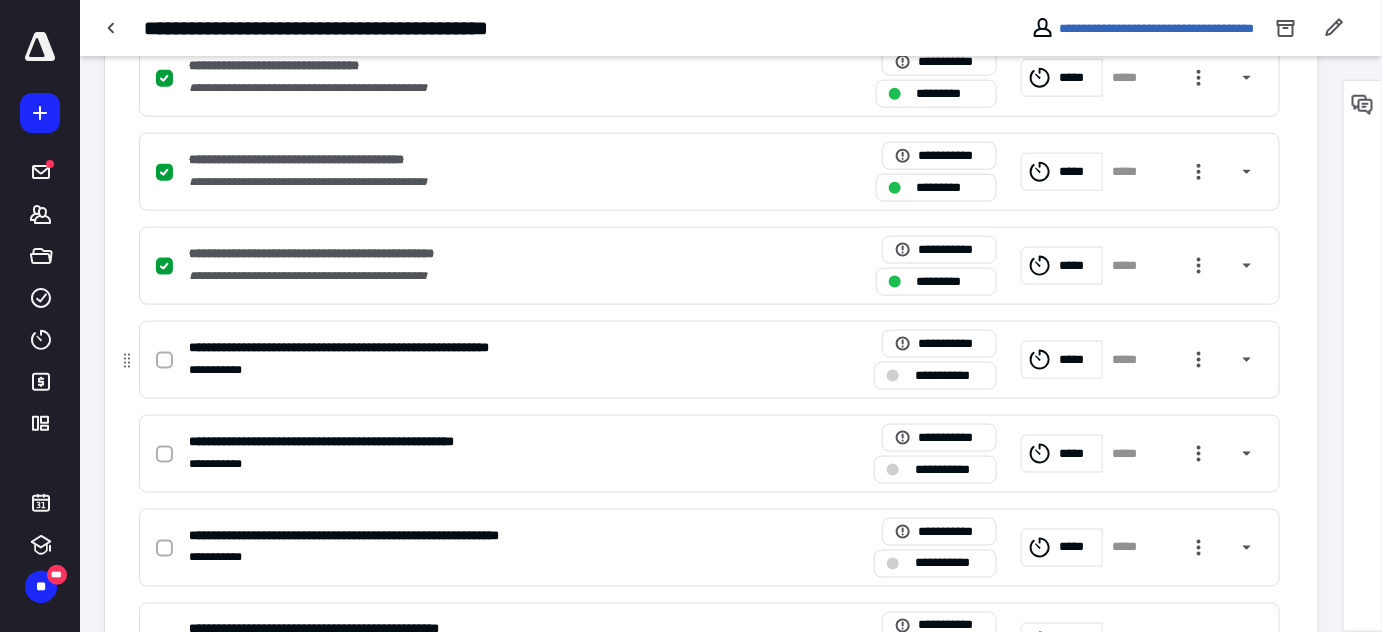 click at bounding box center (164, 361) 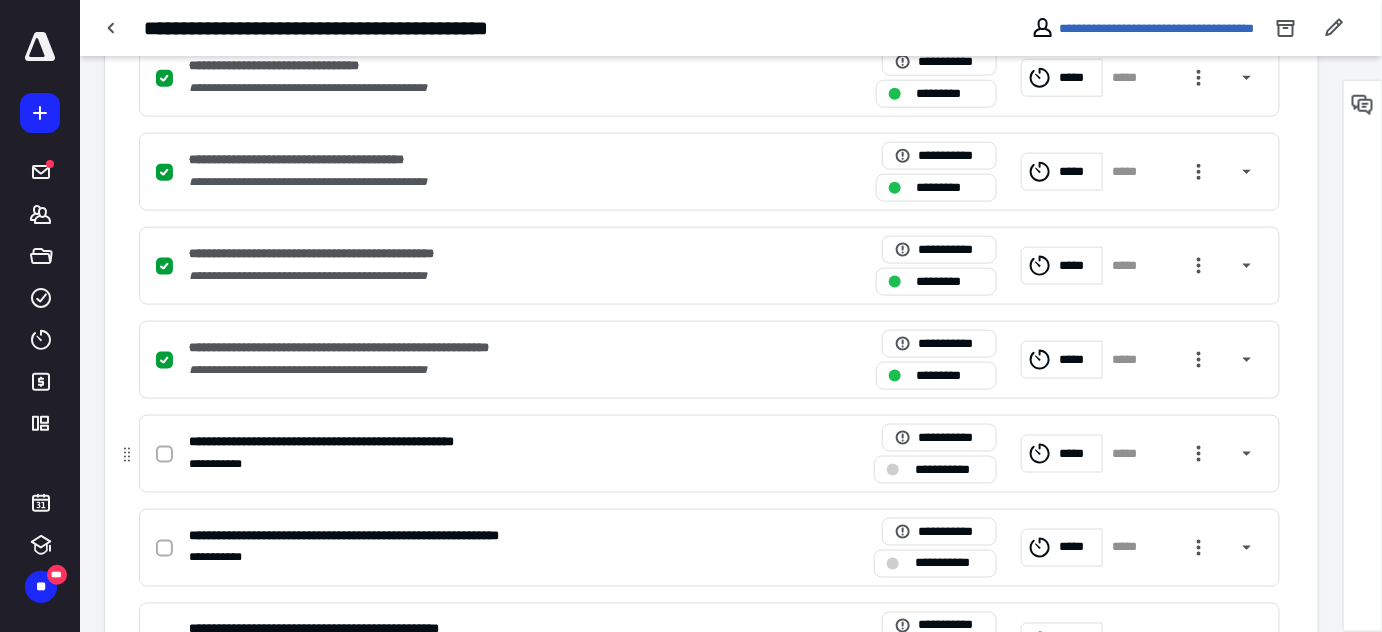 click 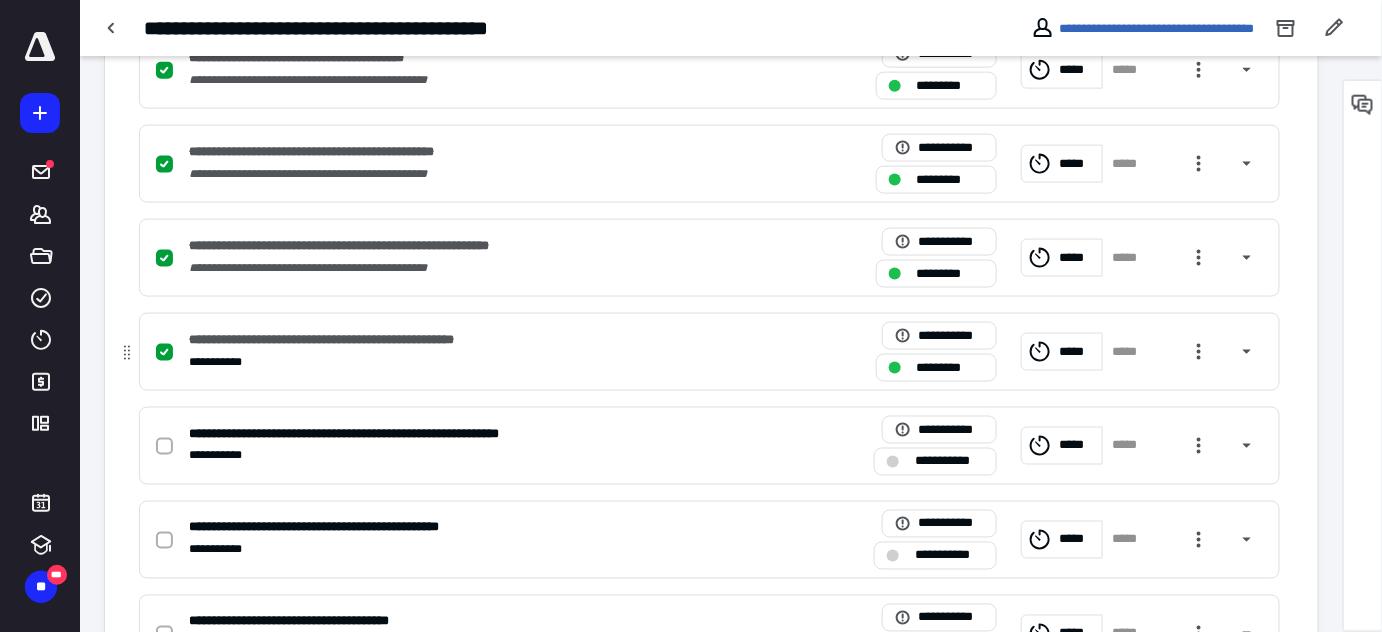scroll, scrollTop: 909, scrollLeft: 0, axis: vertical 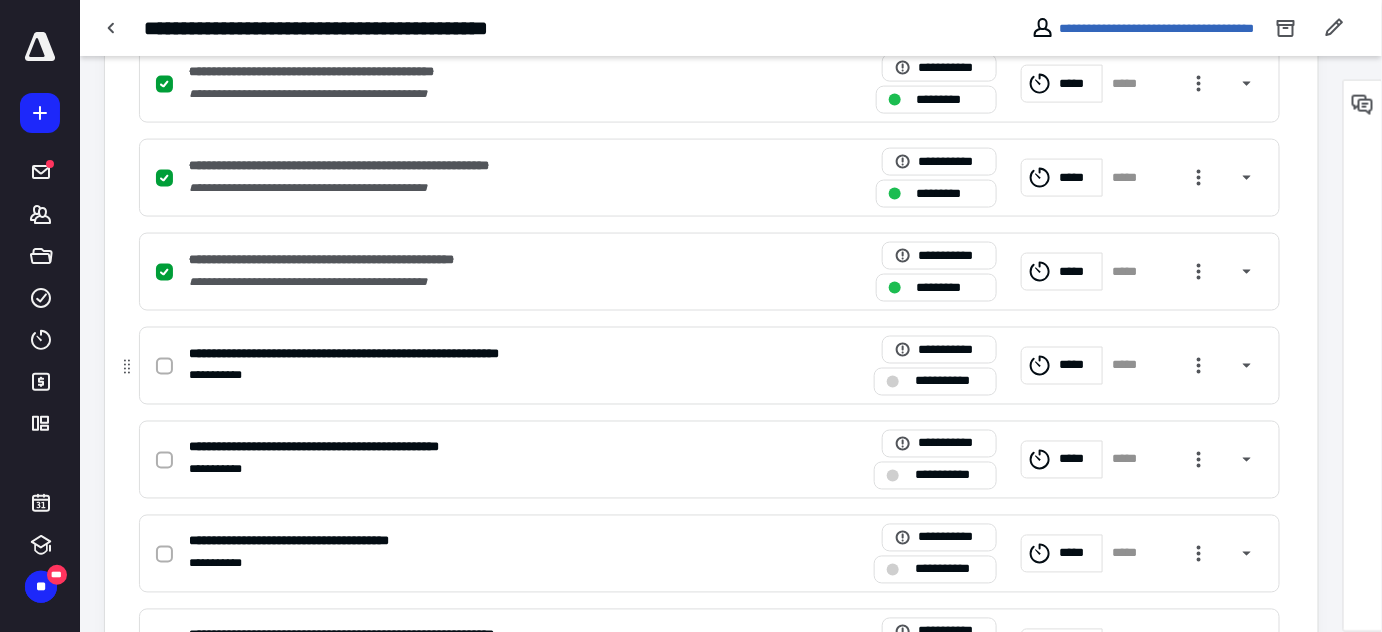 drag, startPoint x: 162, startPoint y: 367, endPoint x: 157, endPoint y: 450, distance: 83.15047 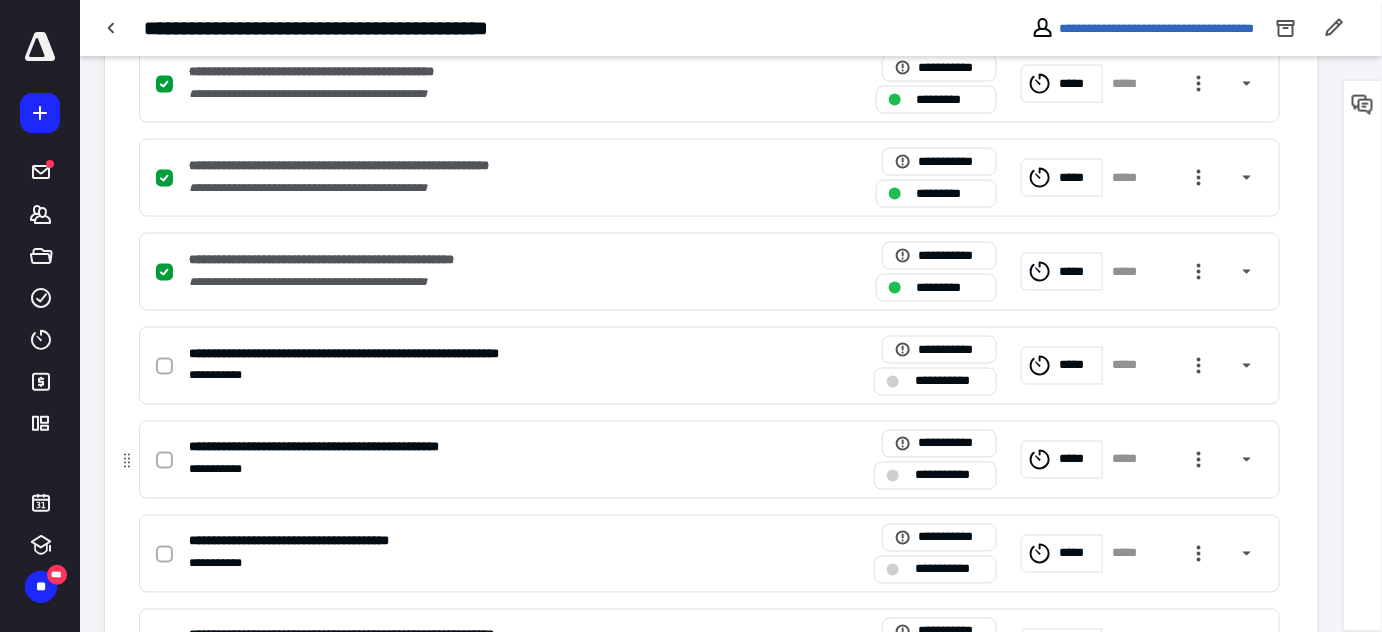 click at bounding box center (164, 367) 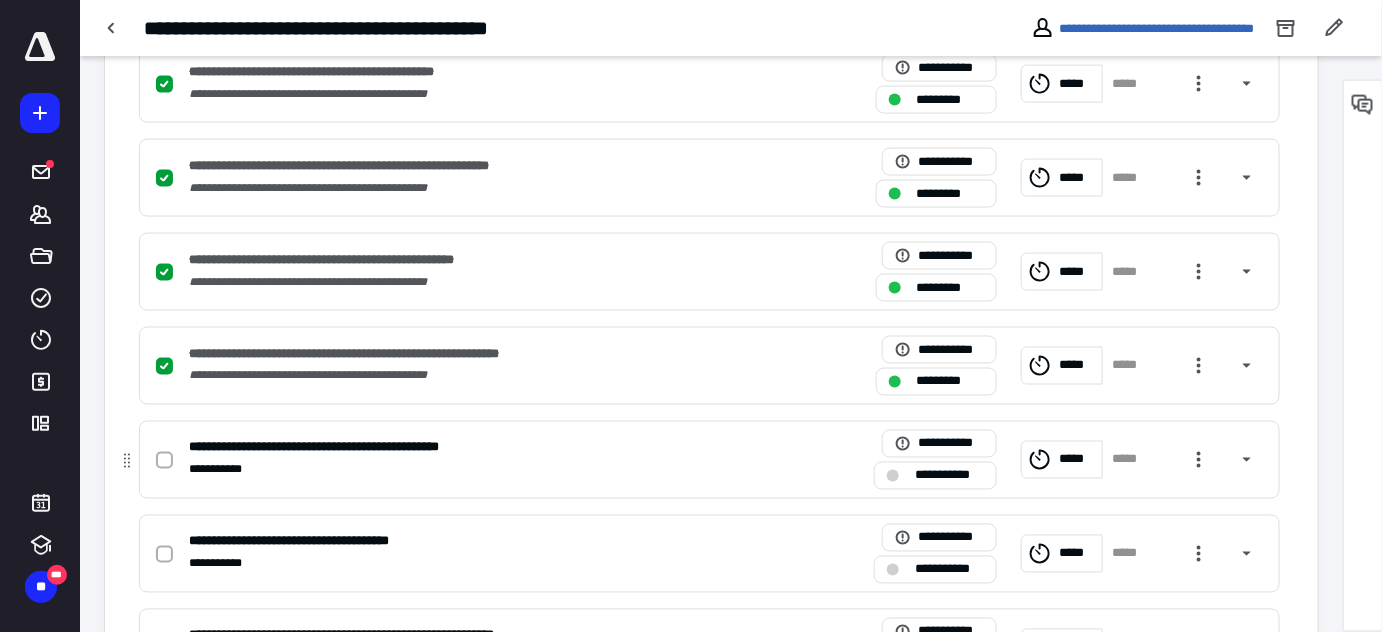 click at bounding box center (164, 461) 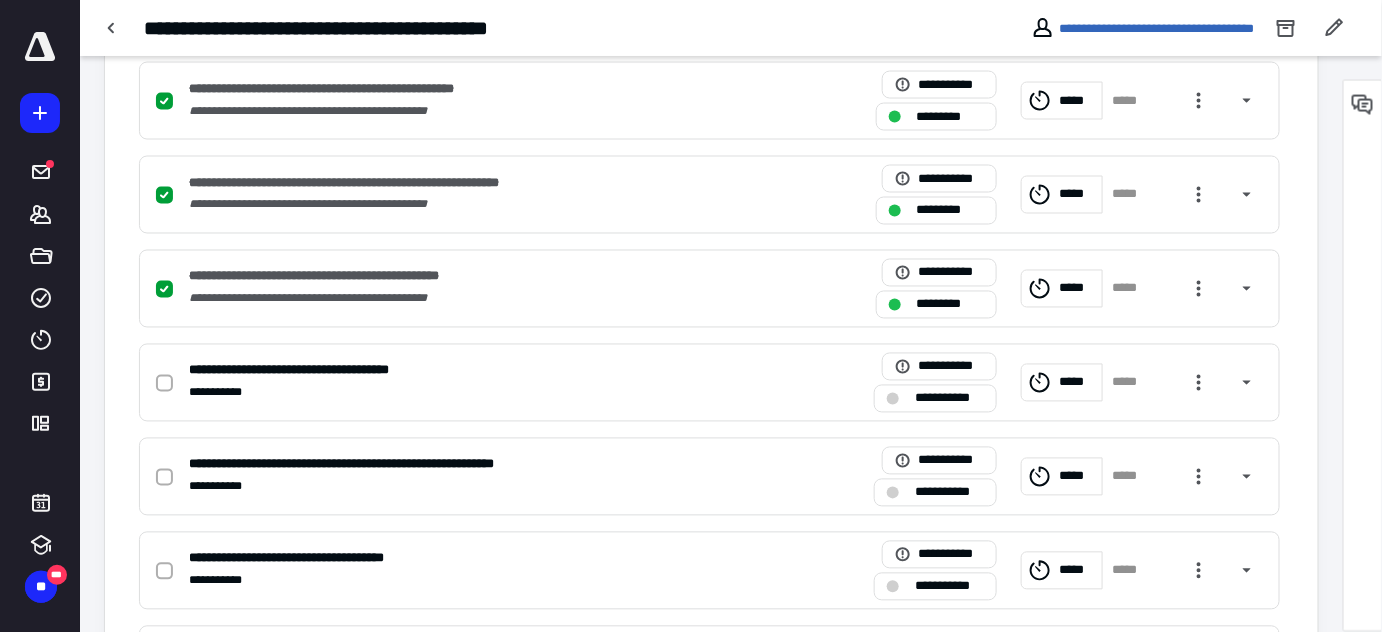 scroll, scrollTop: 1090, scrollLeft: 0, axis: vertical 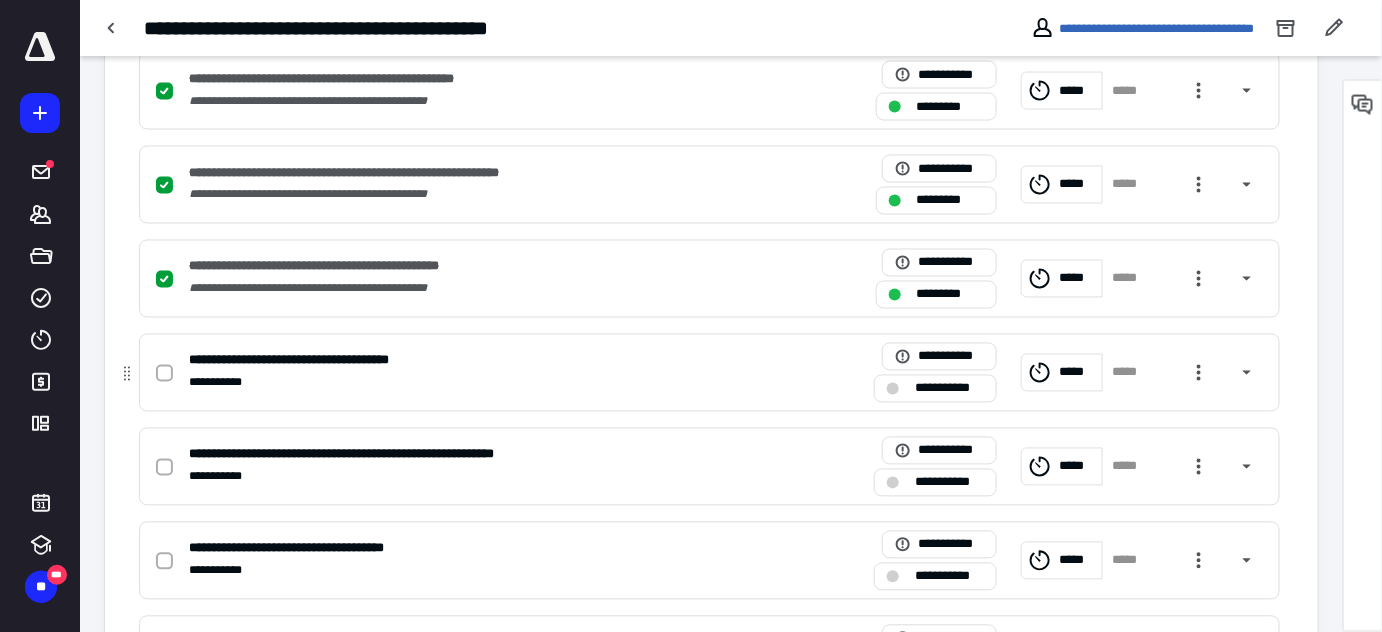 click 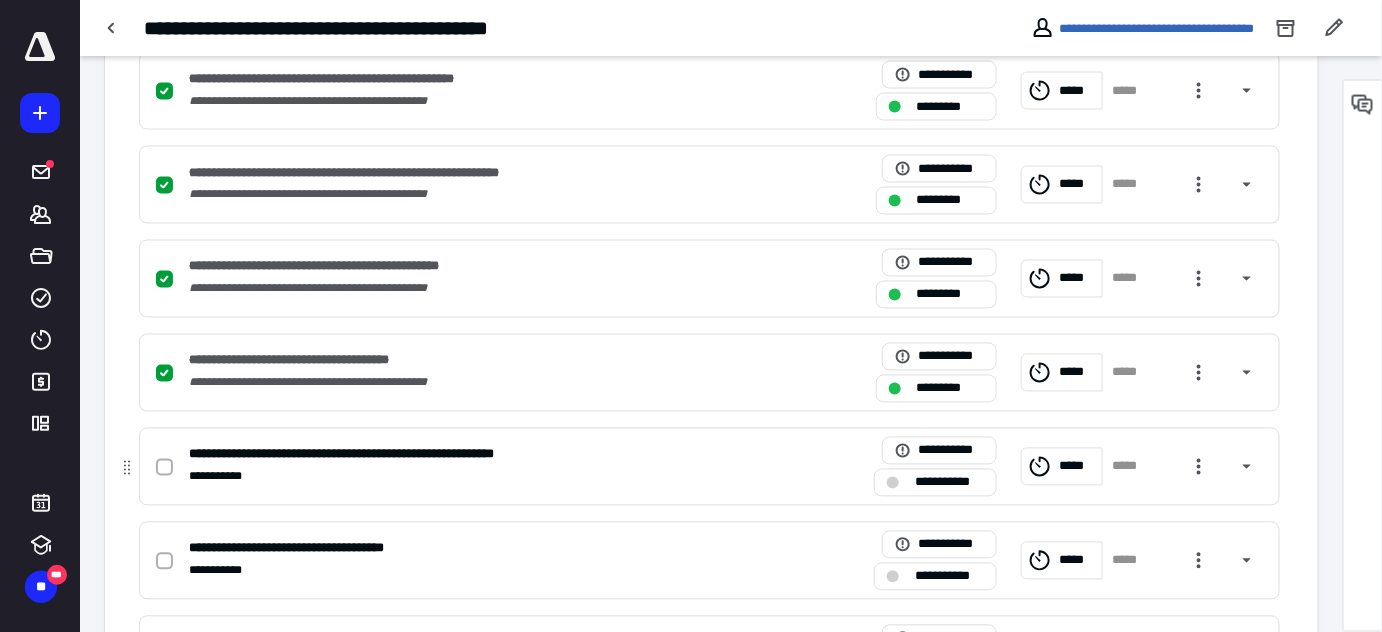 click 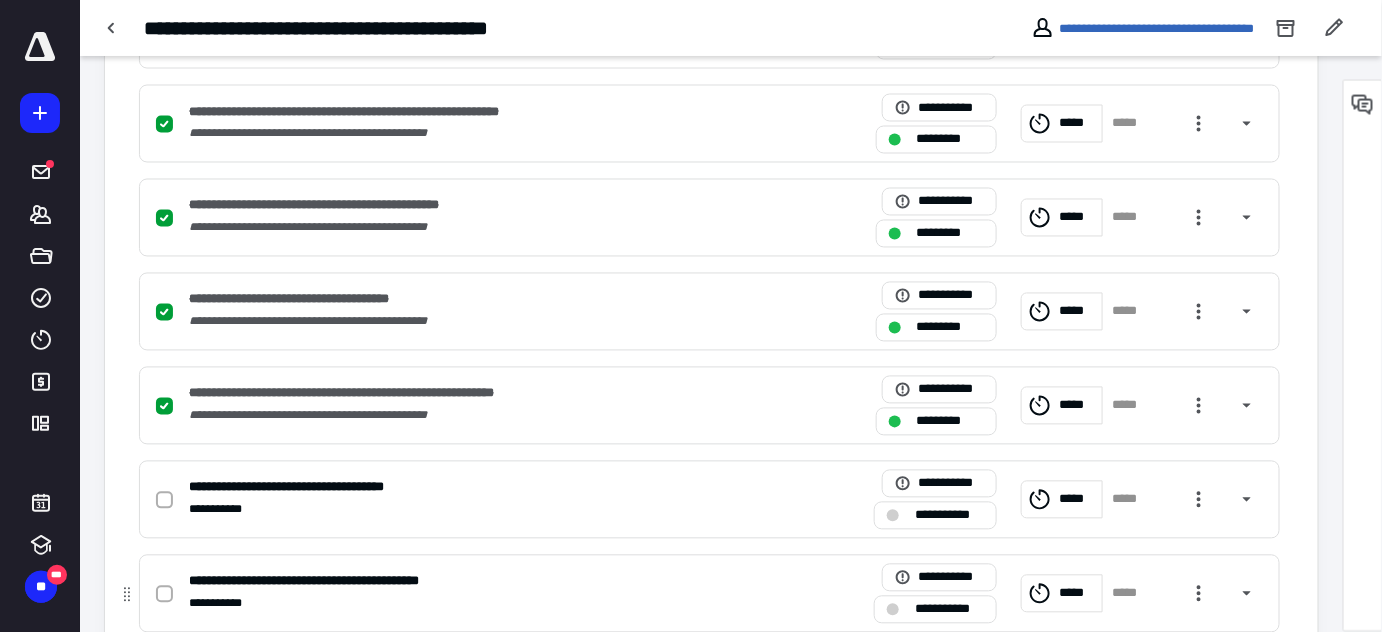 scroll, scrollTop: 1272, scrollLeft: 0, axis: vertical 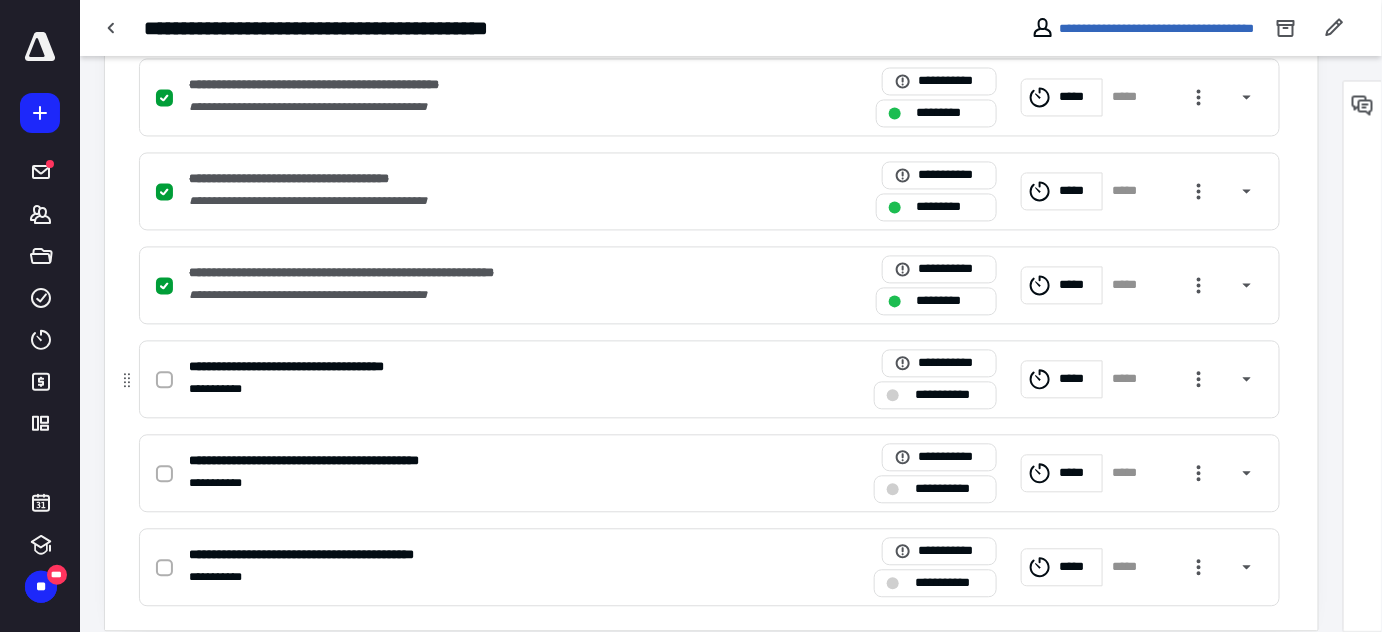 click 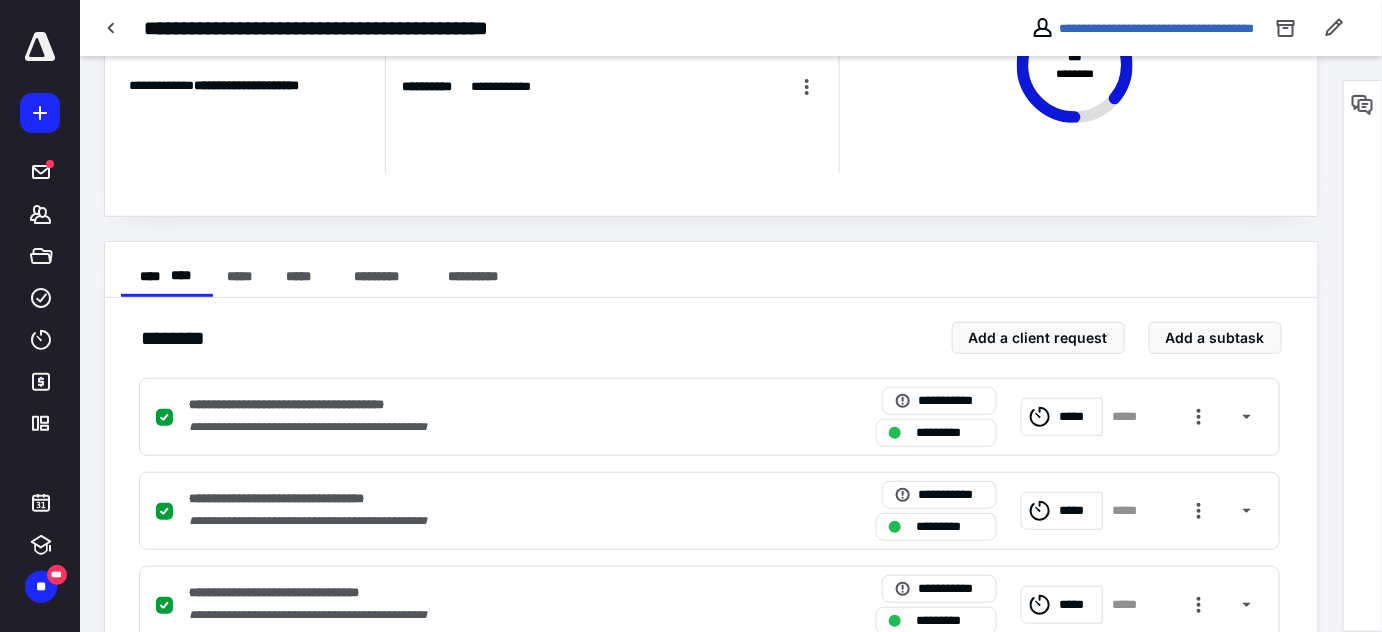 scroll, scrollTop: 0, scrollLeft: 0, axis: both 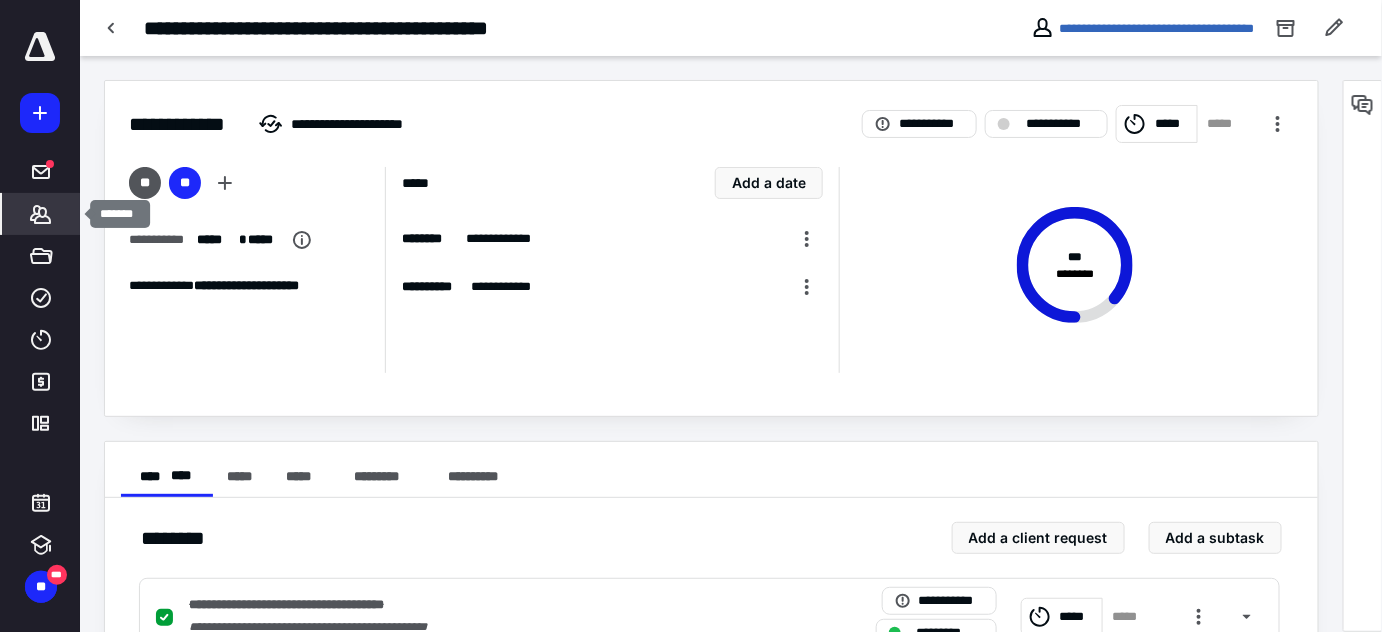 click 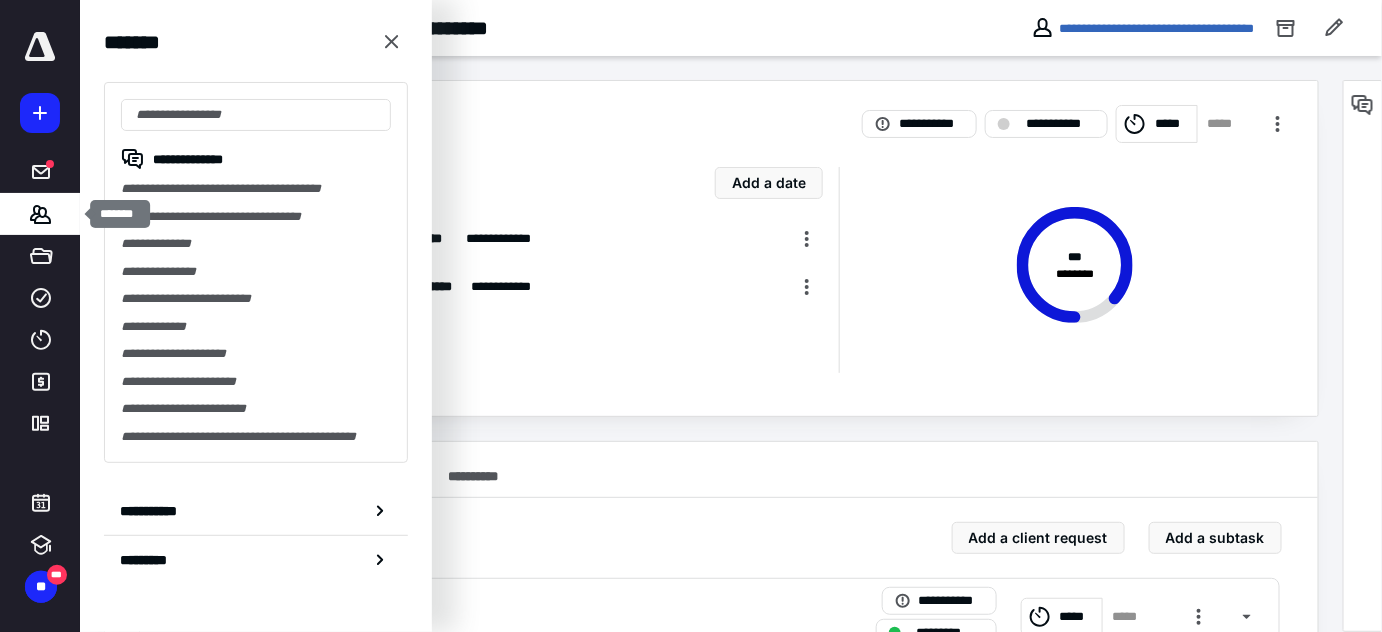 drag, startPoint x: 24, startPoint y: 218, endPoint x: 299, endPoint y: 219, distance: 275.00183 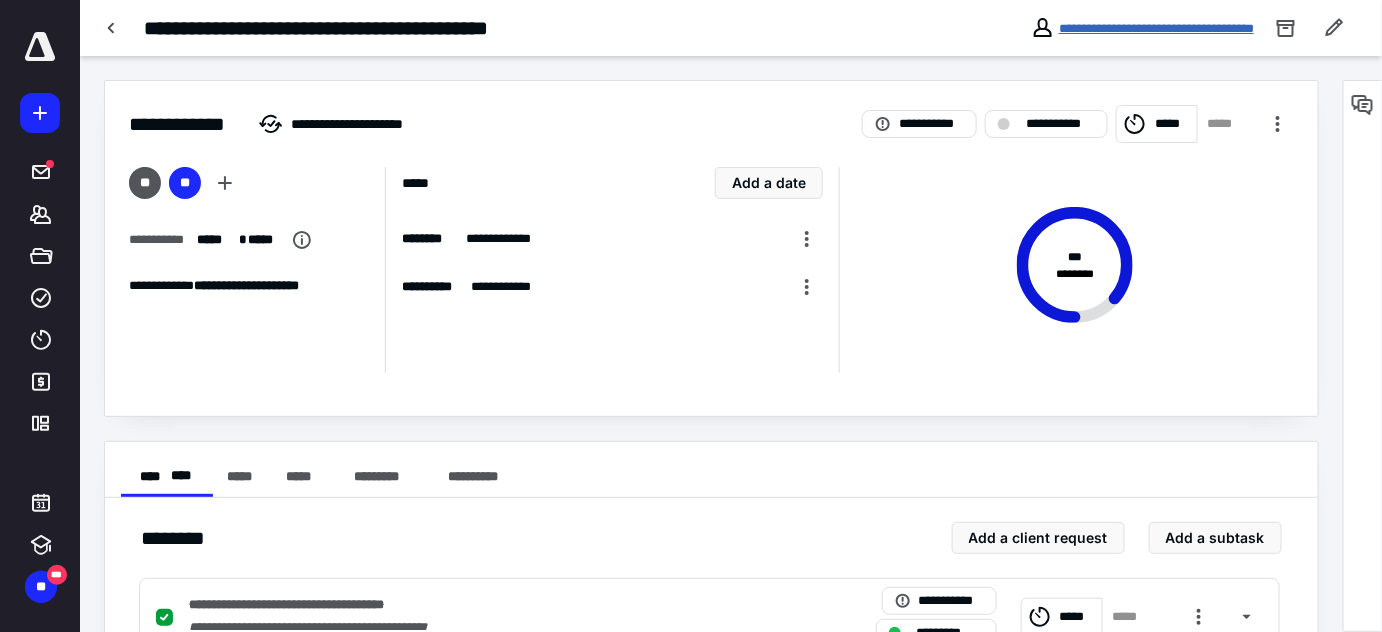 click on "**********" at bounding box center (1156, 28) 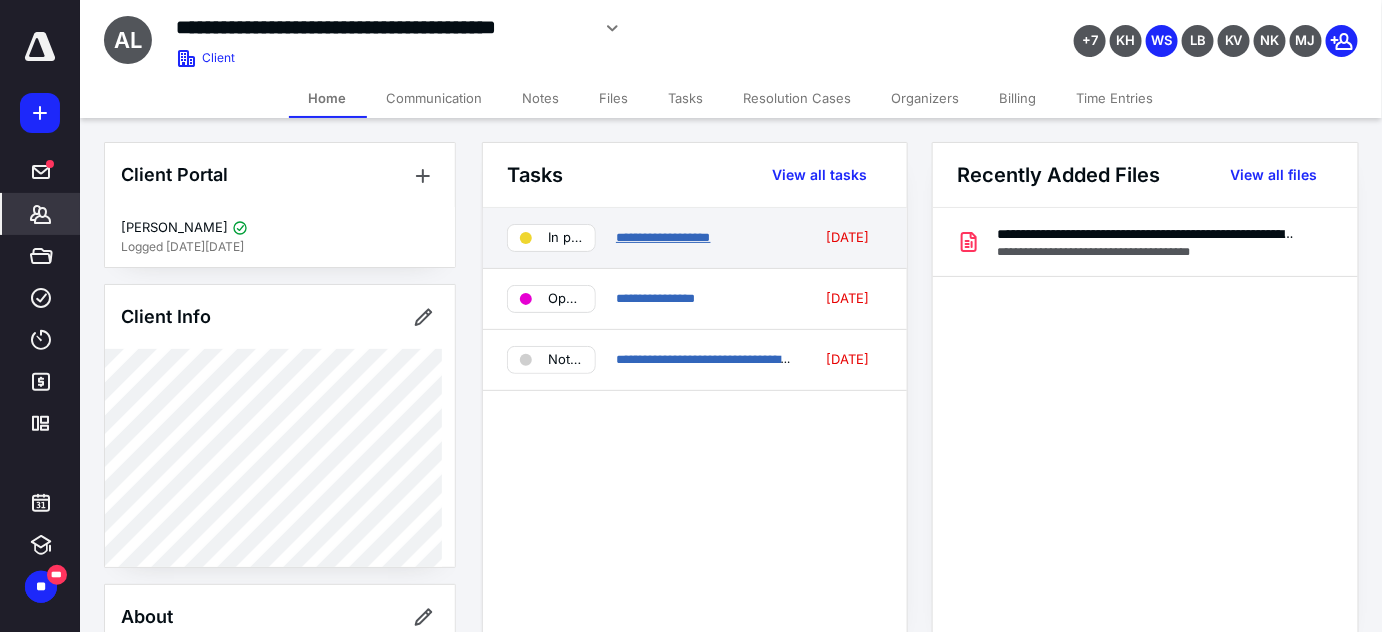 click on "**********" at bounding box center [663, 237] 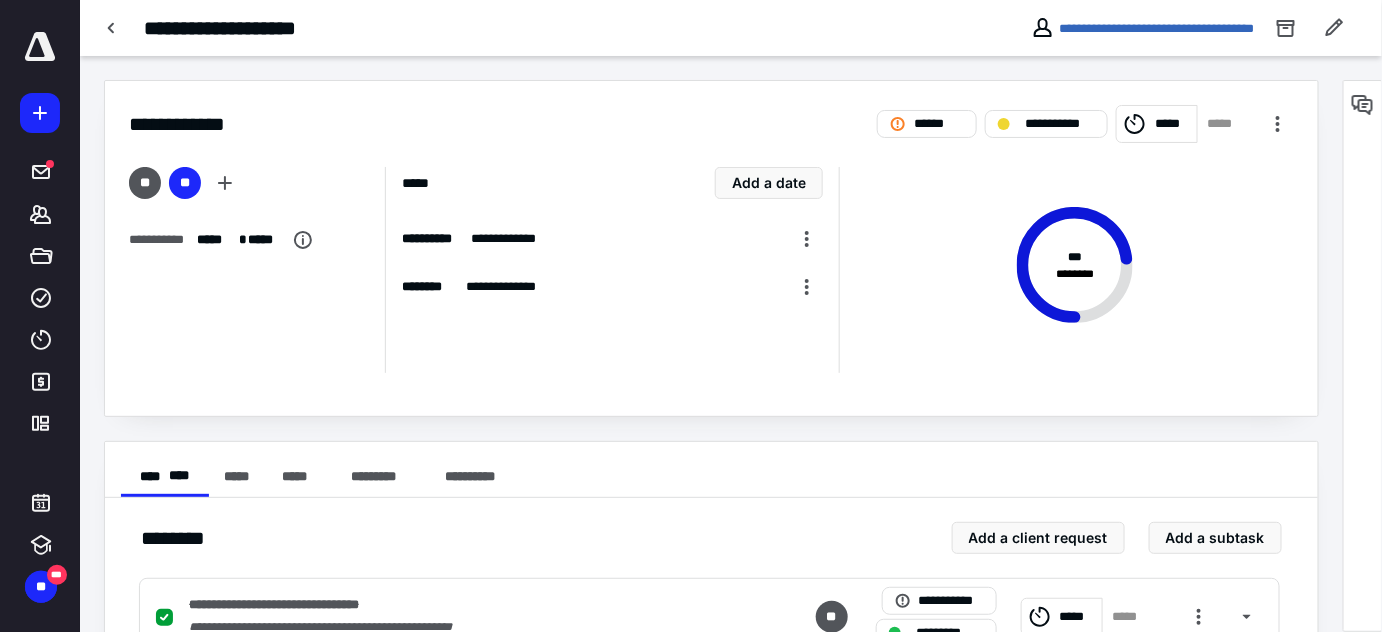 scroll, scrollTop: 0, scrollLeft: 0, axis: both 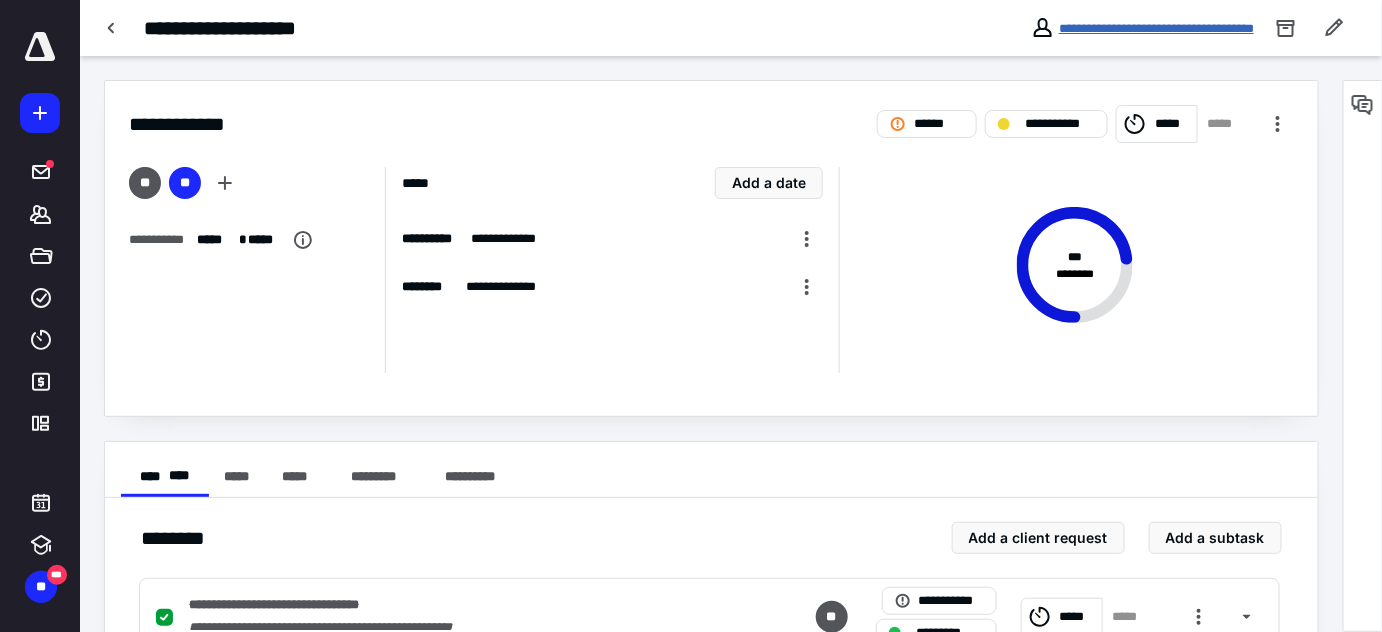 click on "**********" at bounding box center (1156, 28) 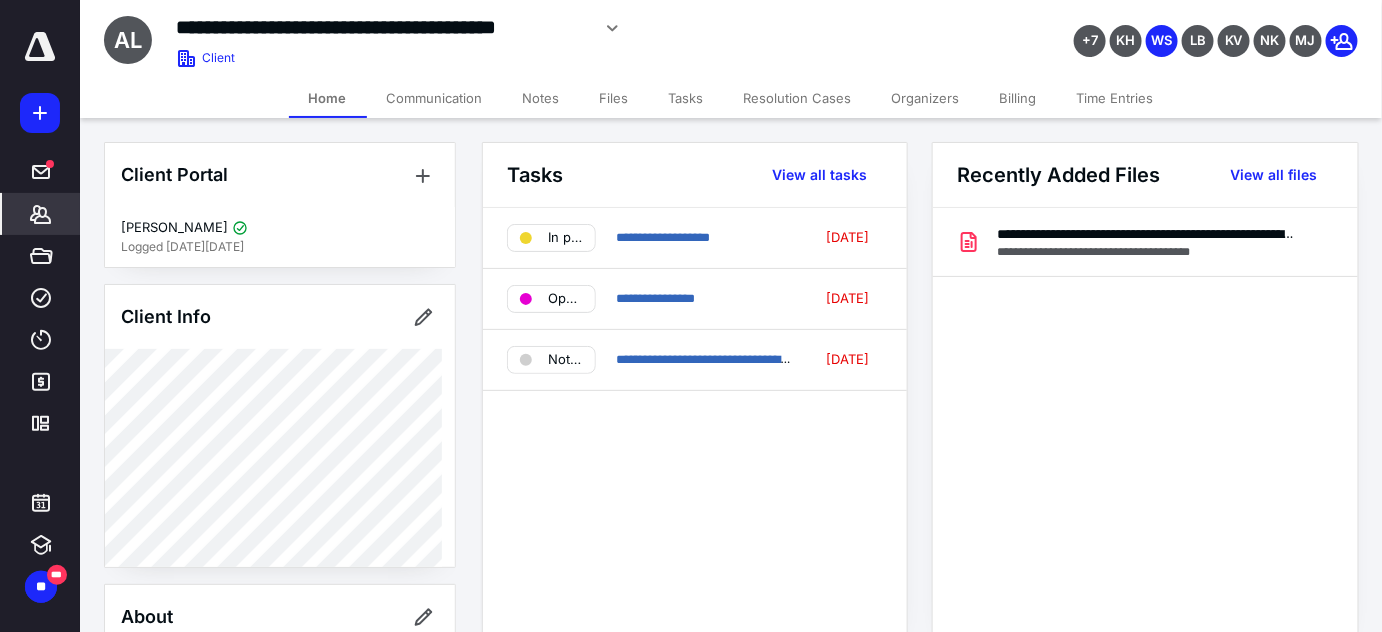 click on "Files" at bounding box center (614, 98) 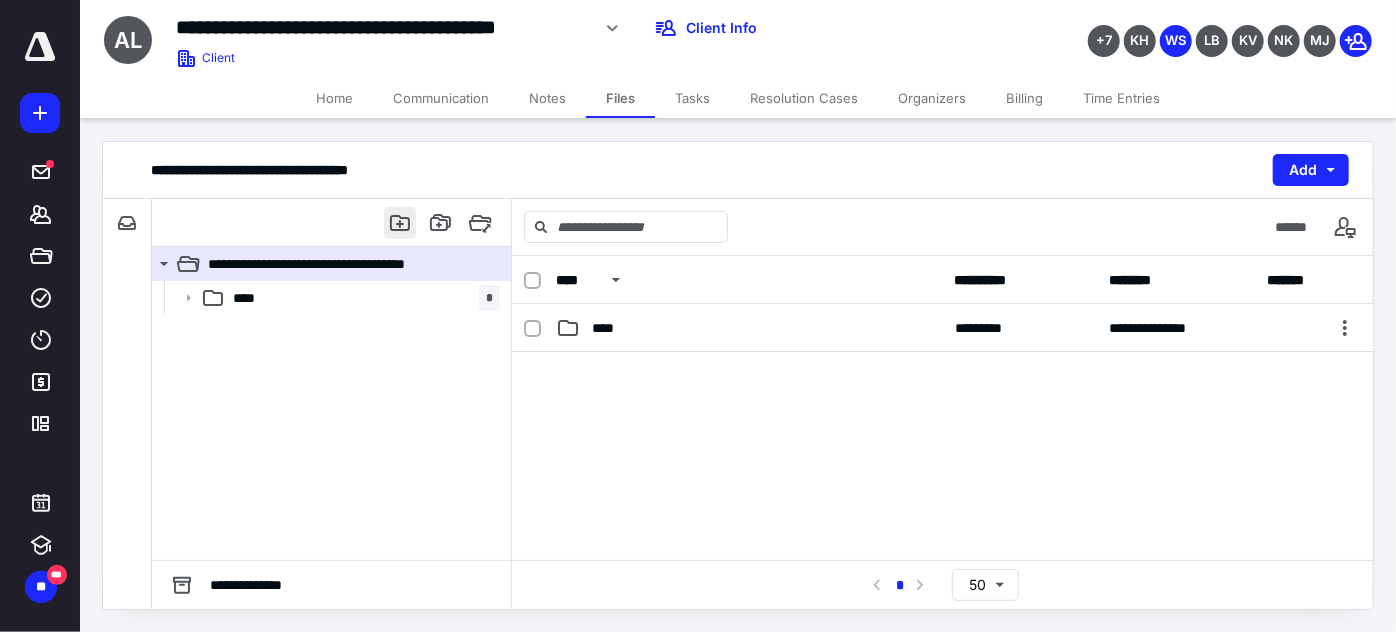 click at bounding box center (400, 223) 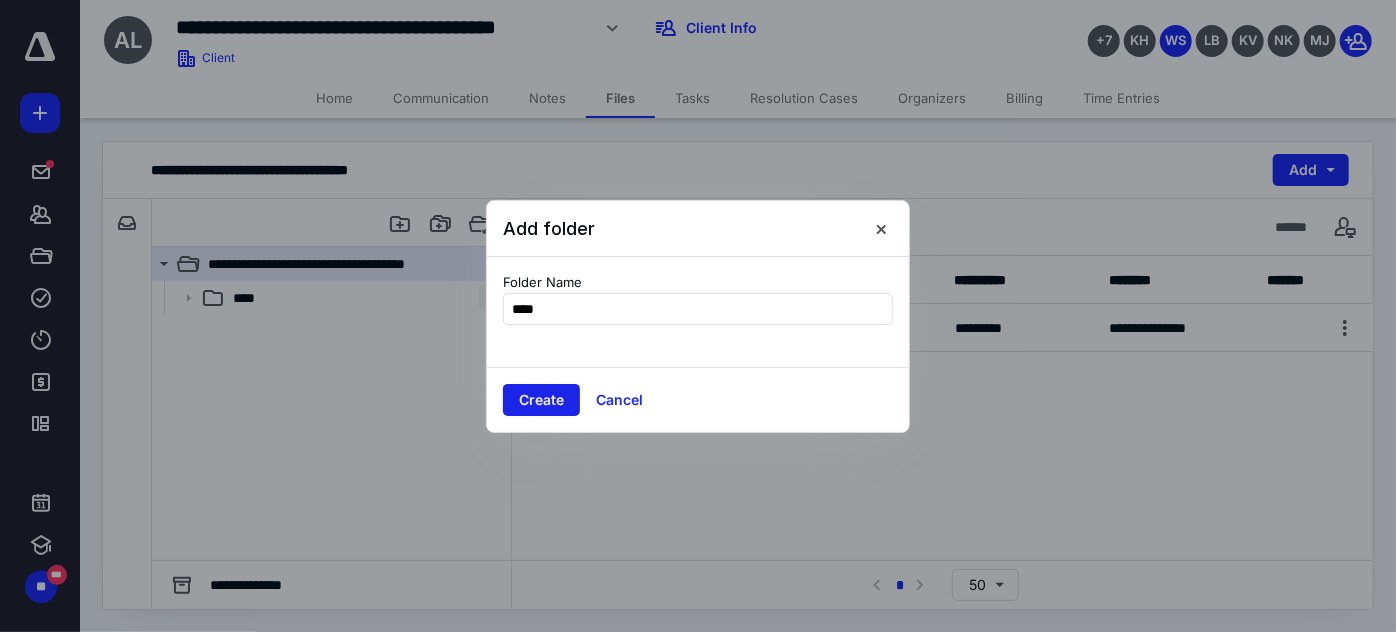 type on "****" 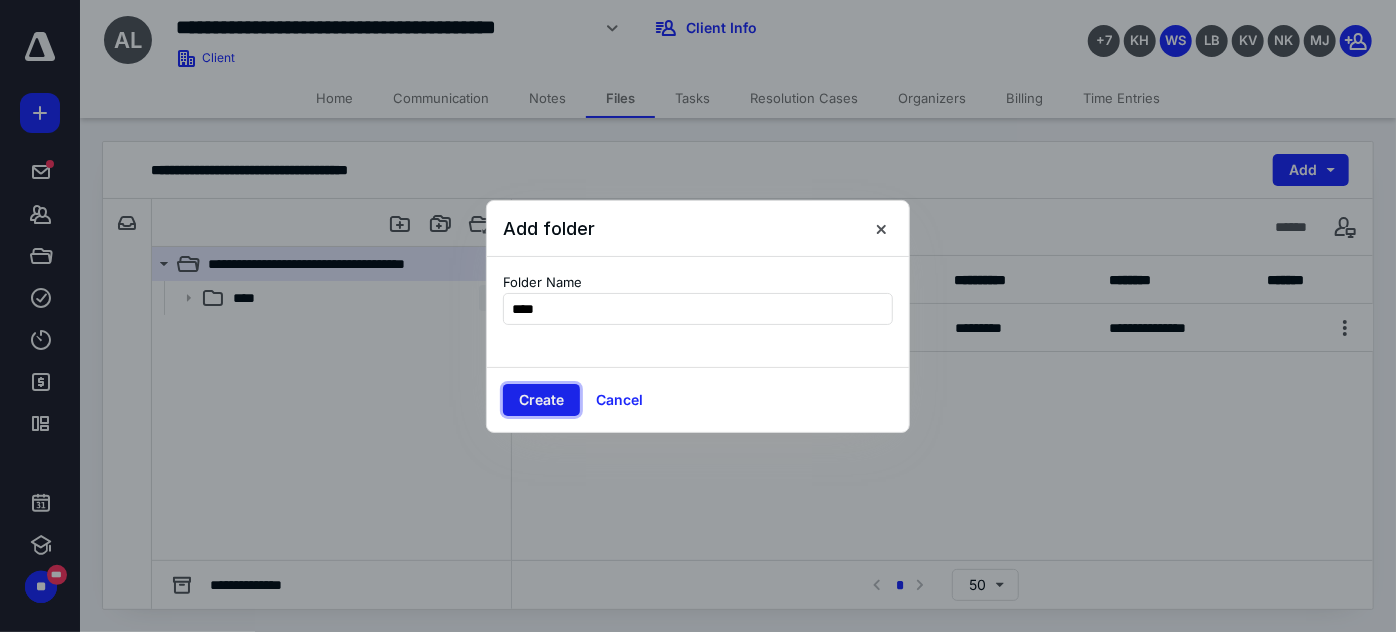 click on "Create" at bounding box center (541, 400) 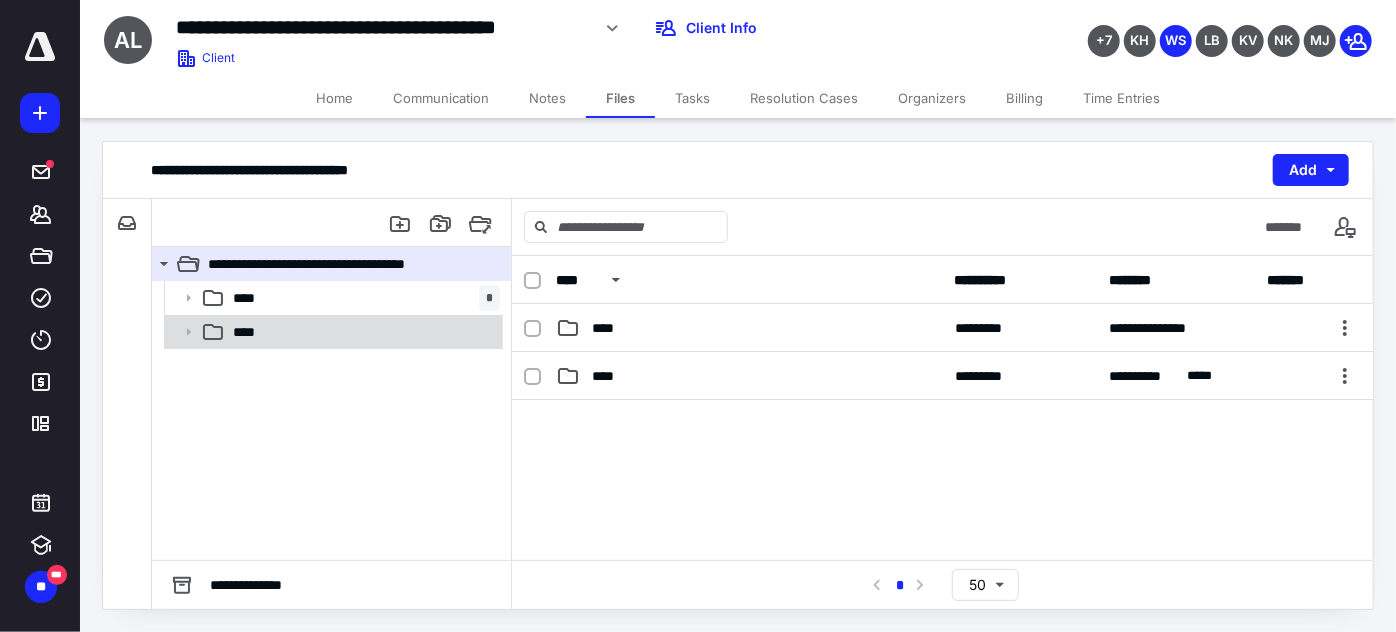 click on "****" at bounding box center [250, 332] 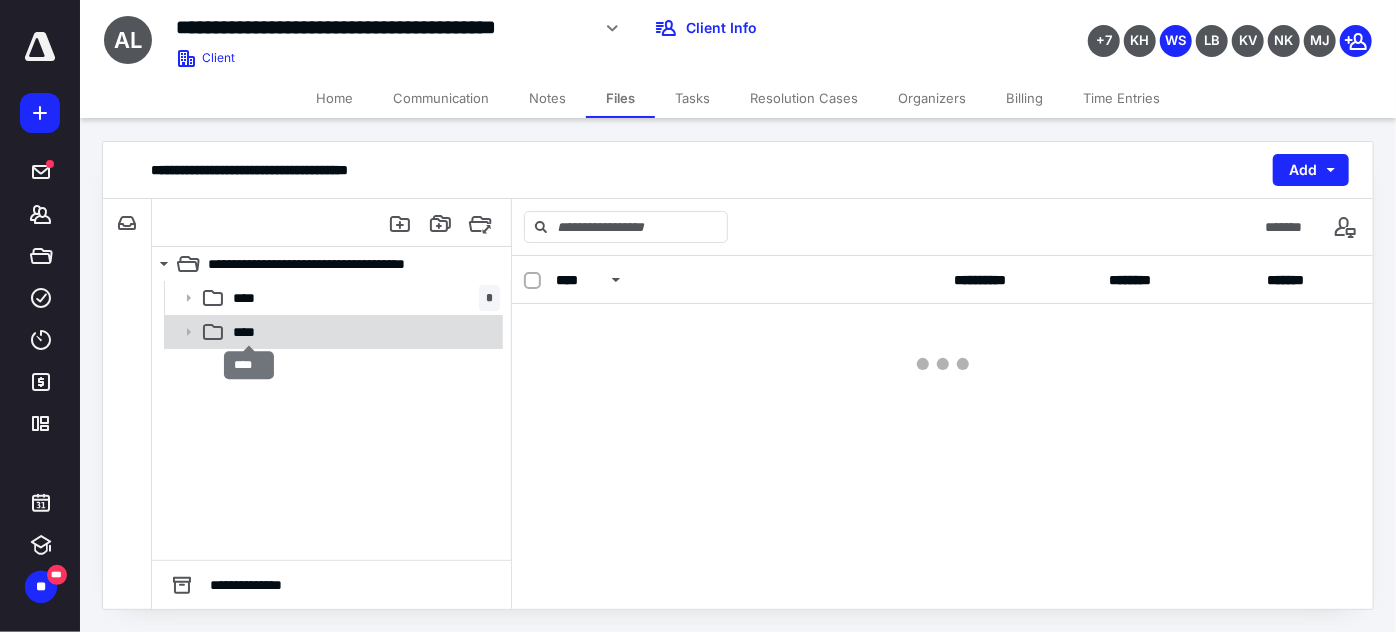 click on "****" at bounding box center [250, 332] 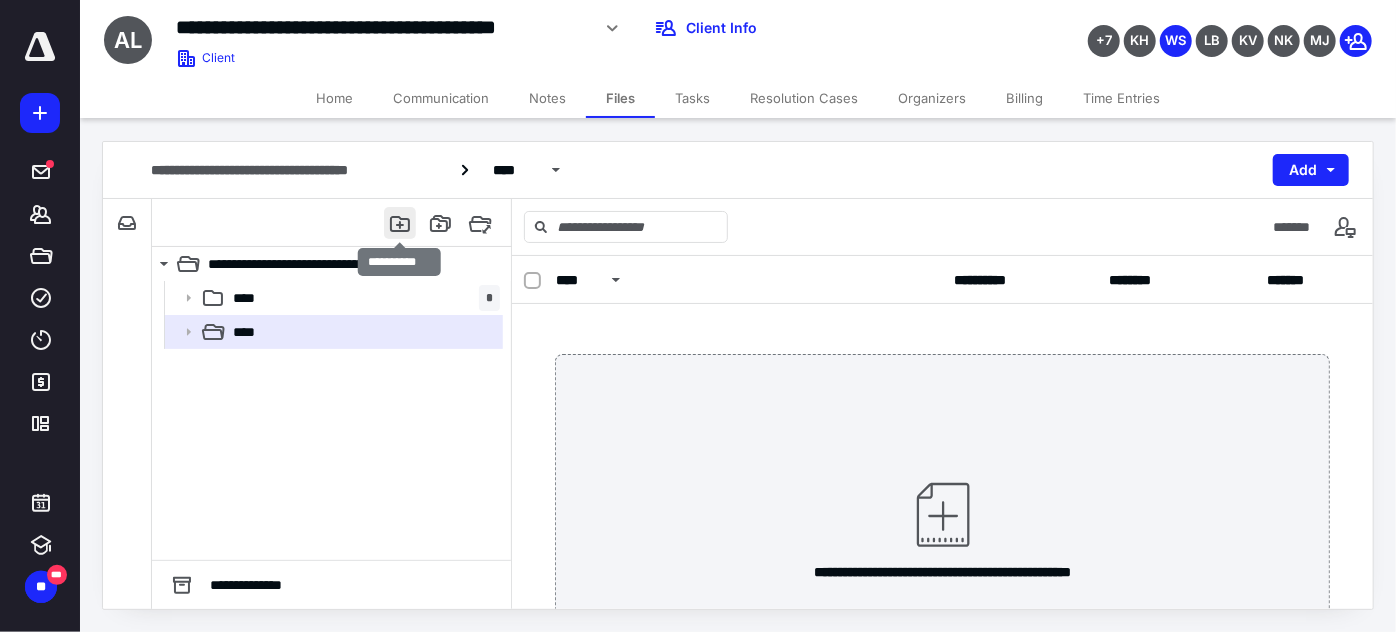 click at bounding box center [400, 223] 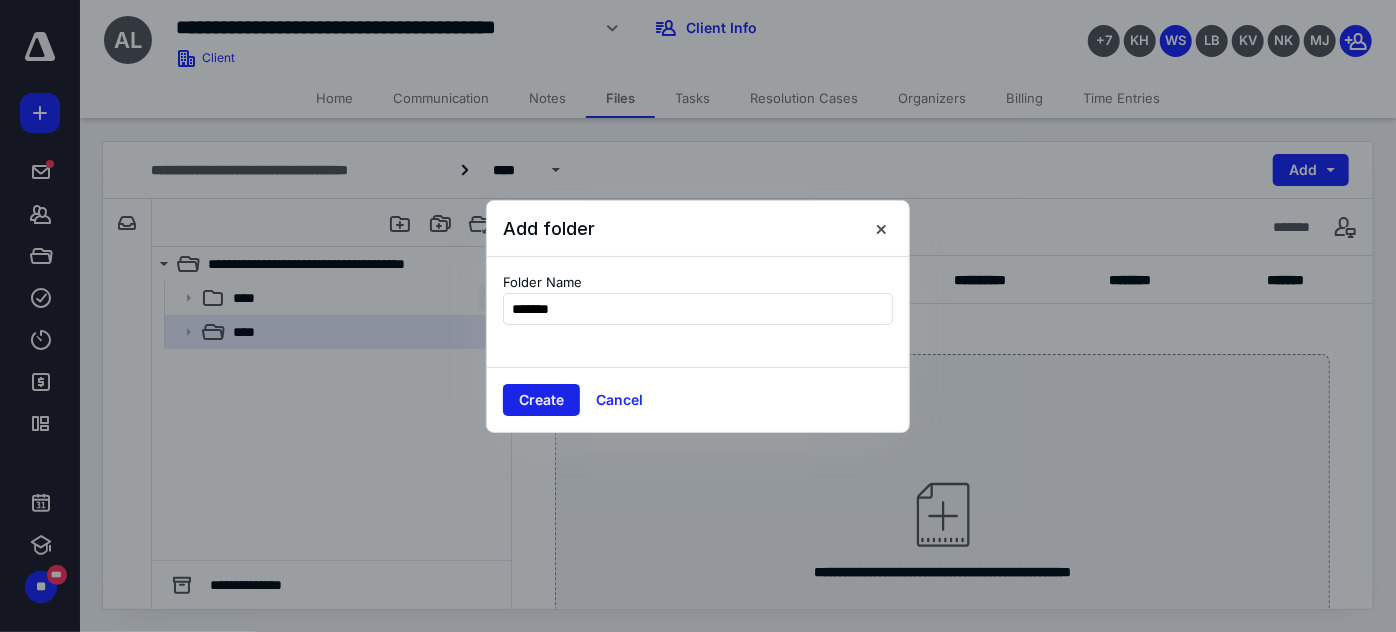 type on "*******" 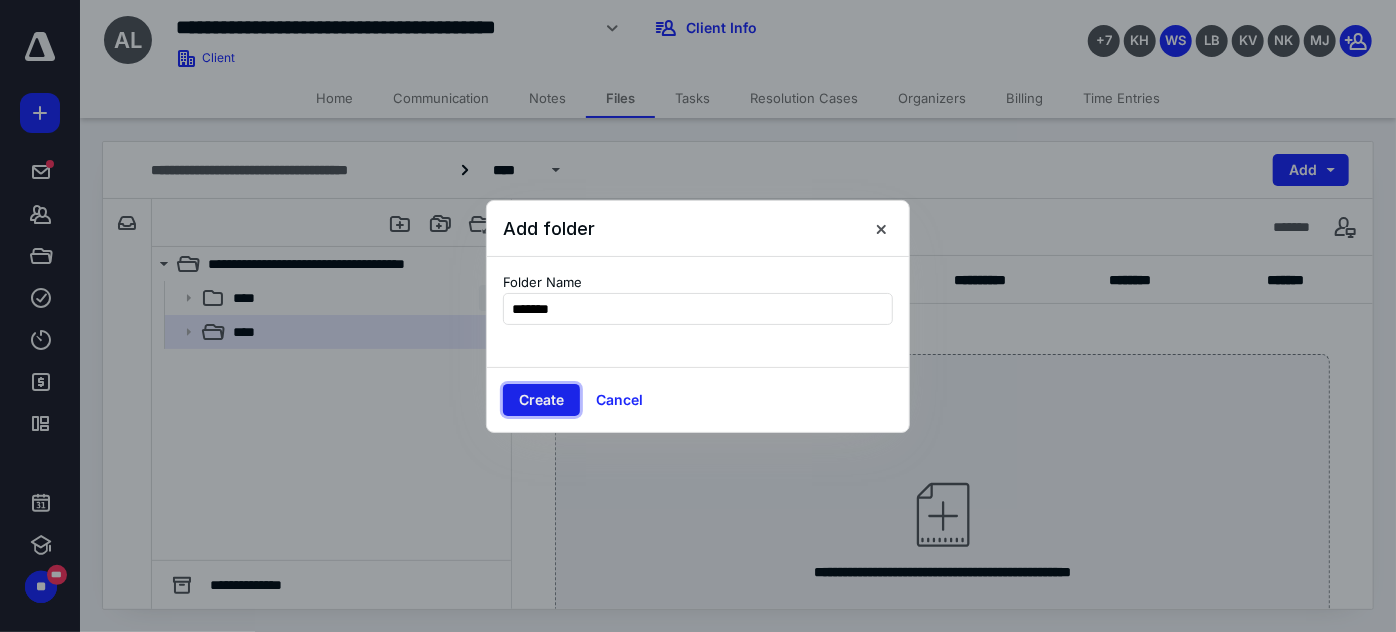 click on "Create" at bounding box center (541, 400) 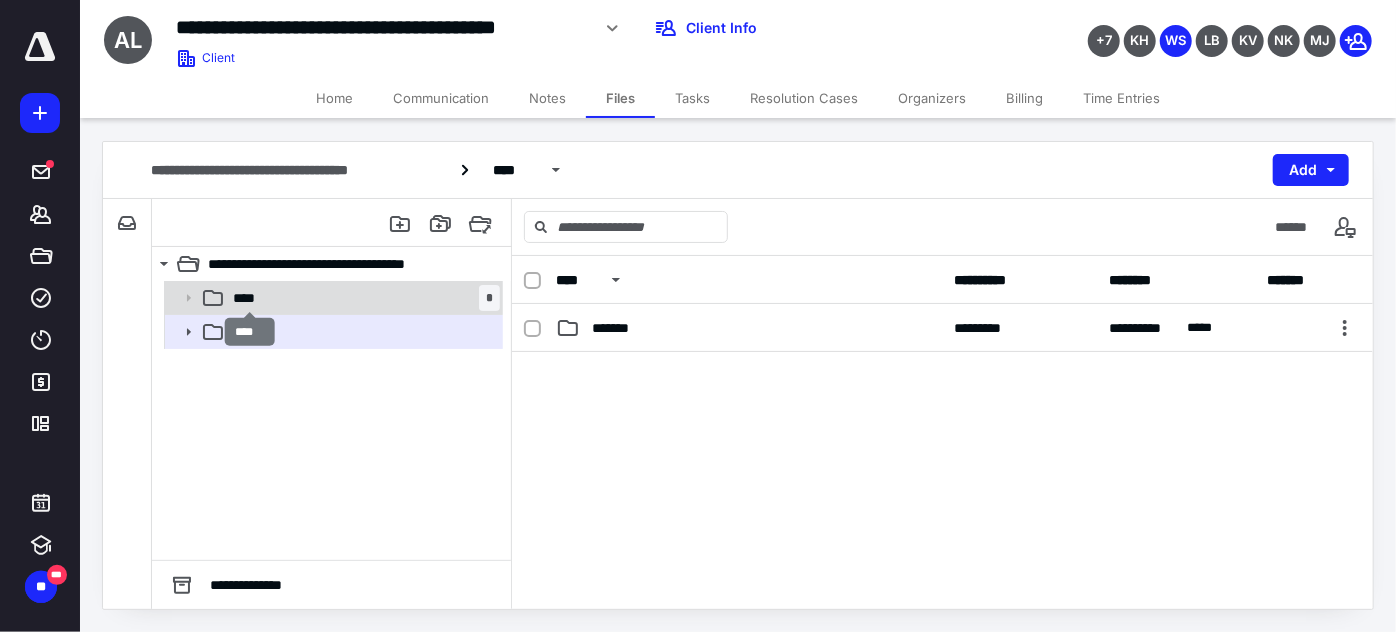 click on "****" at bounding box center (250, 298) 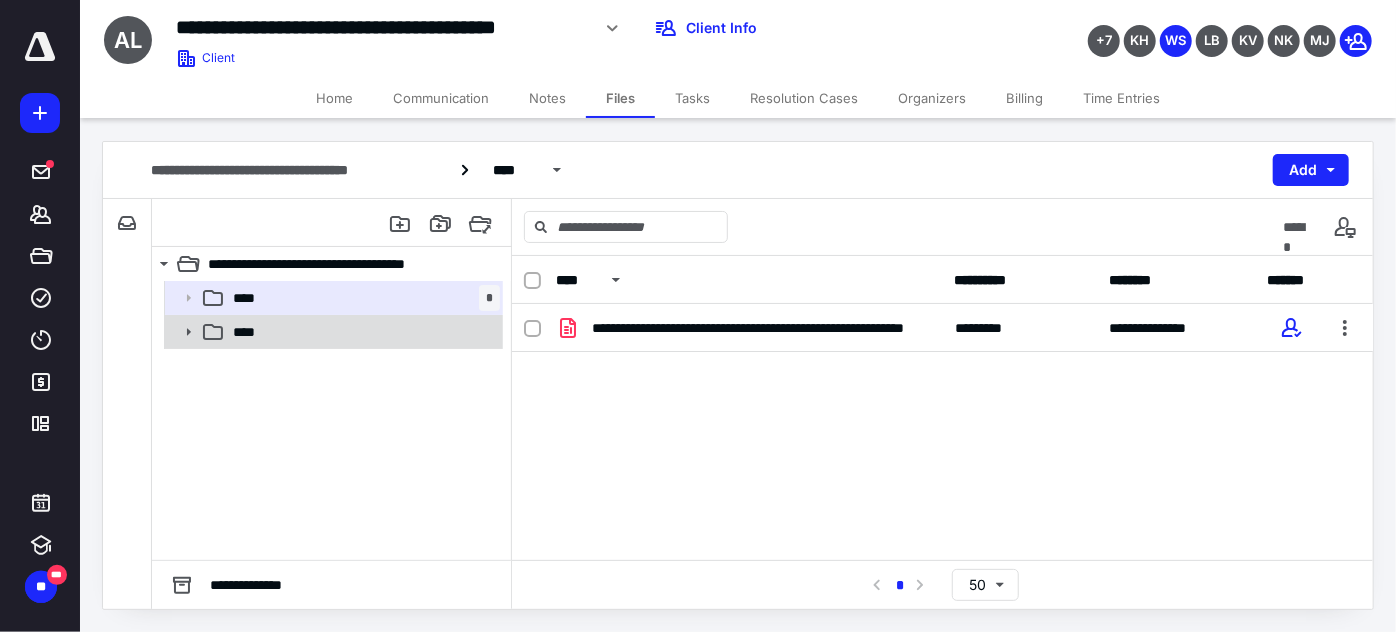 click on "****" at bounding box center (362, 332) 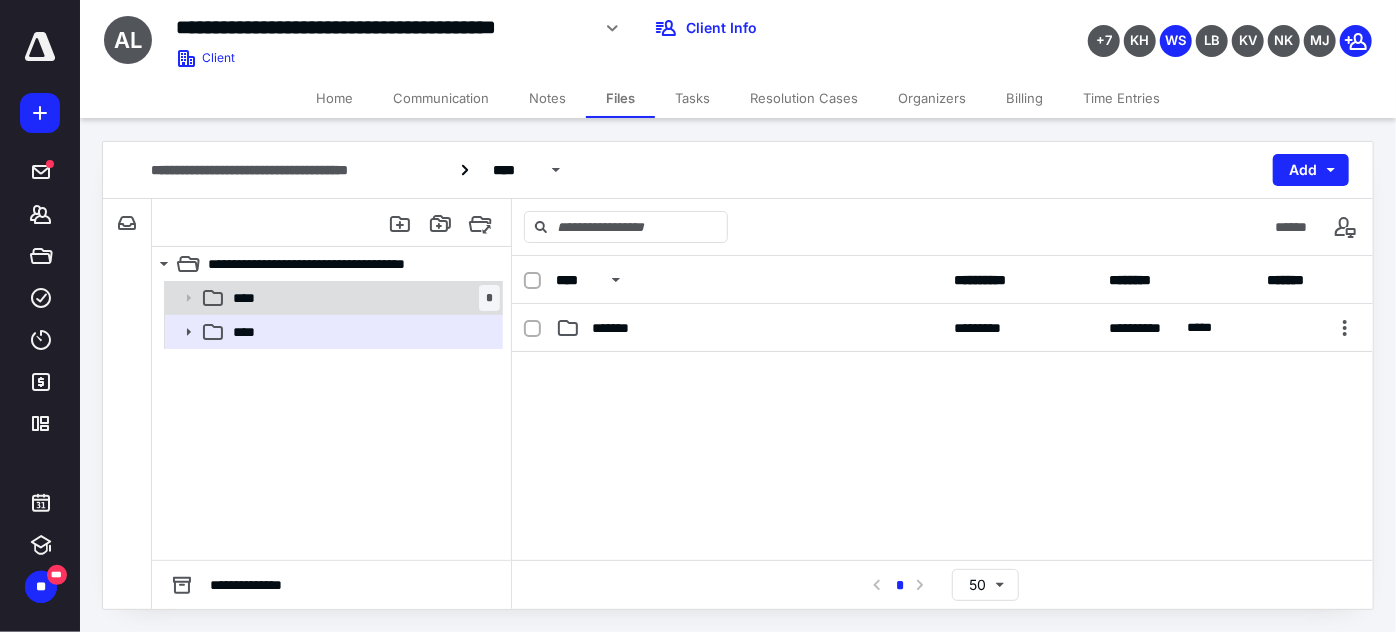 click on "****" at bounding box center [250, 298] 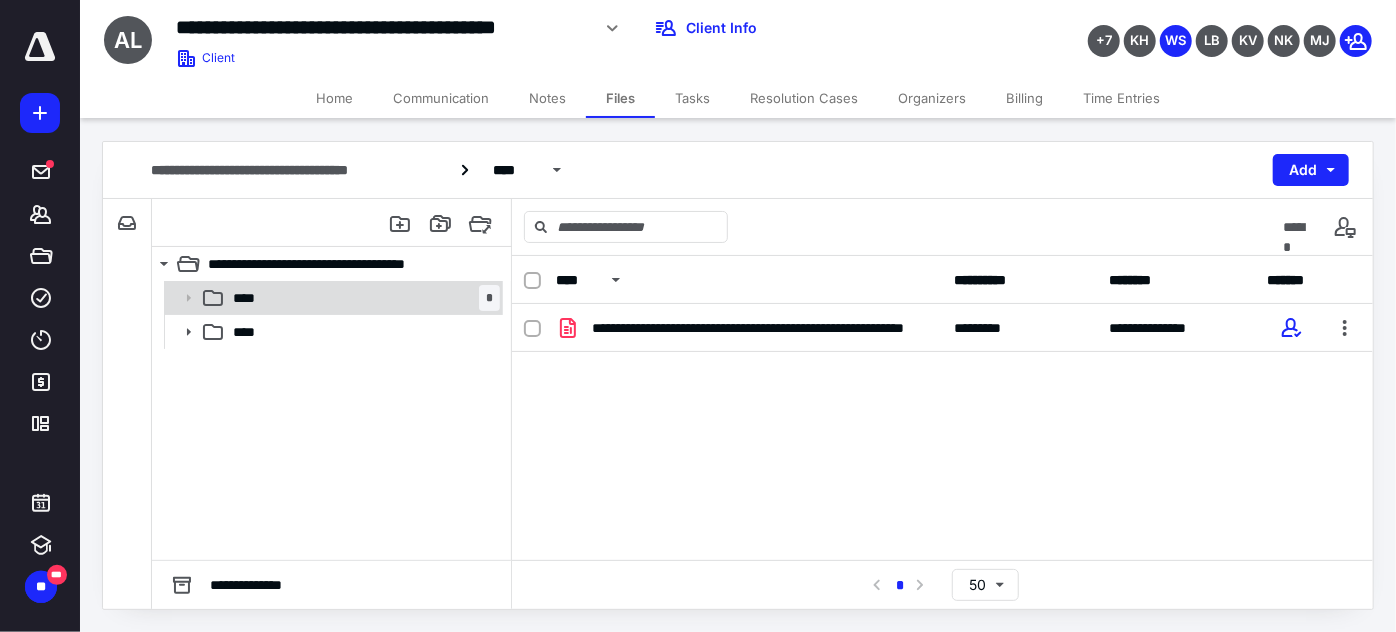 click on "****" at bounding box center [250, 298] 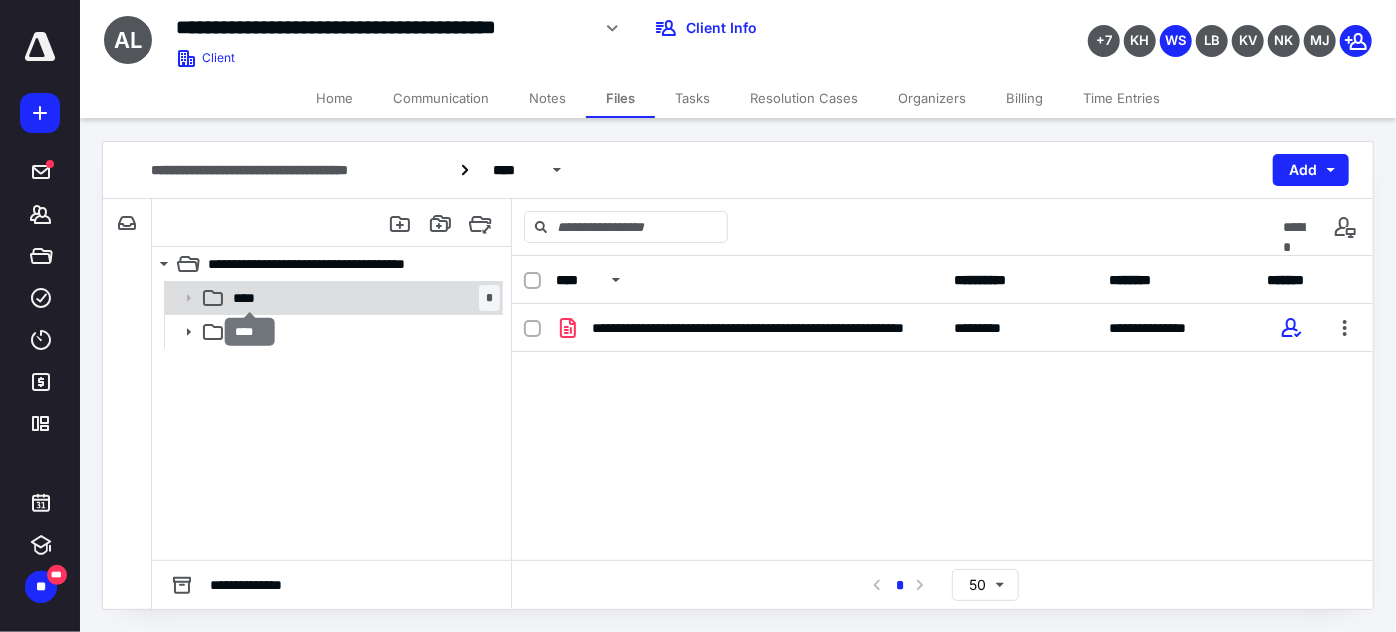 click on "****" at bounding box center (250, 298) 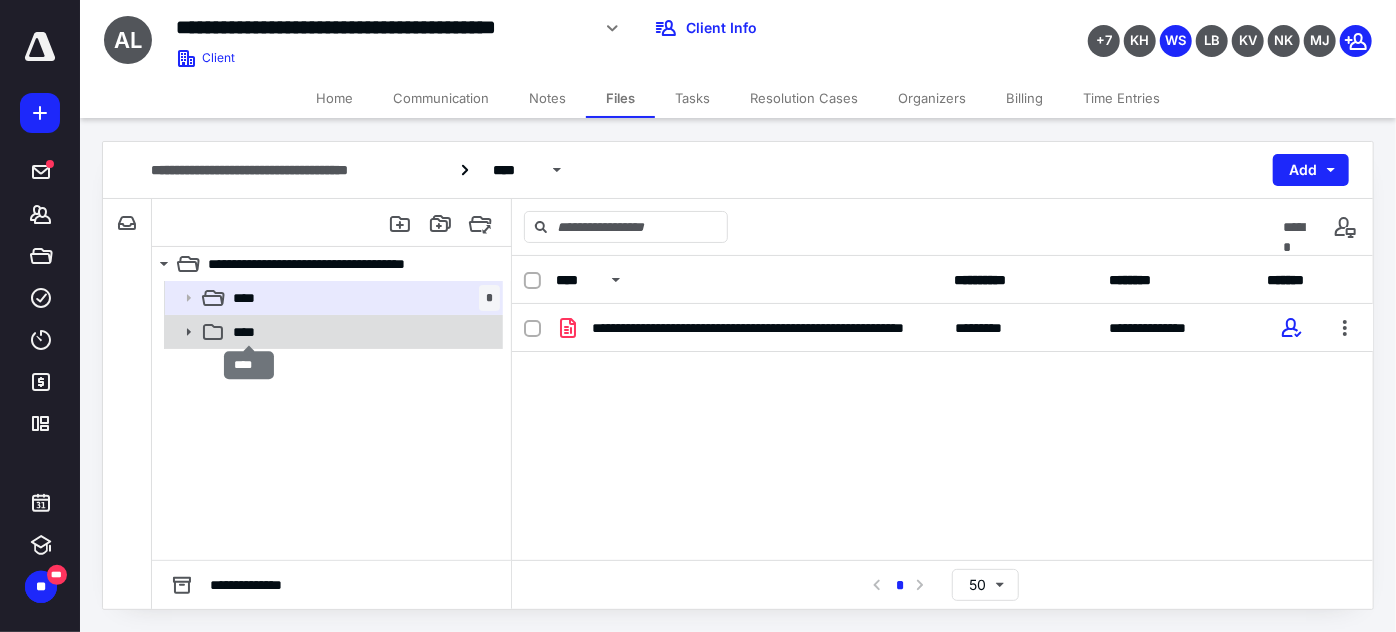 click on "****" at bounding box center [250, 332] 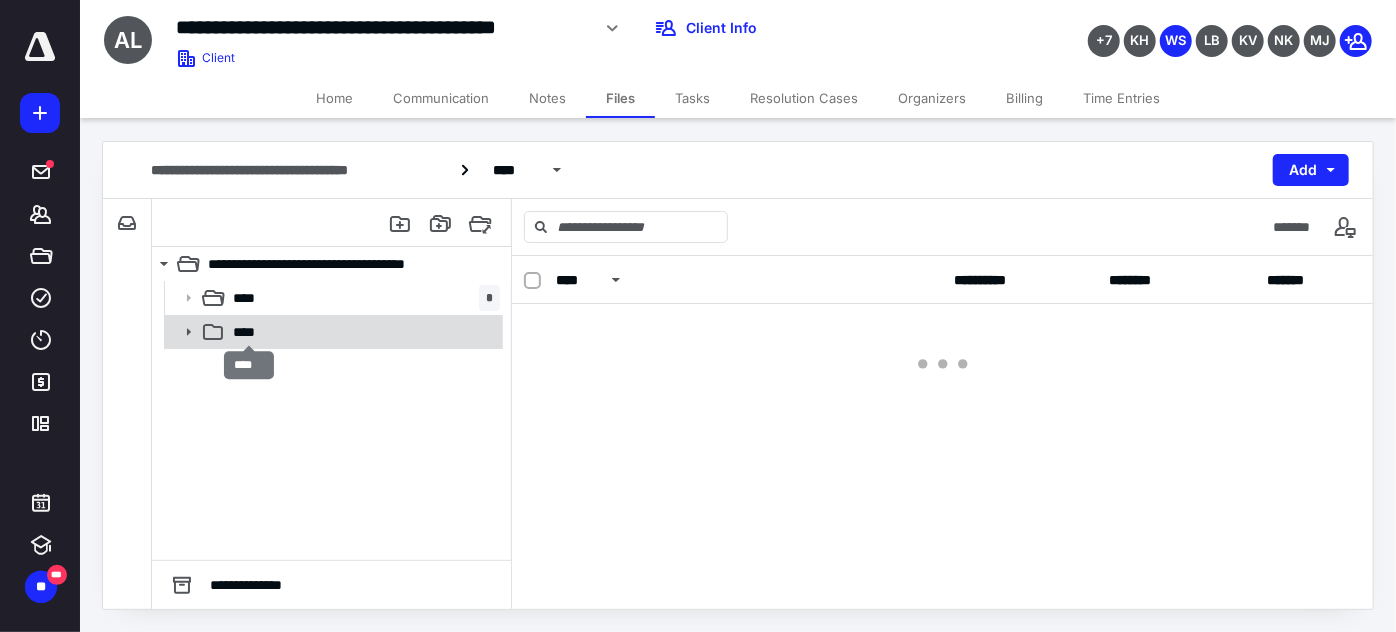 click on "****" at bounding box center [250, 332] 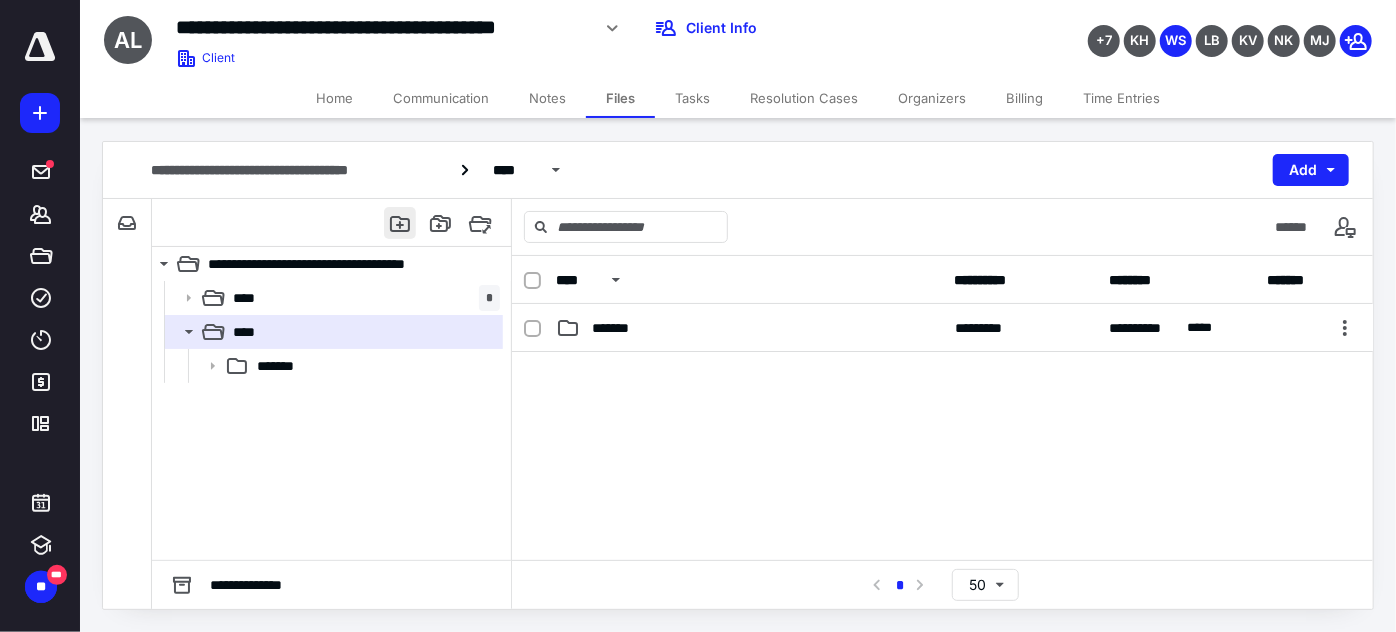 click at bounding box center [400, 223] 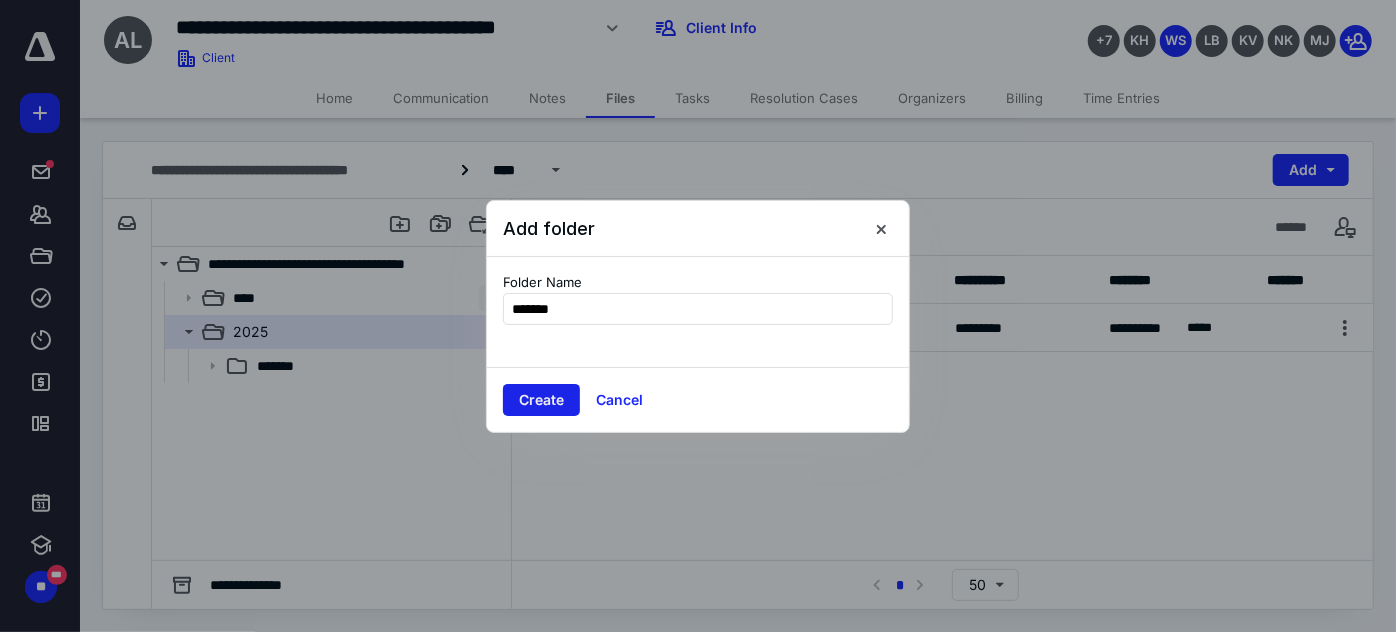 type on "*******" 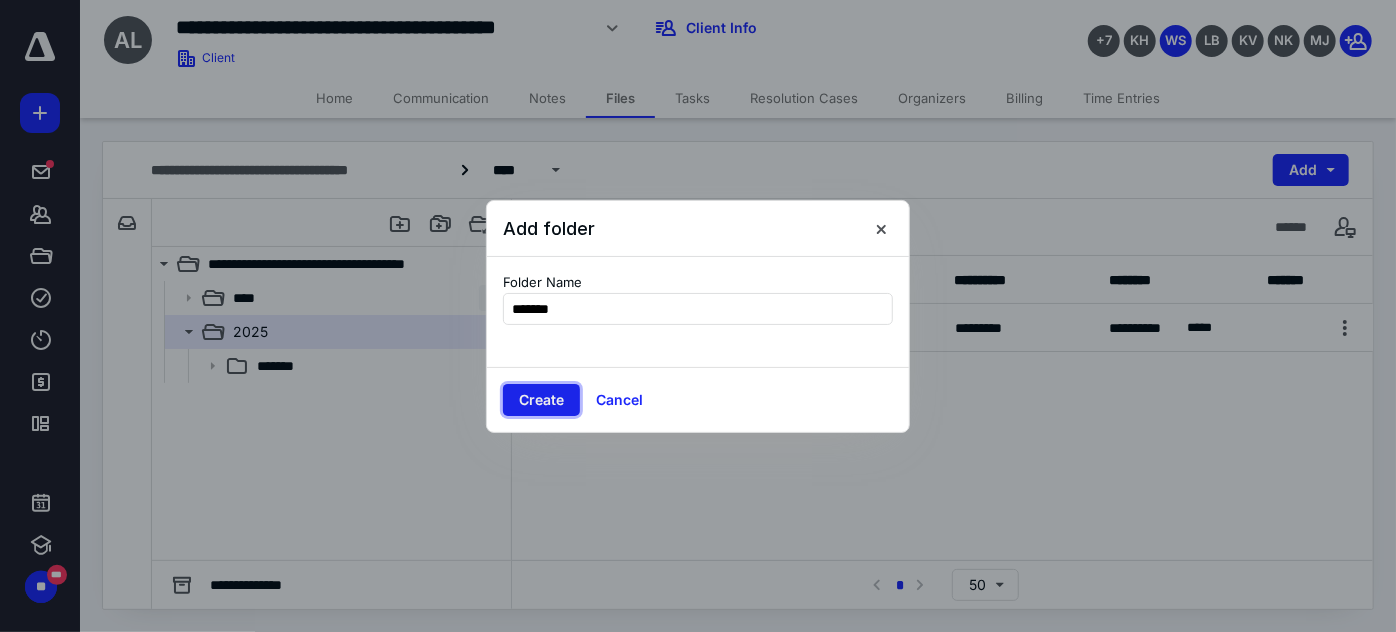 click on "Create" at bounding box center (541, 400) 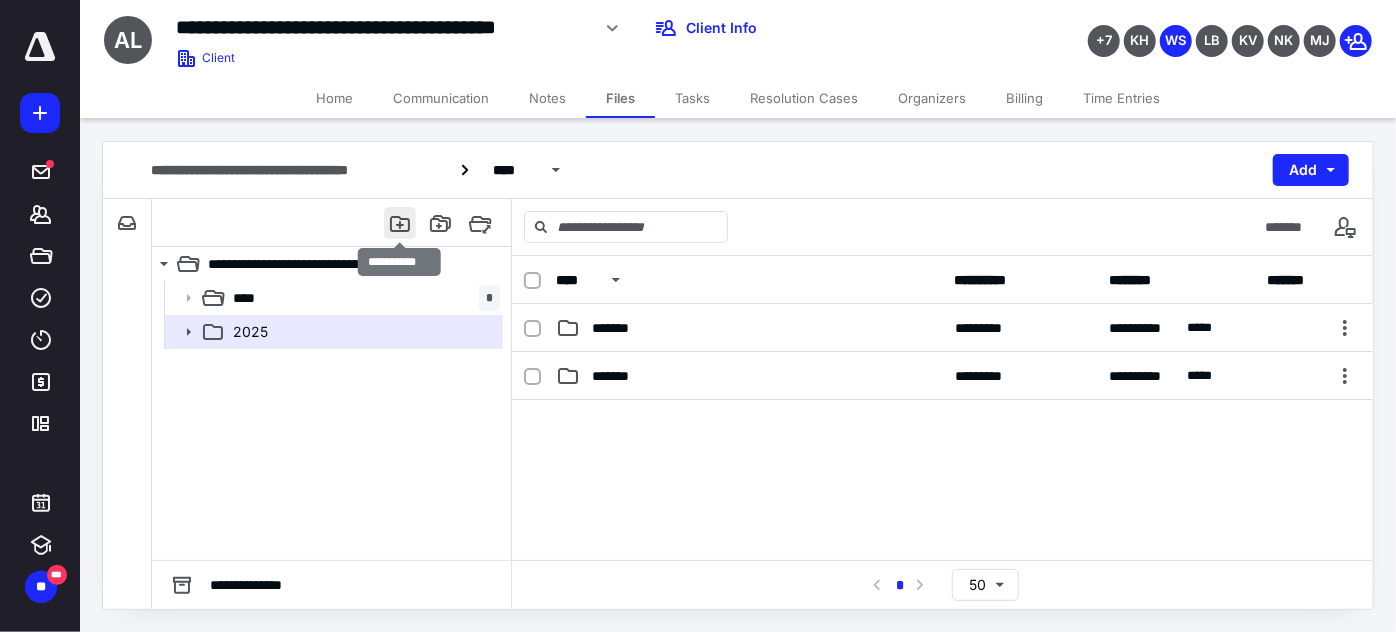 click at bounding box center (400, 223) 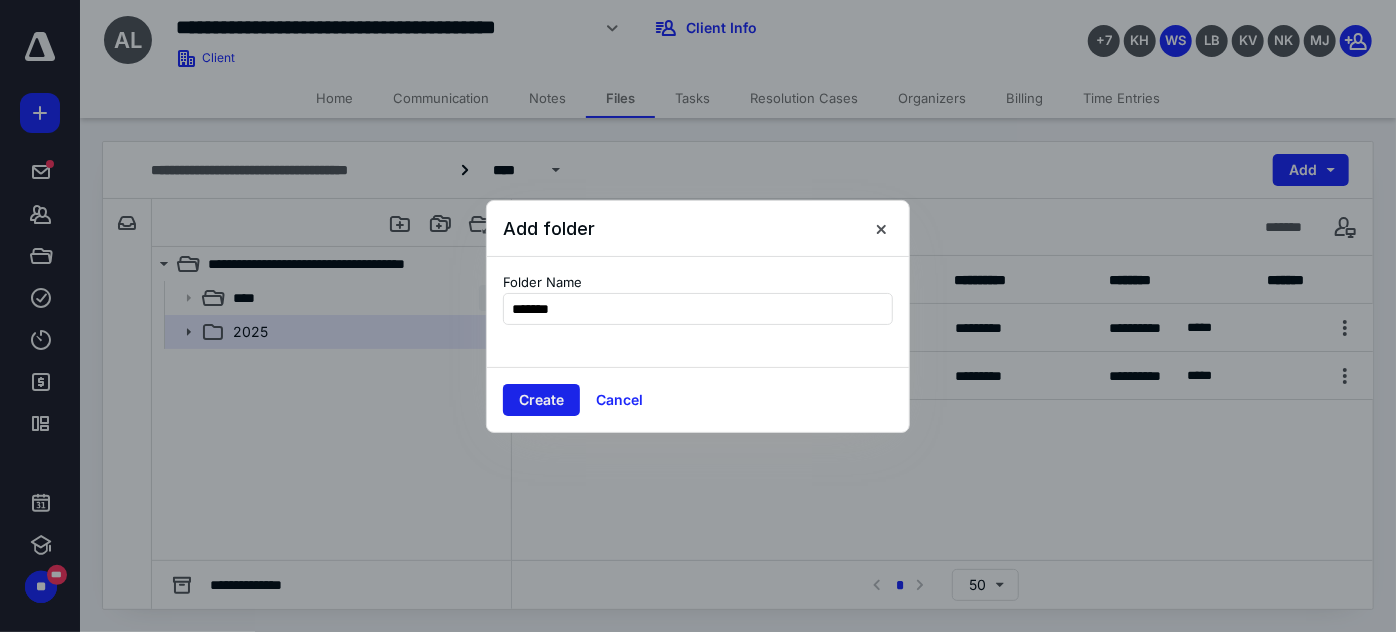 type on "*******" 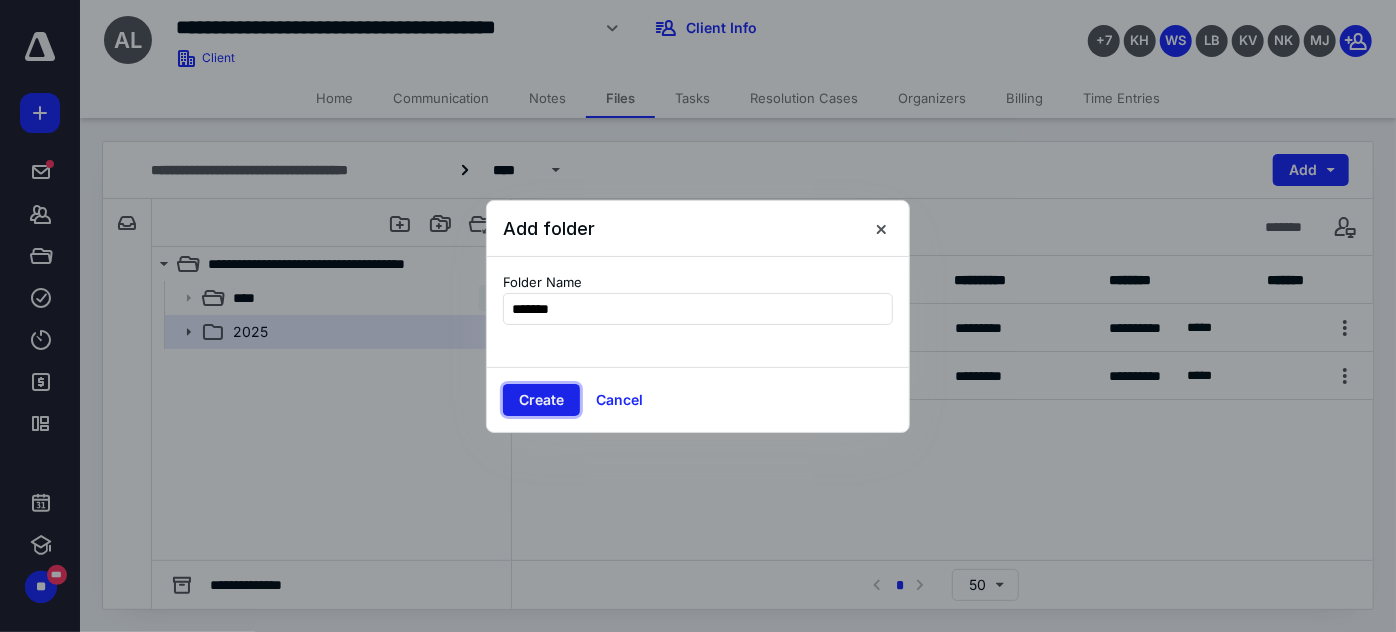 click on "Create" at bounding box center [541, 400] 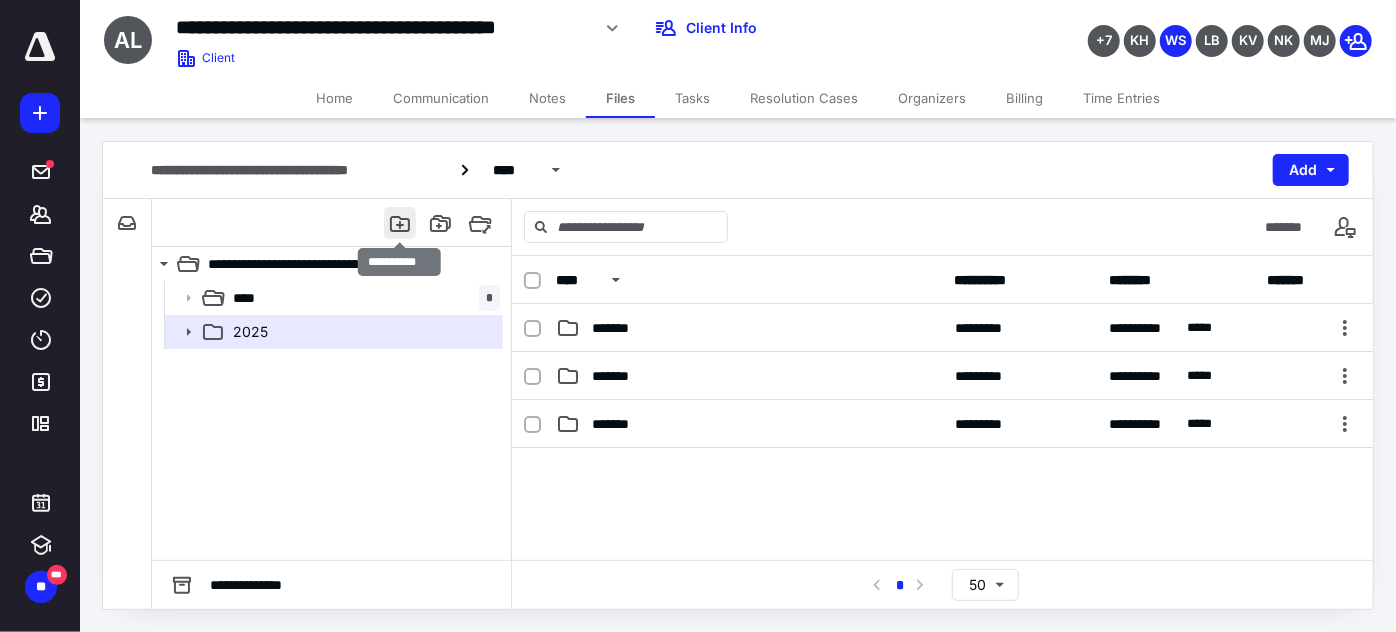 click at bounding box center [400, 223] 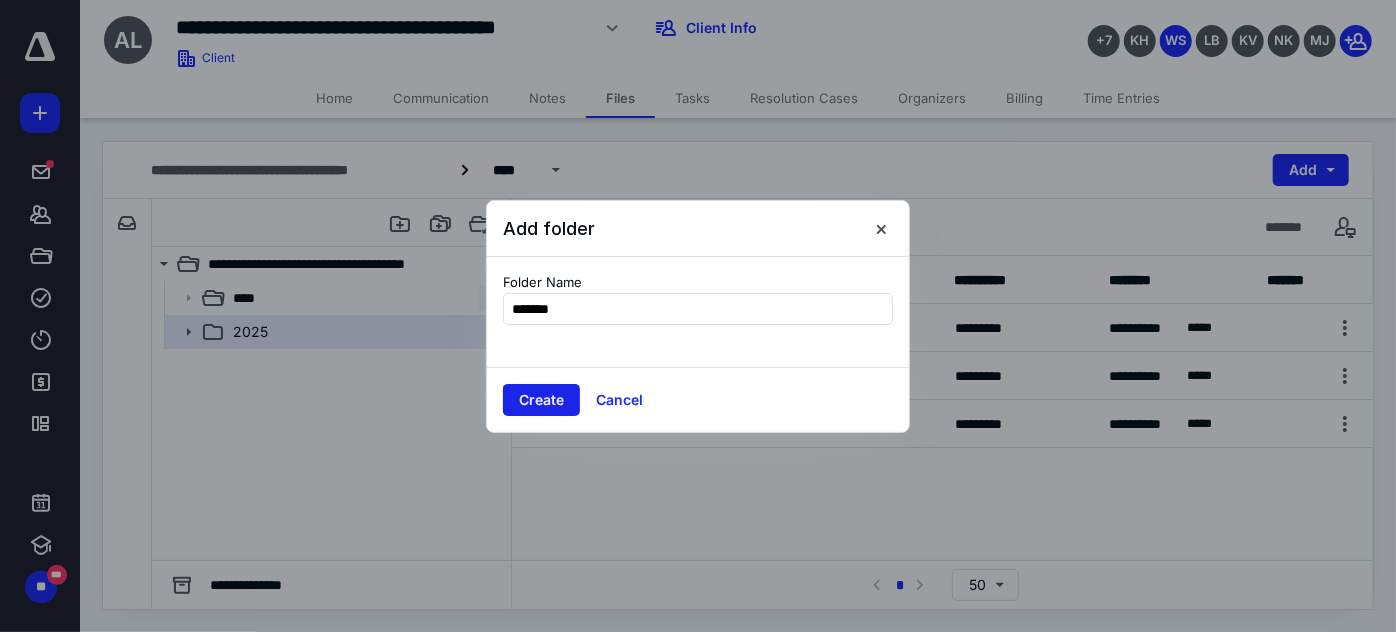 type on "*******" 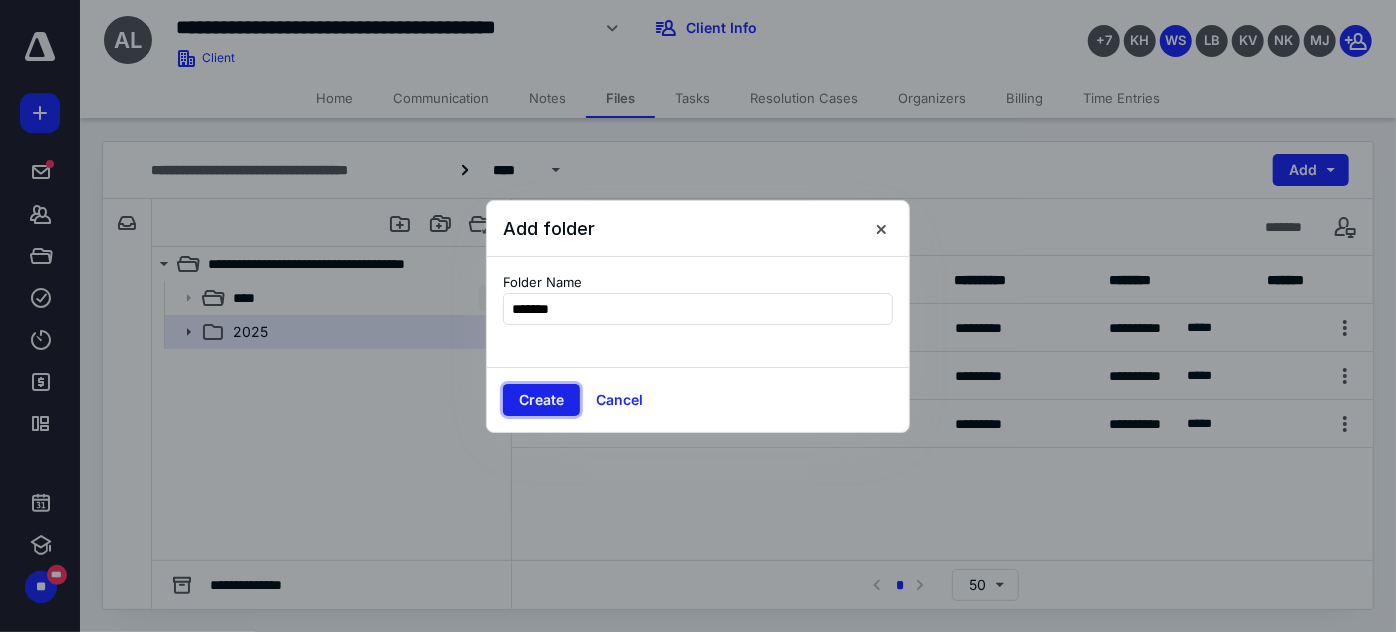 click on "Create" at bounding box center (541, 400) 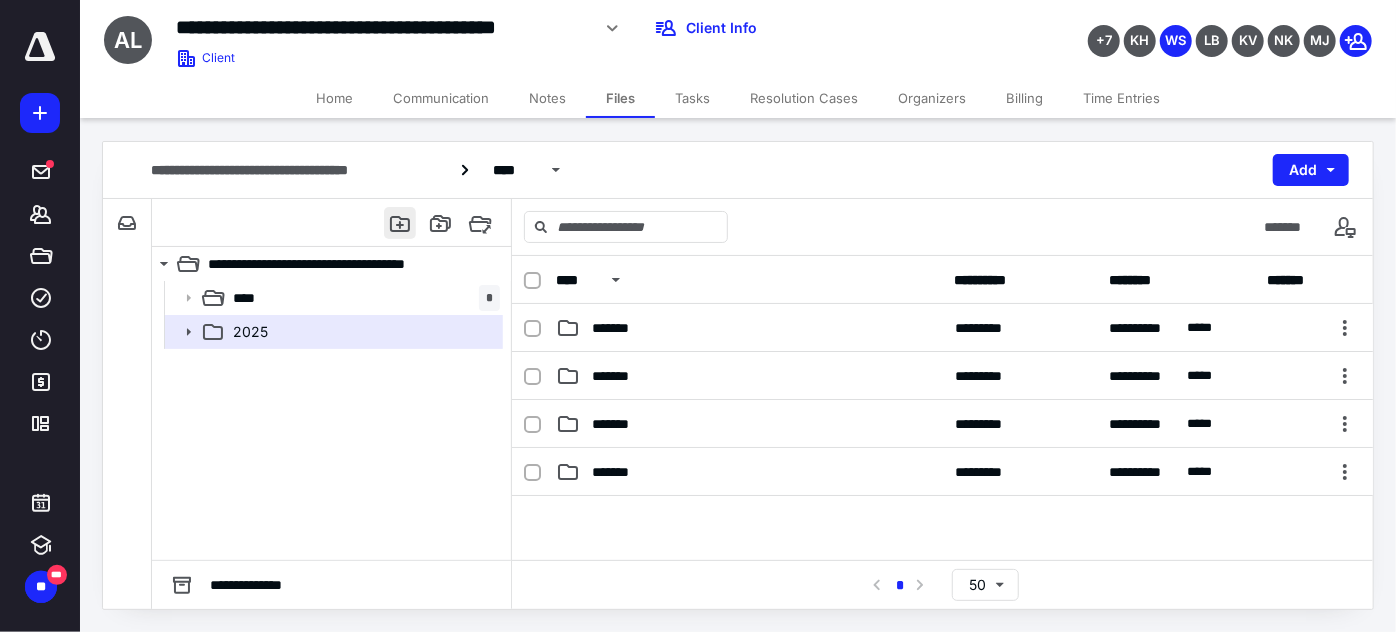 click at bounding box center [400, 223] 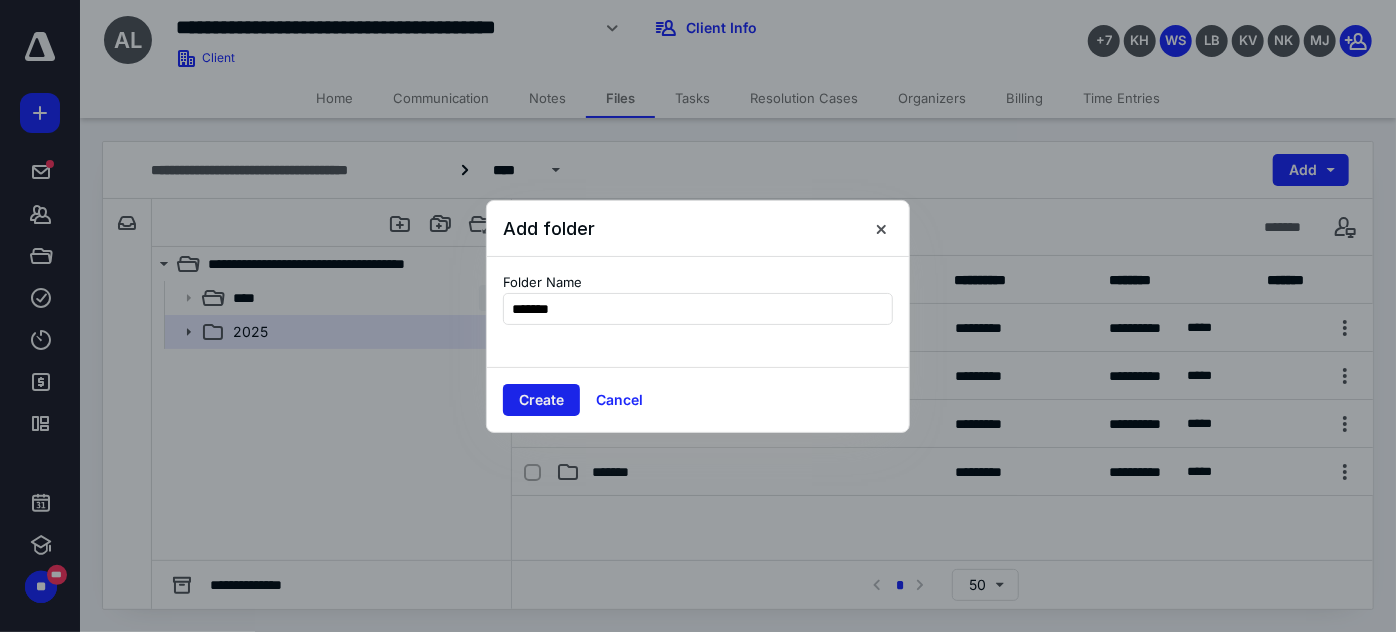 type on "*******" 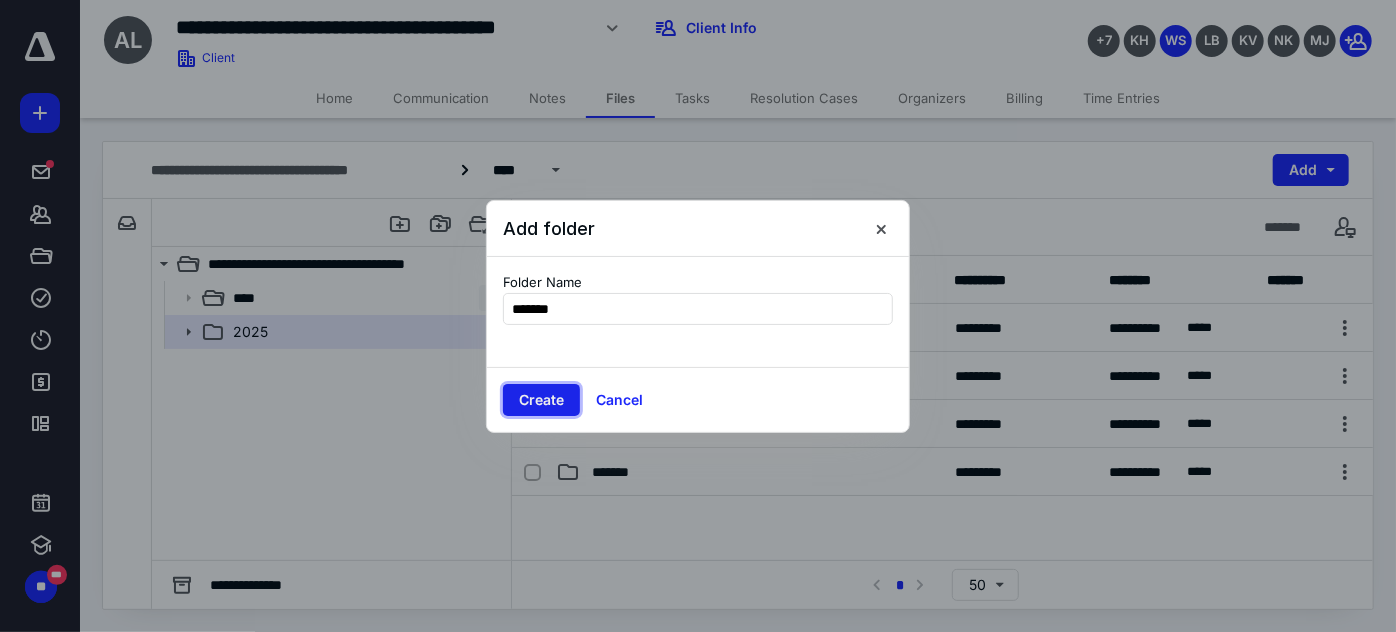 click on "Create" at bounding box center (541, 400) 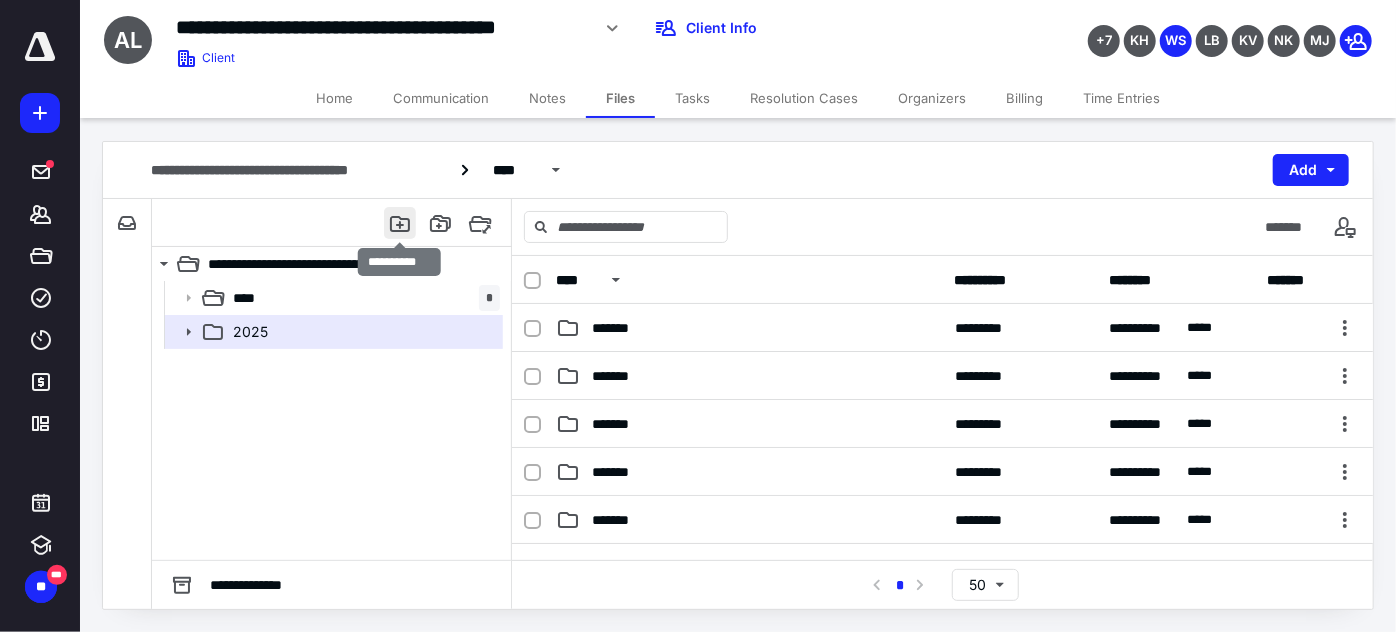 click at bounding box center [400, 223] 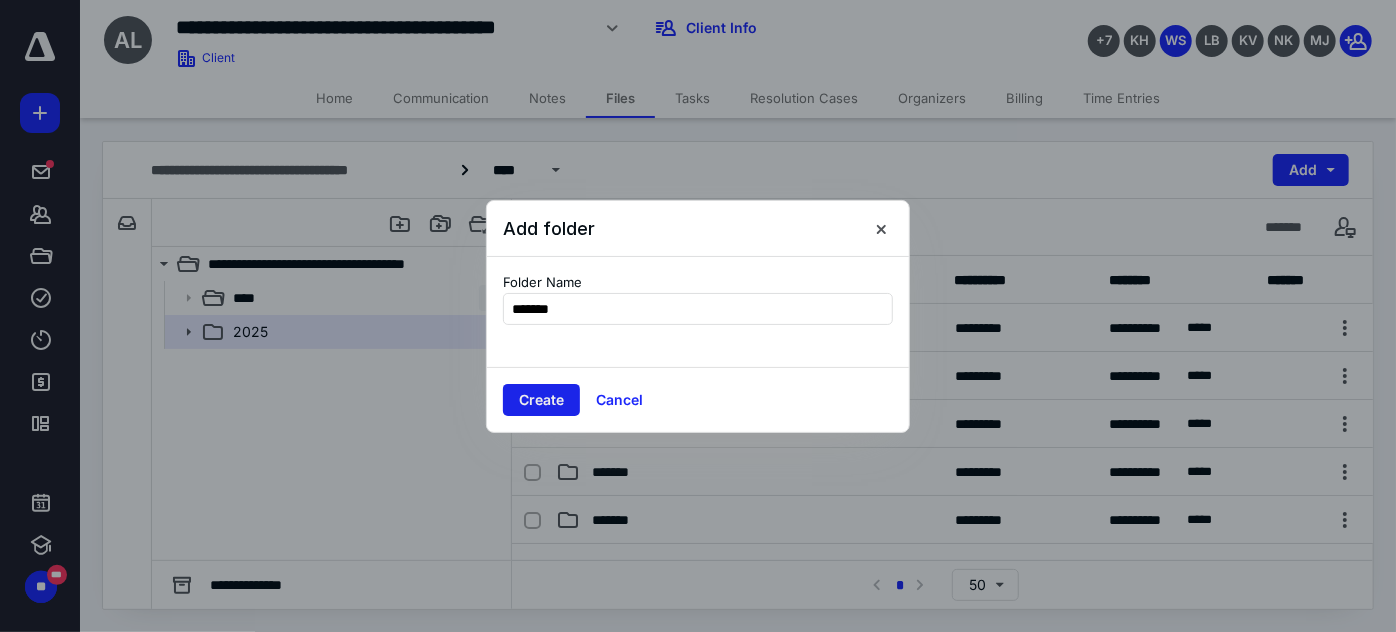 type on "*******" 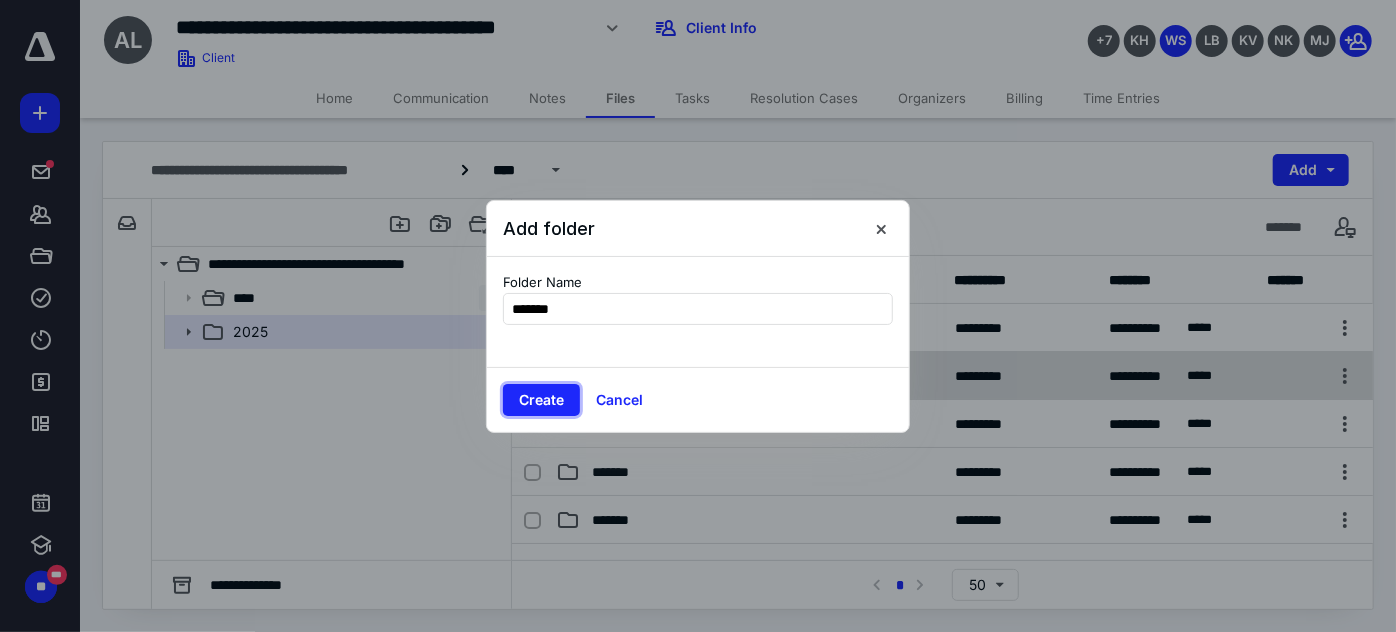 click on "Create" at bounding box center [541, 400] 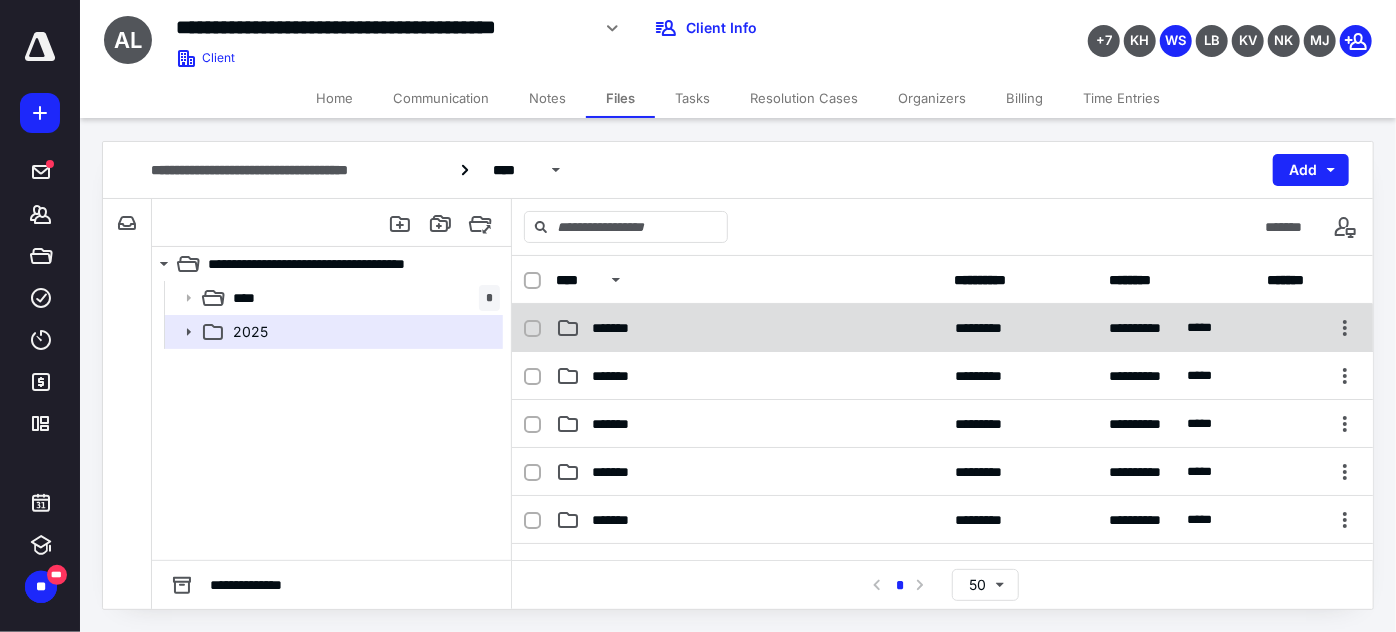 click on "*******" at bounding box center (618, 328) 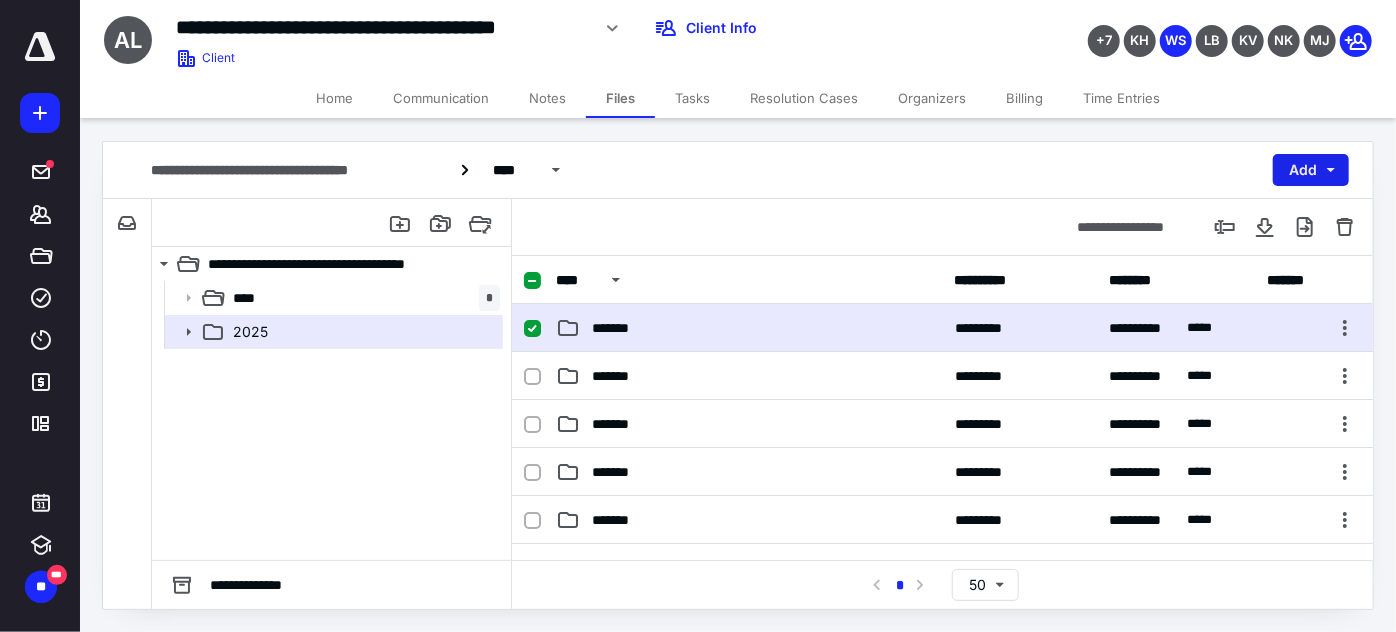 click on "Add" at bounding box center [1311, 170] 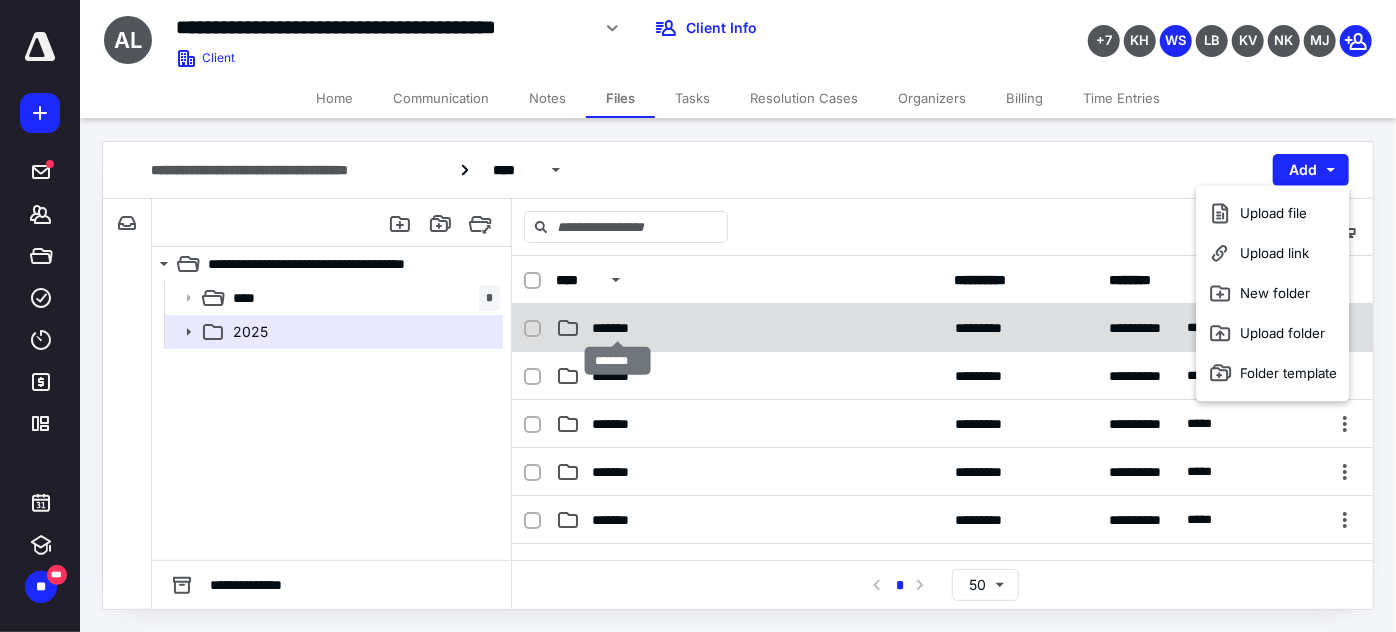 click on "*******" at bounding box center [618, 328] 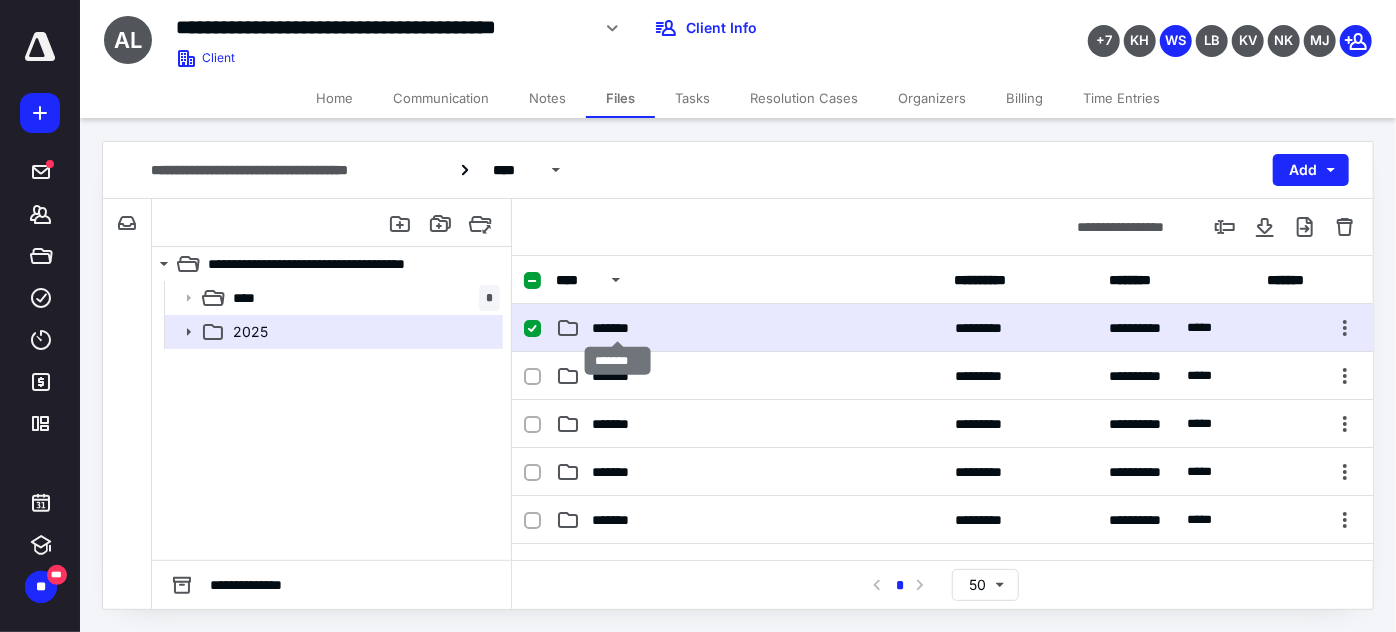 click on "*******" at bounding box center [618, 328] 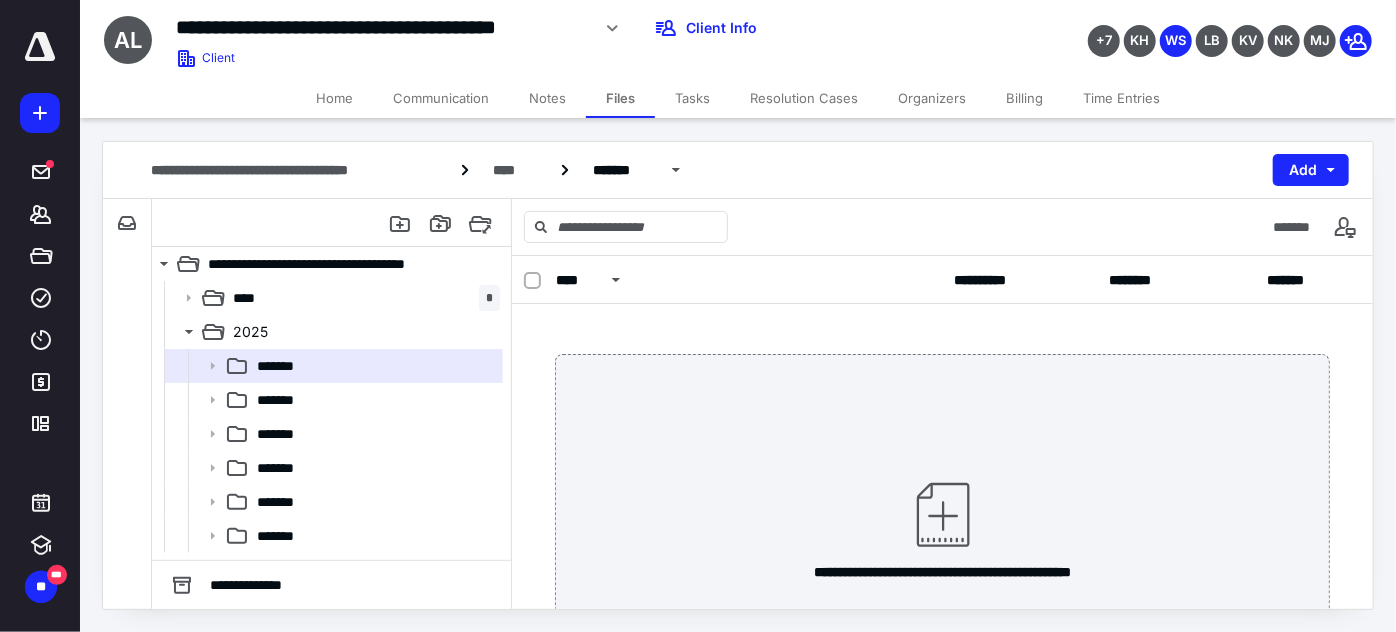 click on "**********" at bounding box center [942, 529] 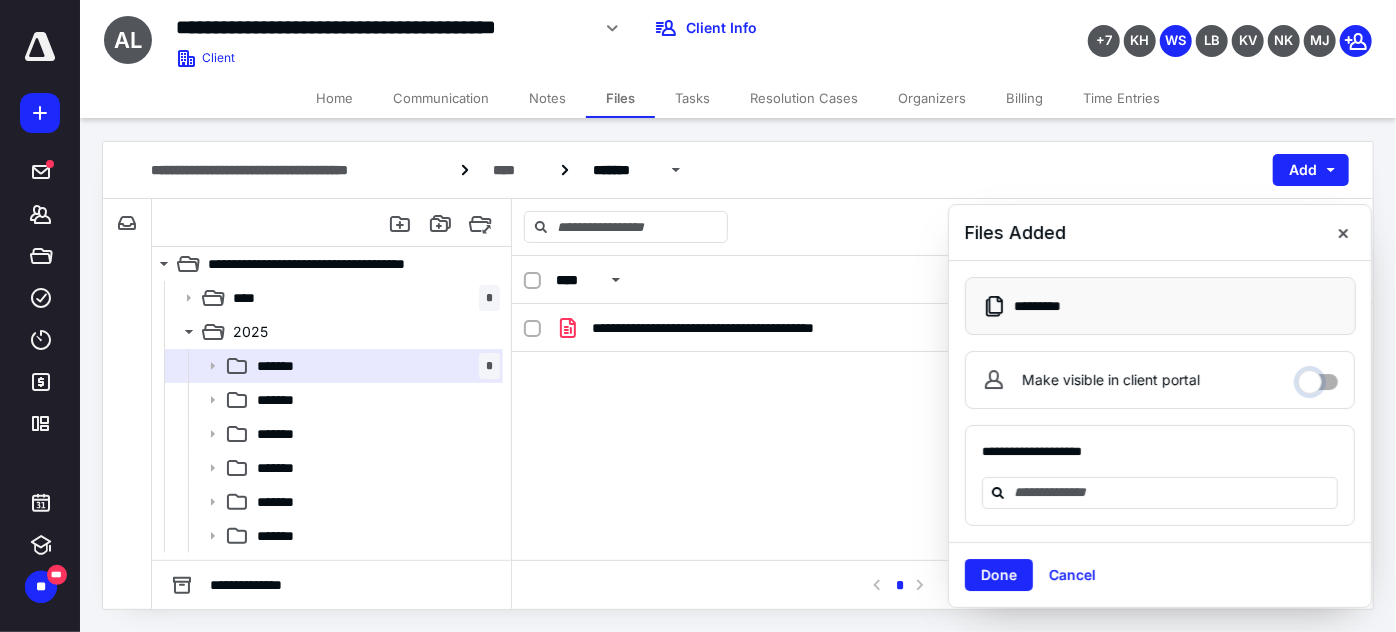 click on "Make visible in client portal" at bounding box center (1318, 377) 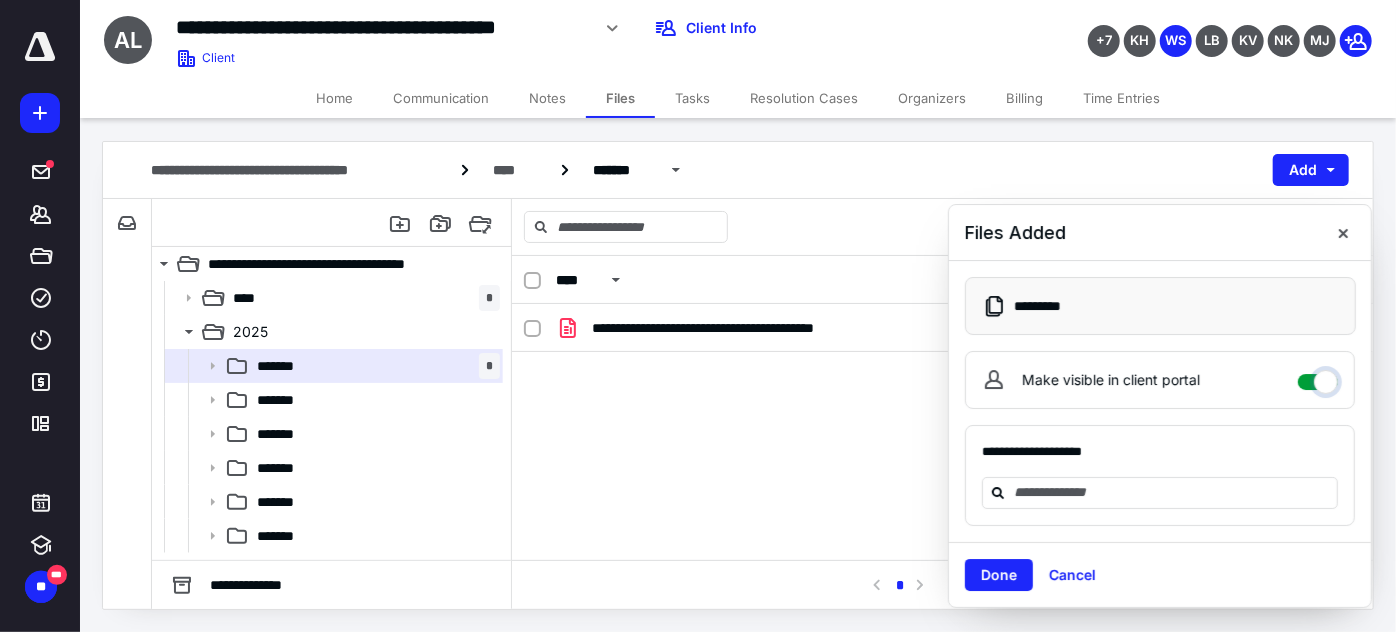 checkbox on "****" 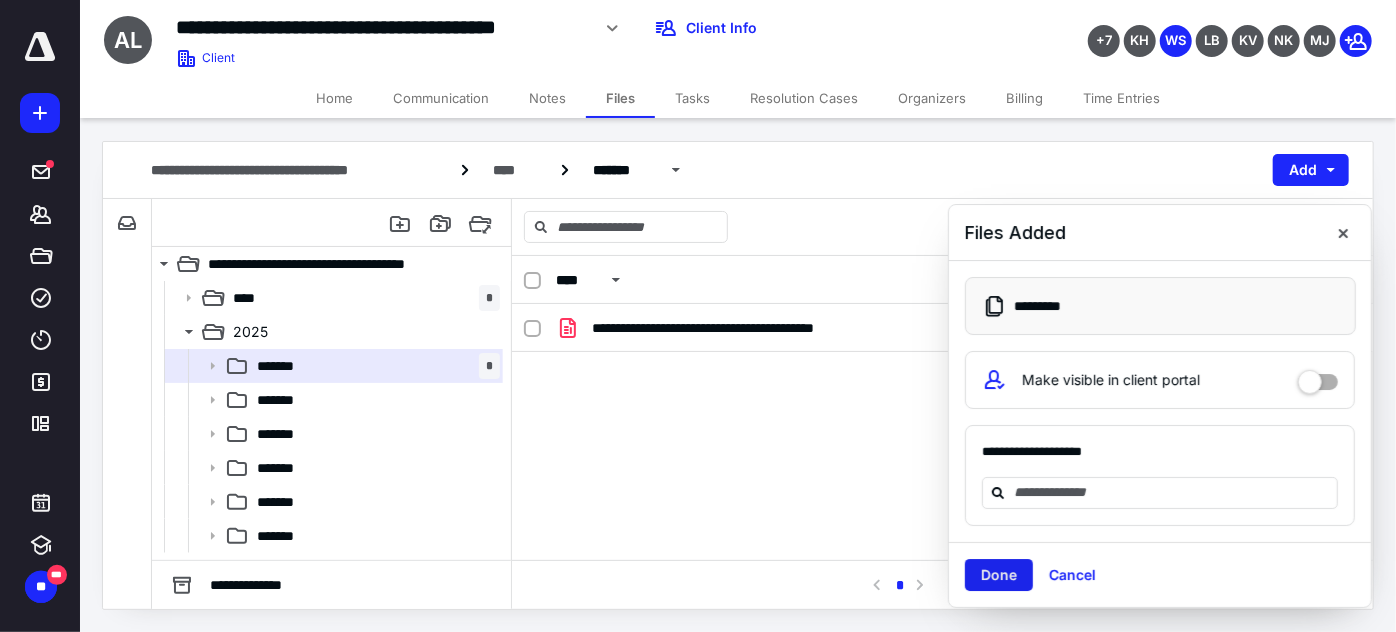 click on "Done" at bounding box center [999, 575] 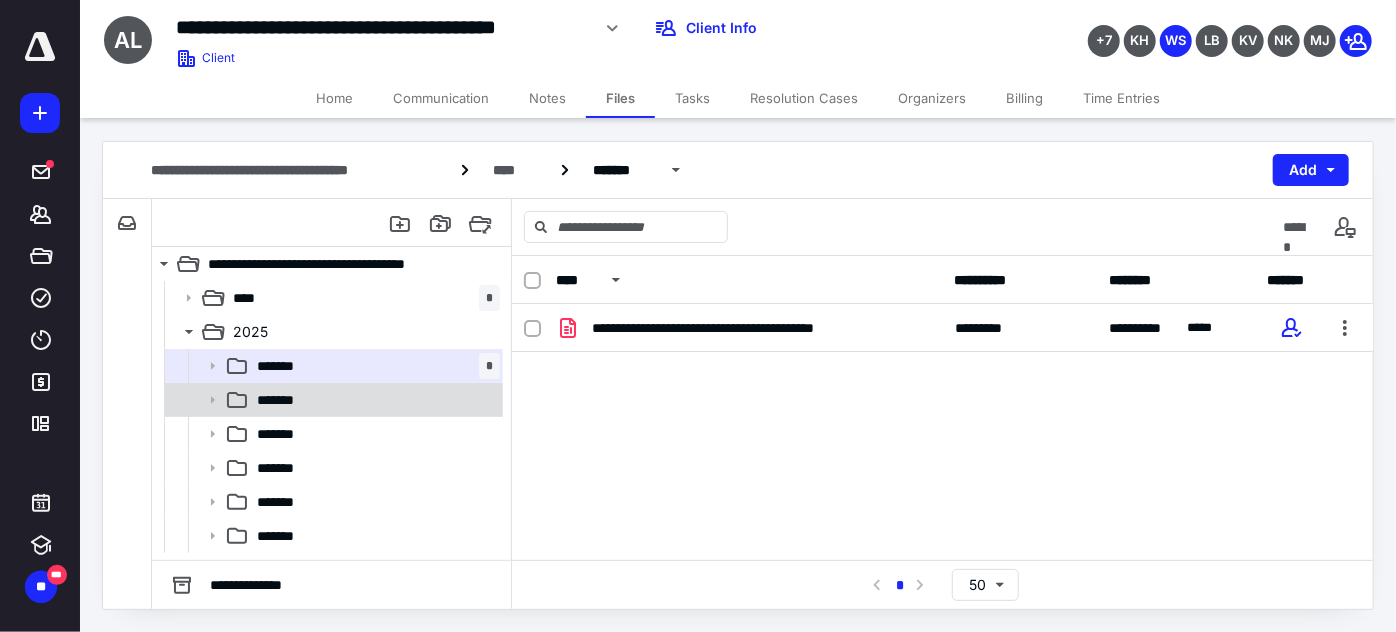 click on "*******" at bounding box center [285, 400] 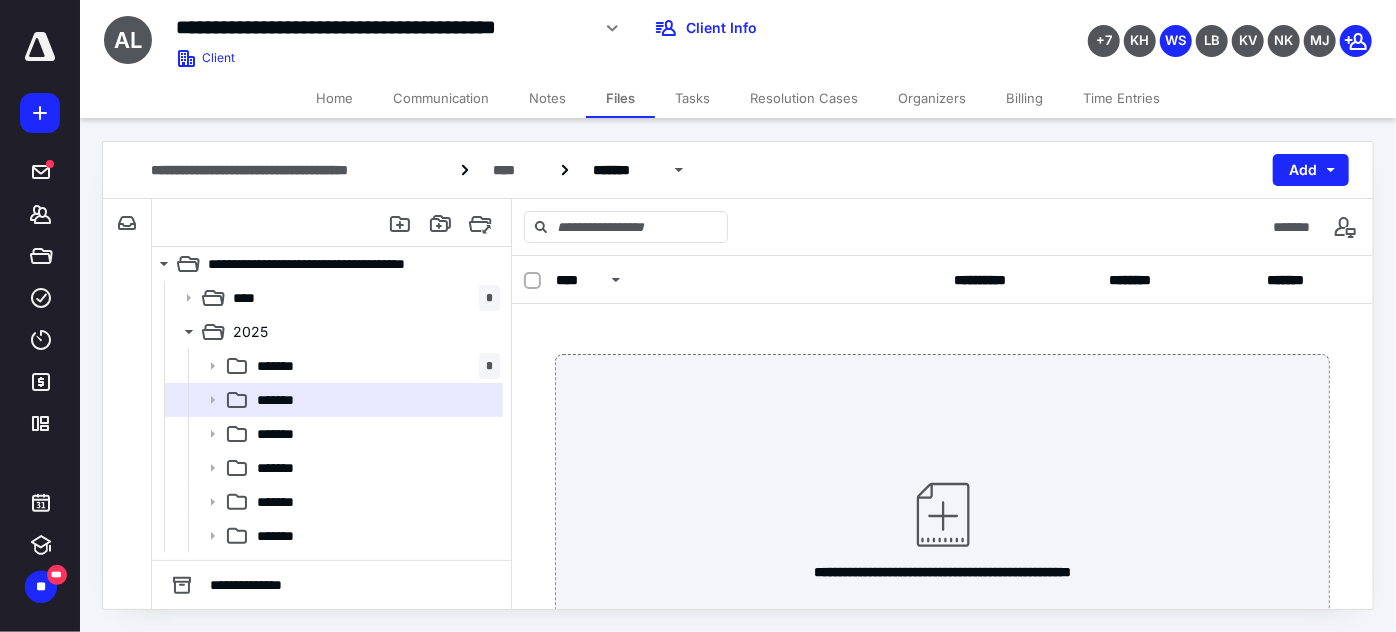 click at bounding box center (943, 515) 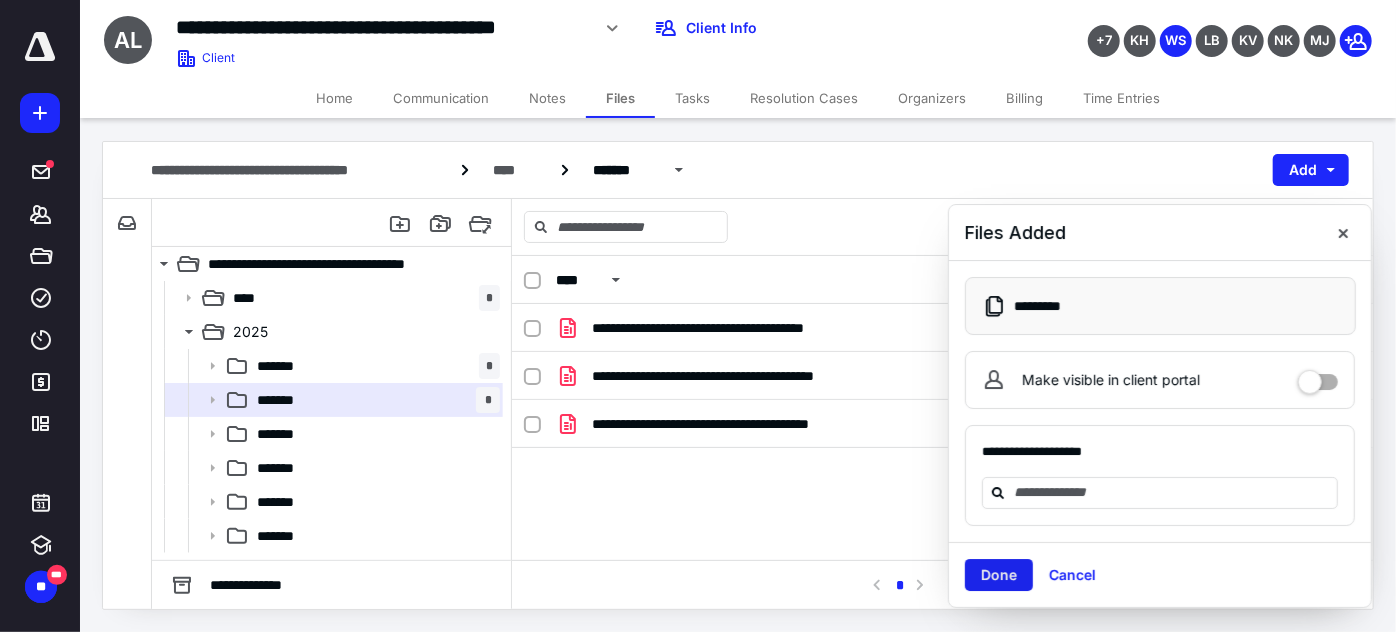 click on "Done" at bounding box center (999, 575) 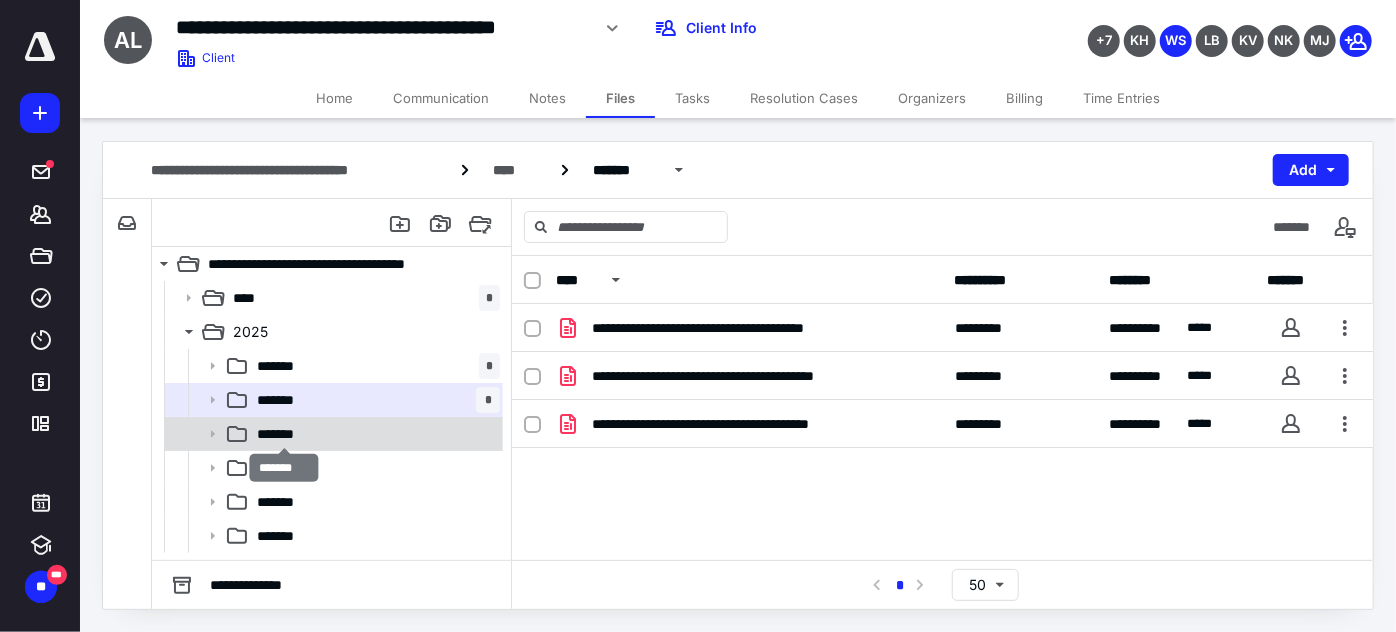 click on "*******" at bounding box center (284, 434) 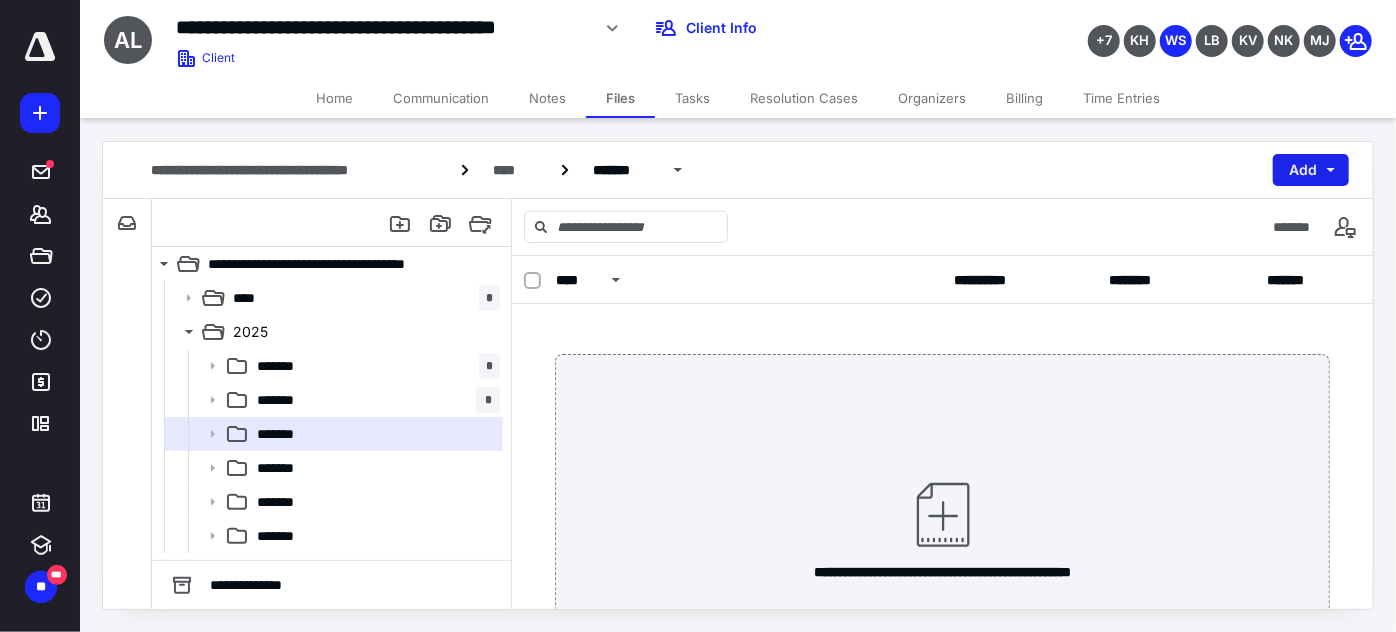 click on "Add" at bounding box center (1311, 170) 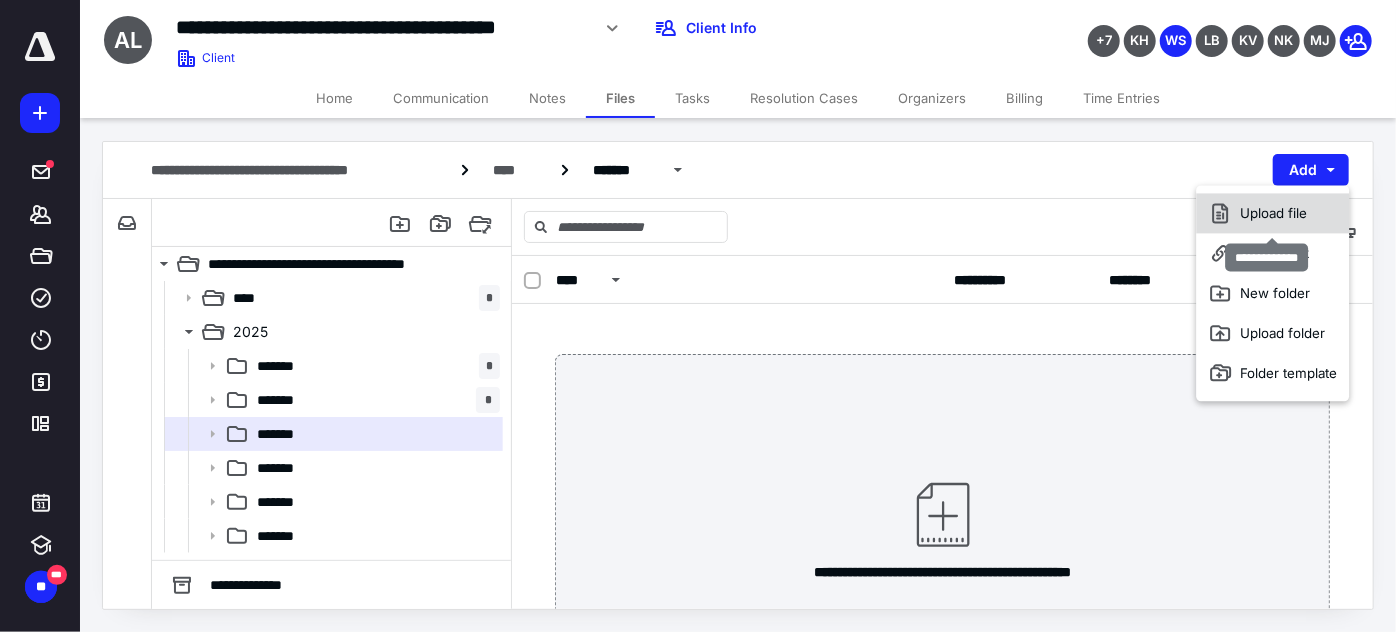 click on "Upload file" at bounding box center [1273, 213] 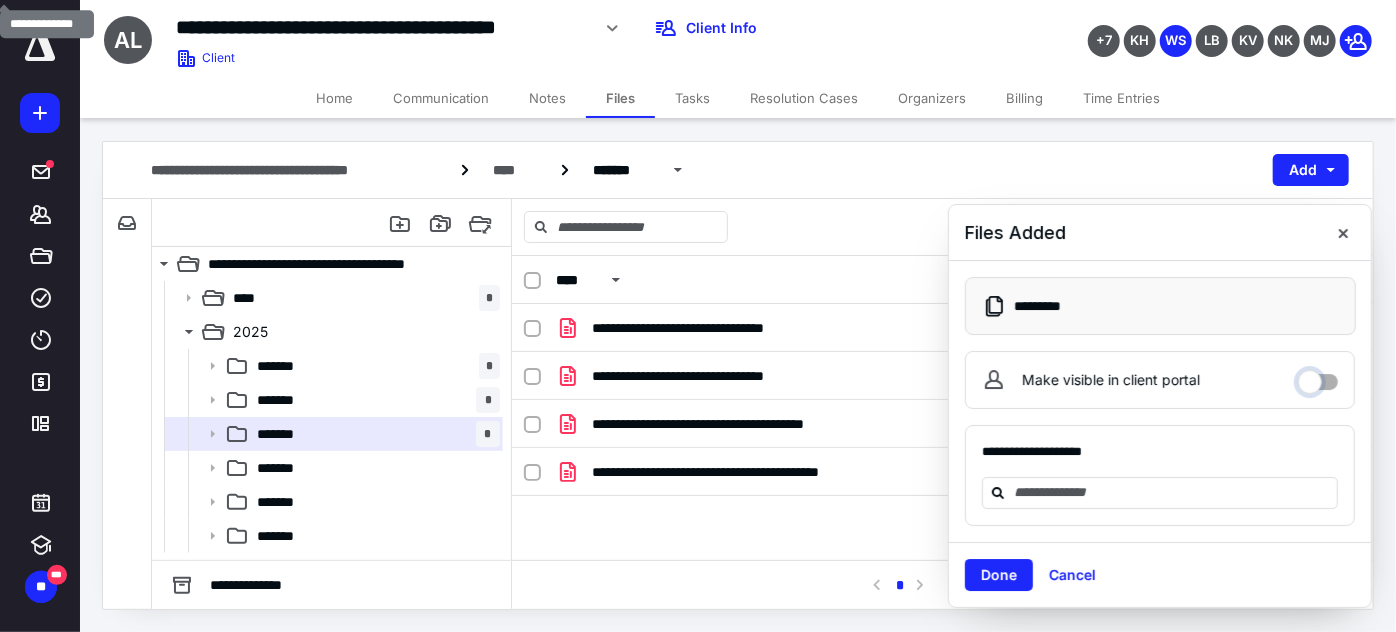 drag, startPoint x: 1317, startPoint y: 376, endPoint x: 1305, endPoint y: 394, distance: 21.633308 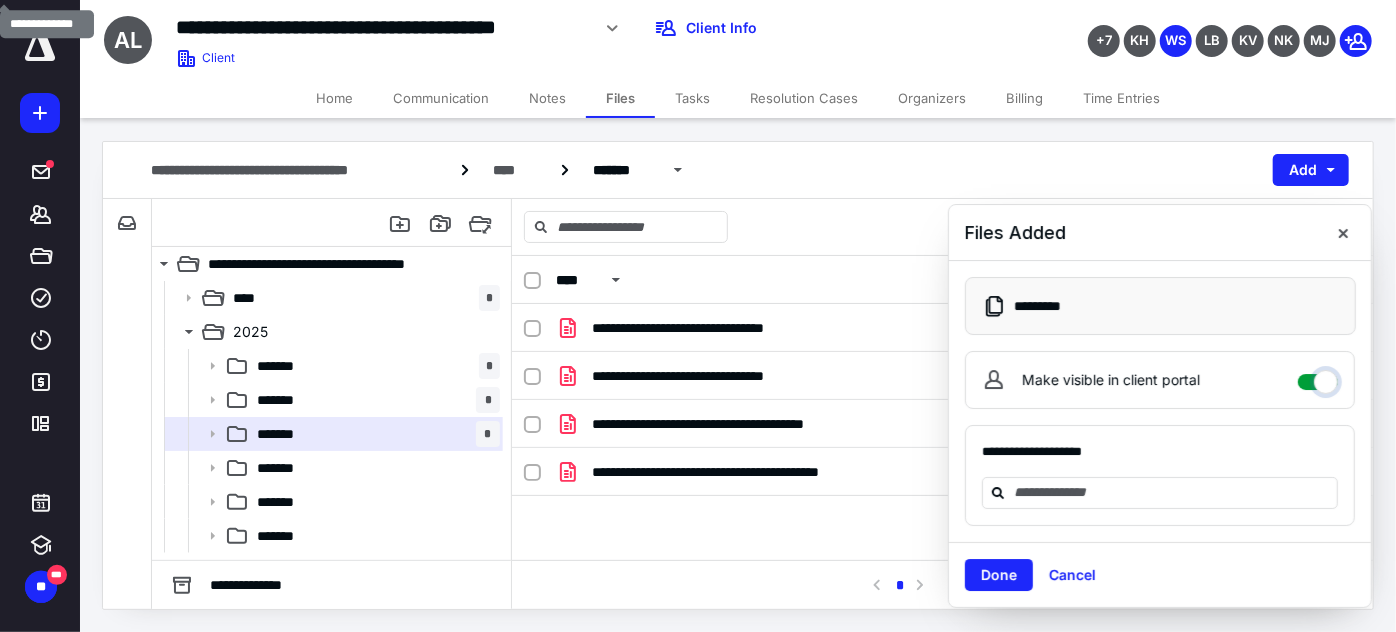 checkbox on "****" 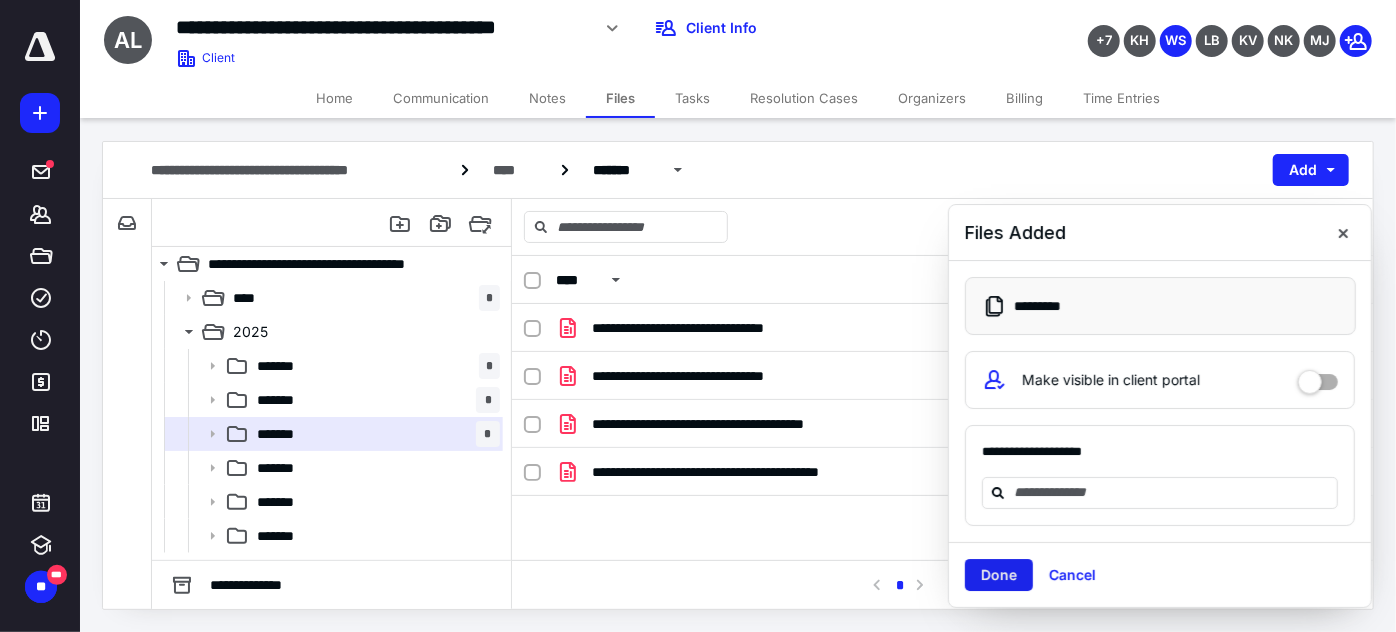 click on "Done" at bounding box center [999, 575] 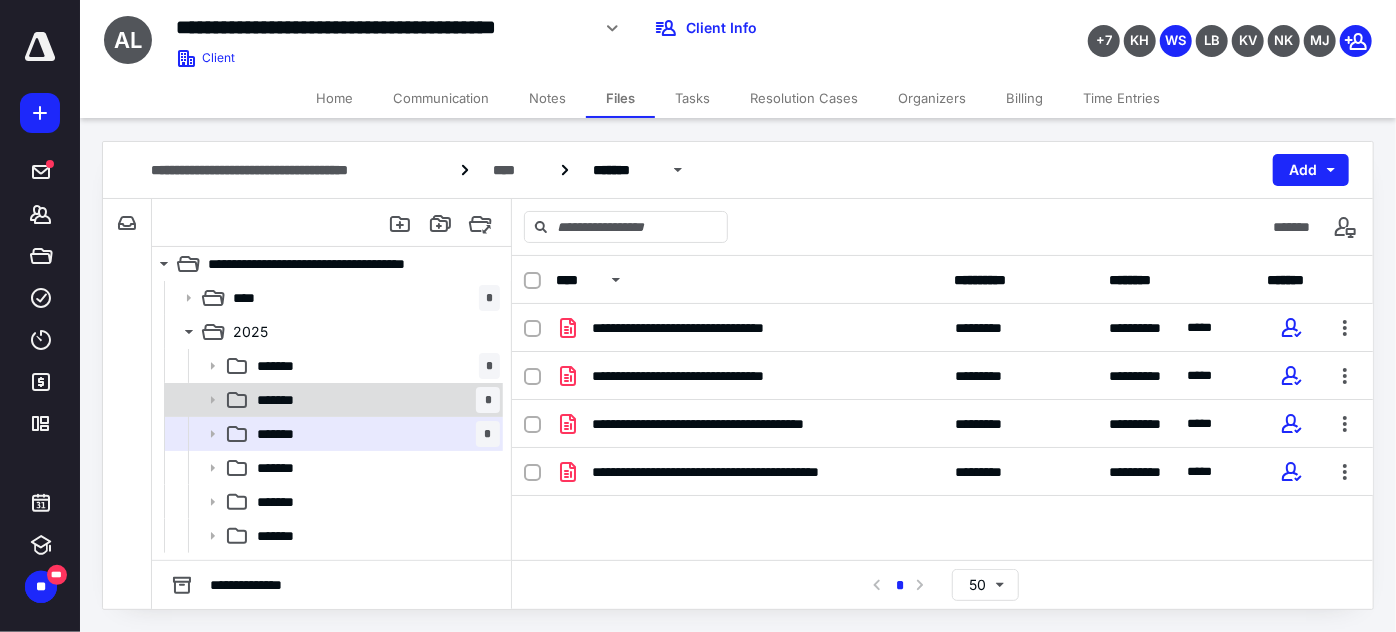 click on "*******" at bounding box center [285, 400] 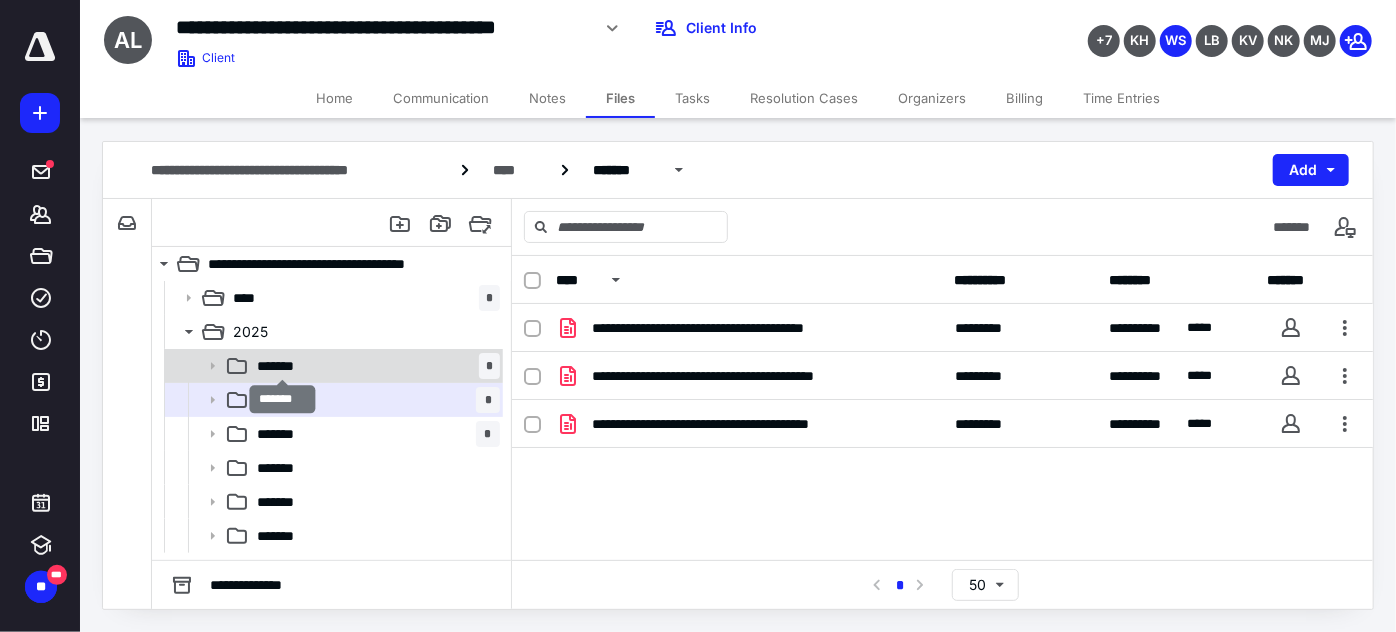 click on "*******" at bounding box center [283, 366] 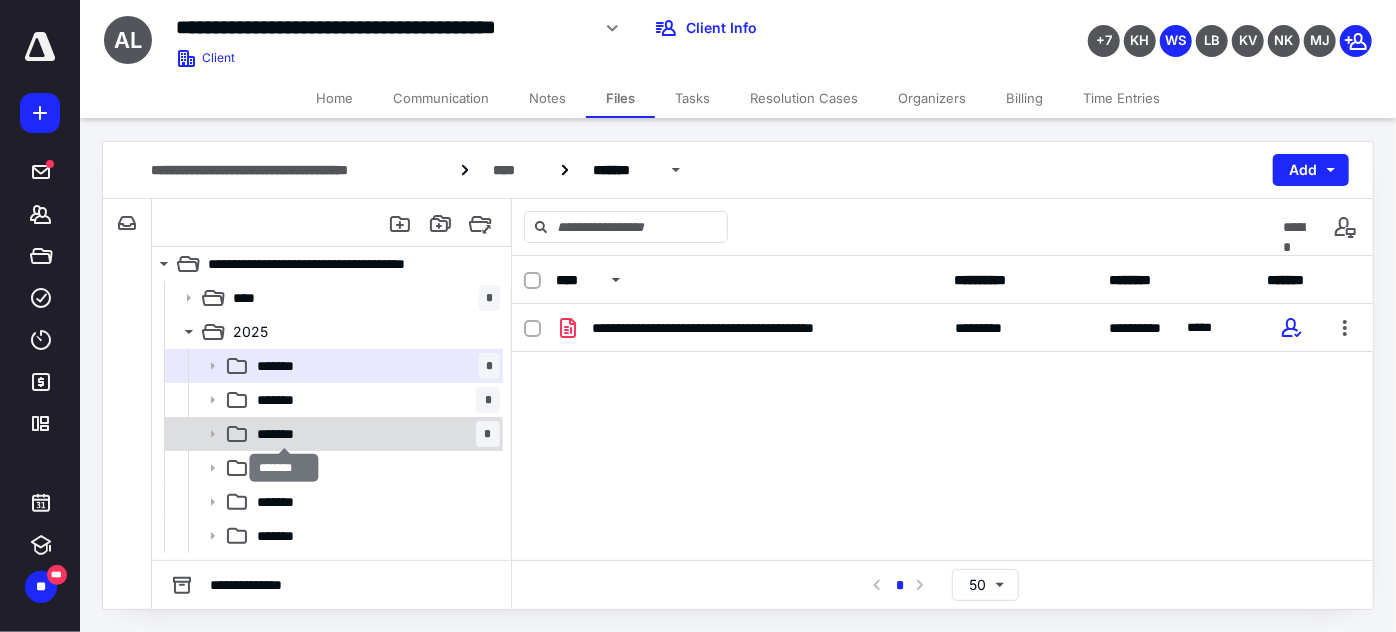 click on "*******" at bounding box center [284, 434] 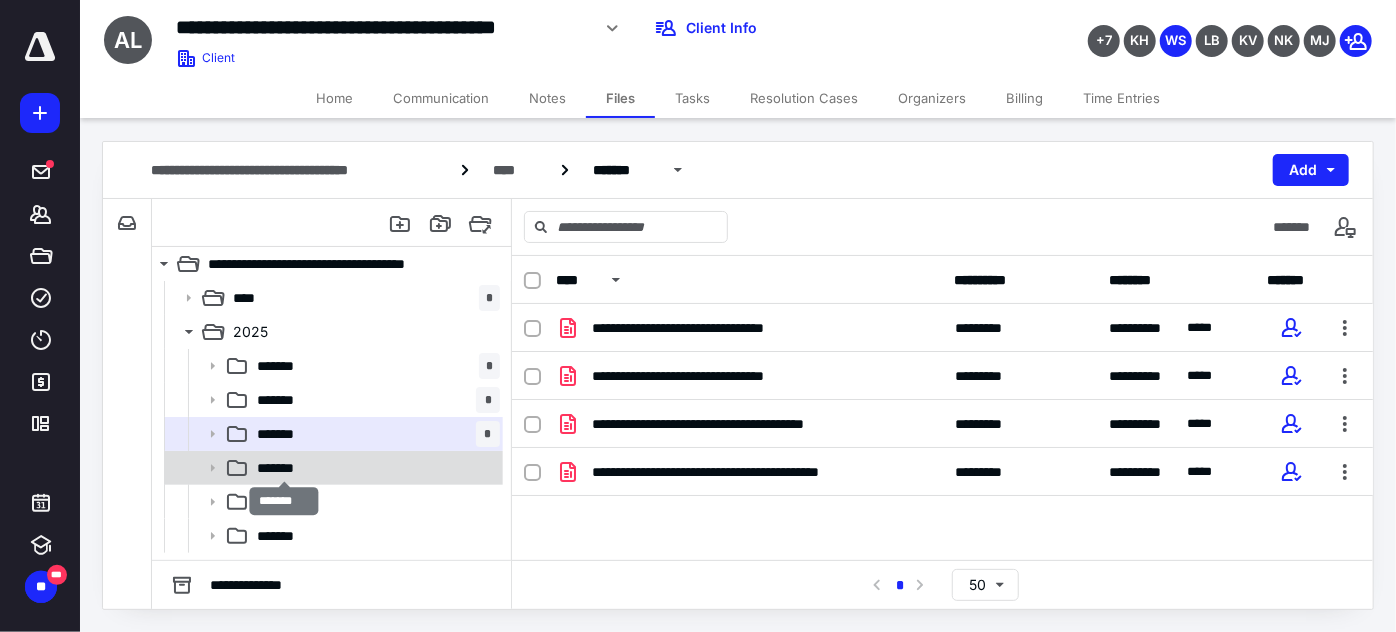 click on "*******" at bounding box center [285, 468] 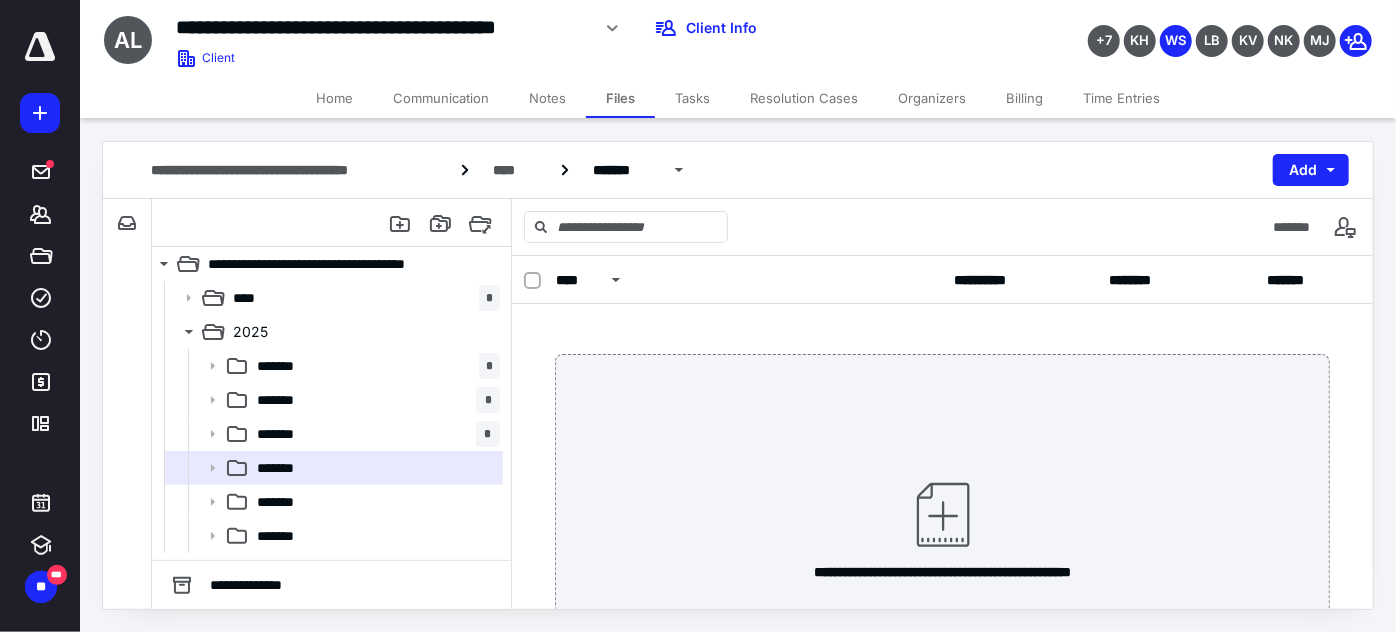 click at bounding box center (943, 515) 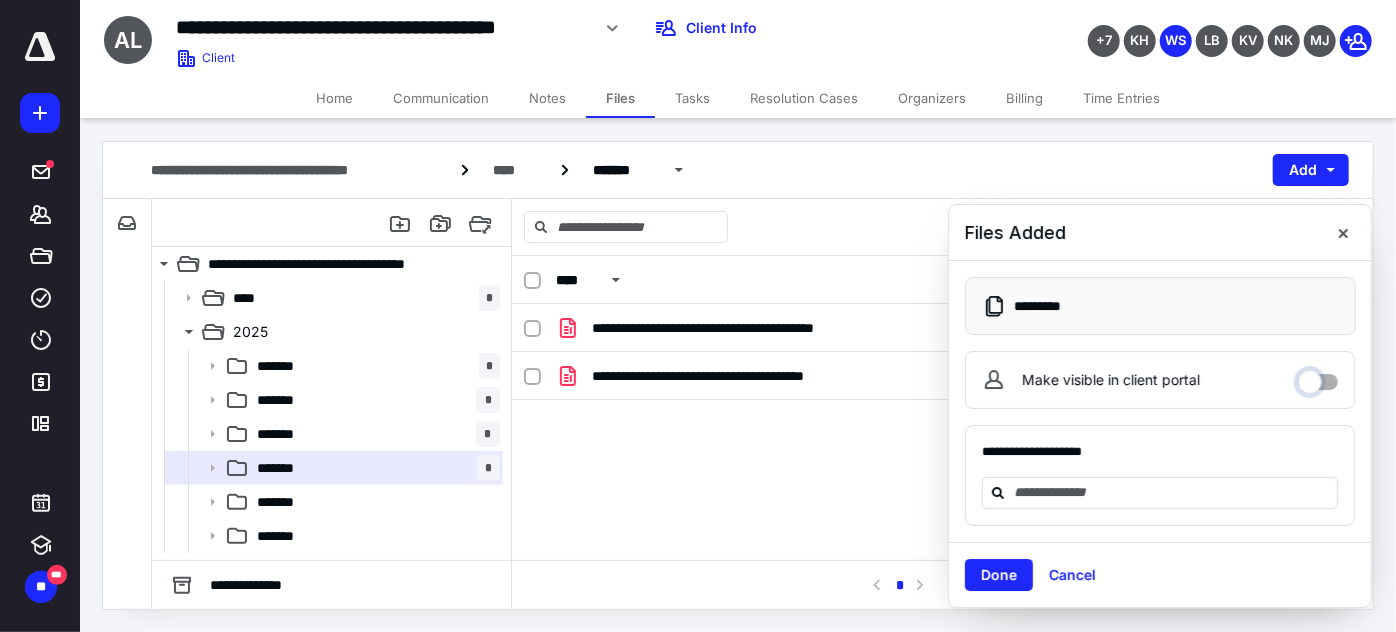 click on "Make visible in client portal" at bounding box center (1318, 377) 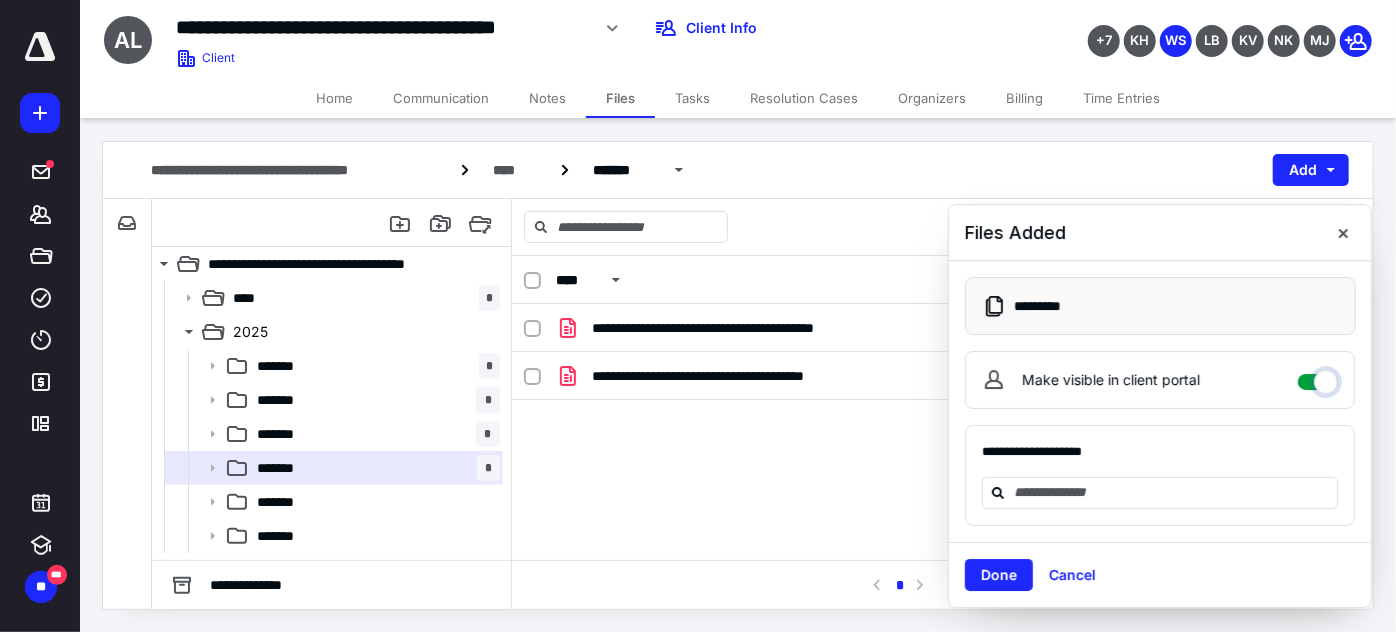 checkbox on "****" 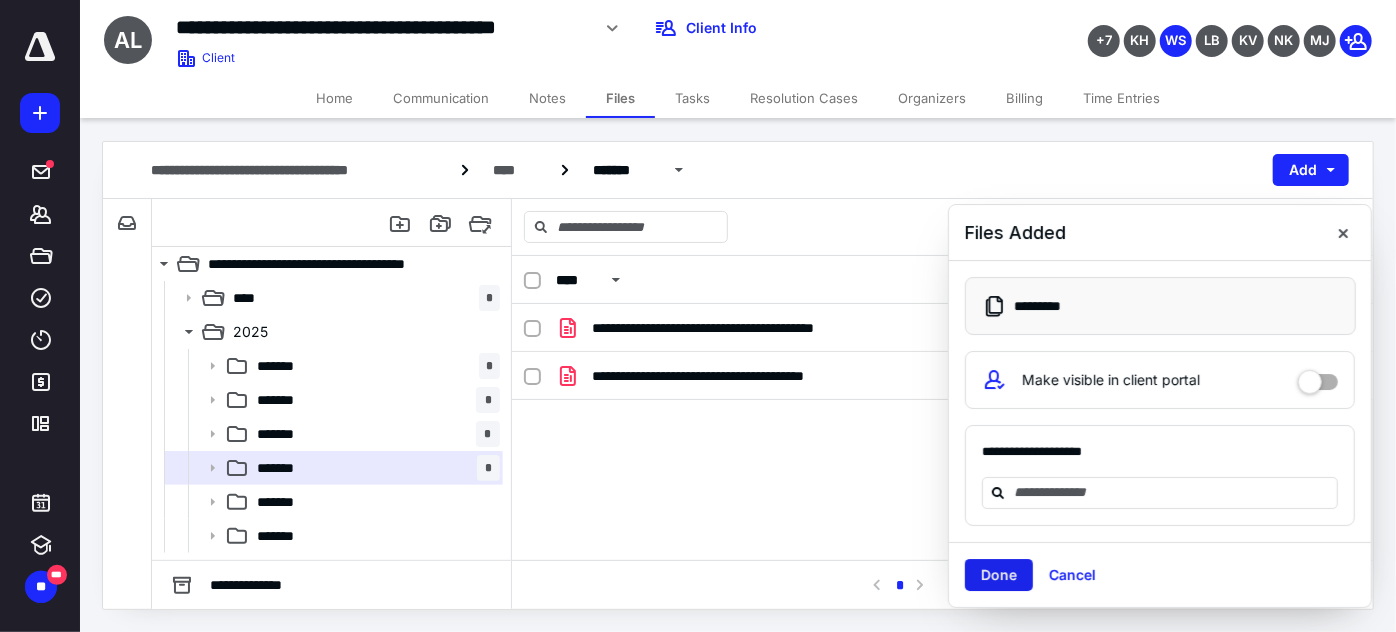 click on "Done" at bounding box center (999, 575) 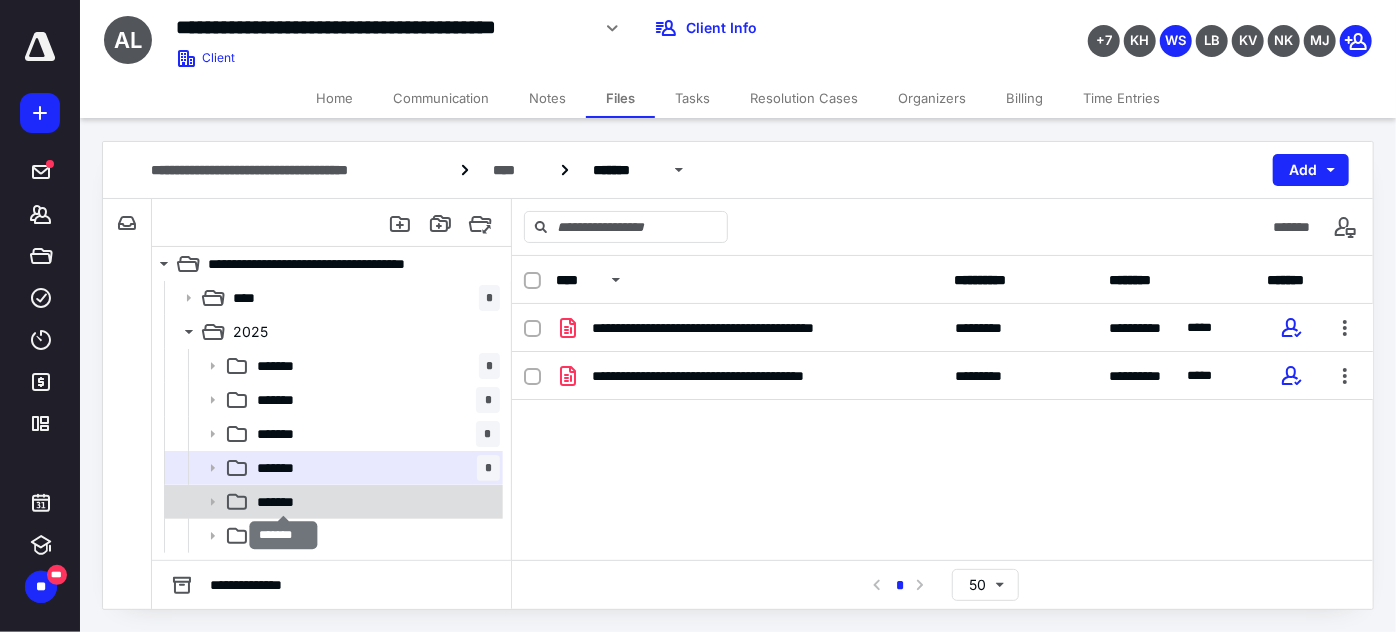 click on "*******" at bounding box center (284, 502) 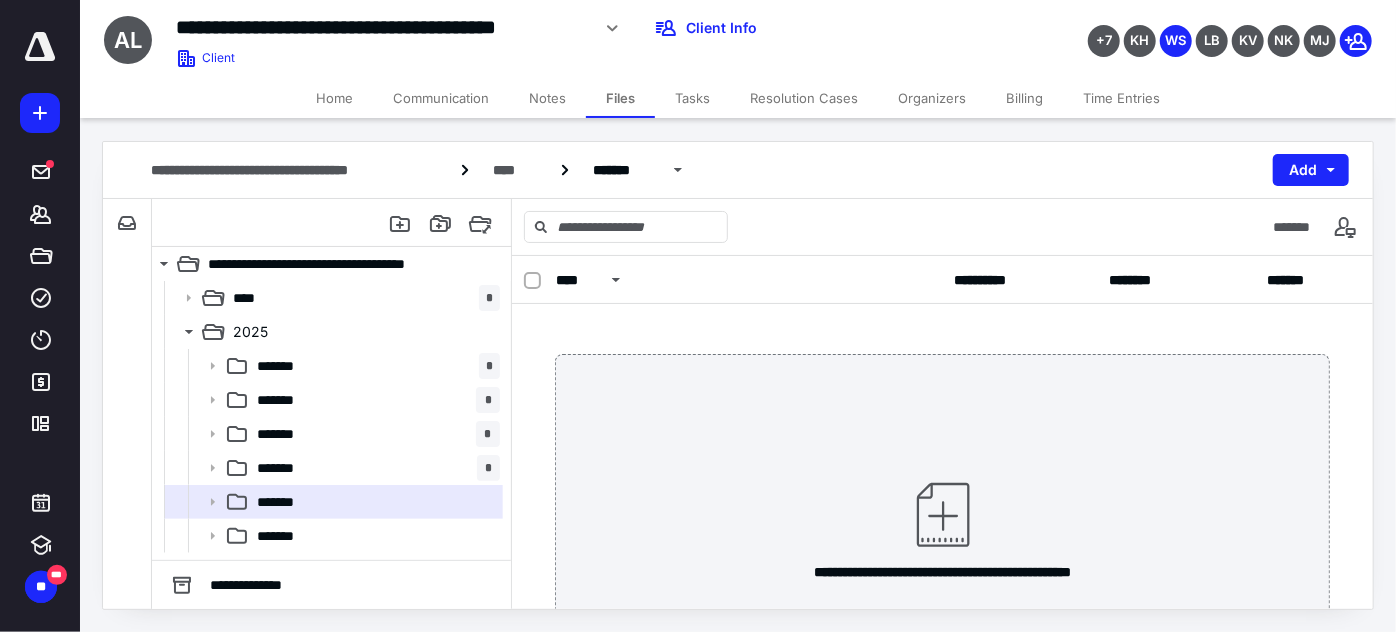 click on "**********" at bounding box center (943, 529) 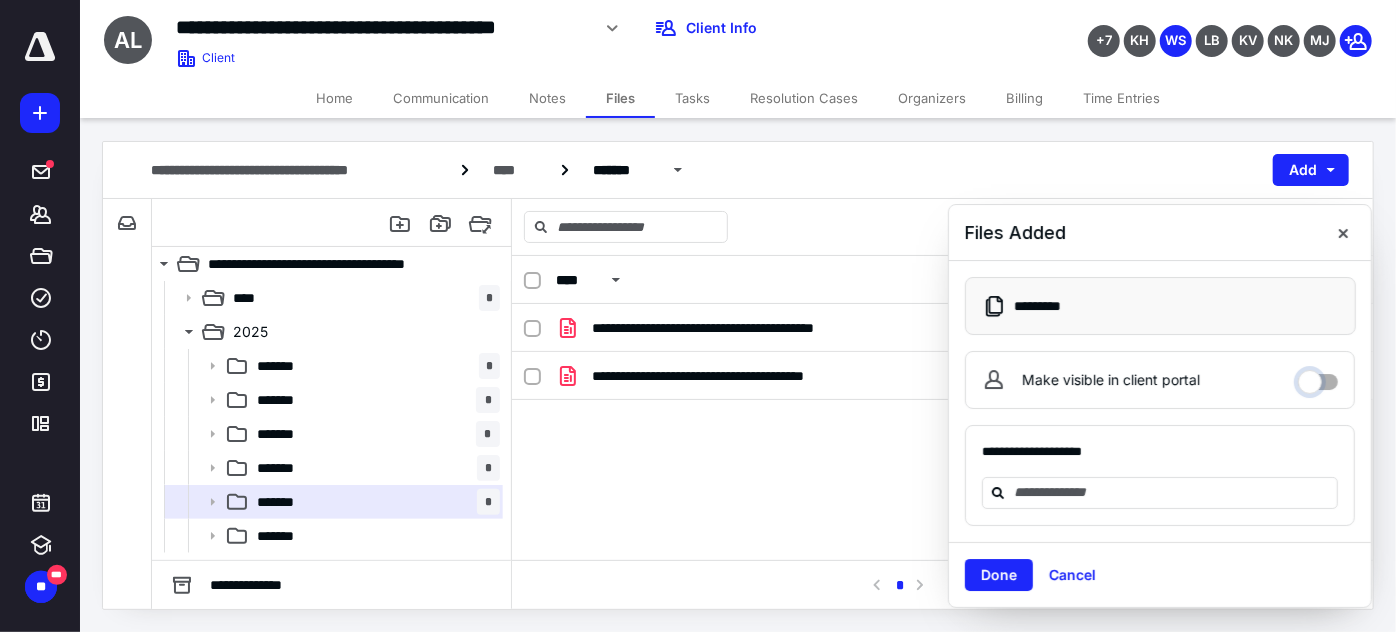 click on "Make visible in client portal" at bounding box center [1318, 377] 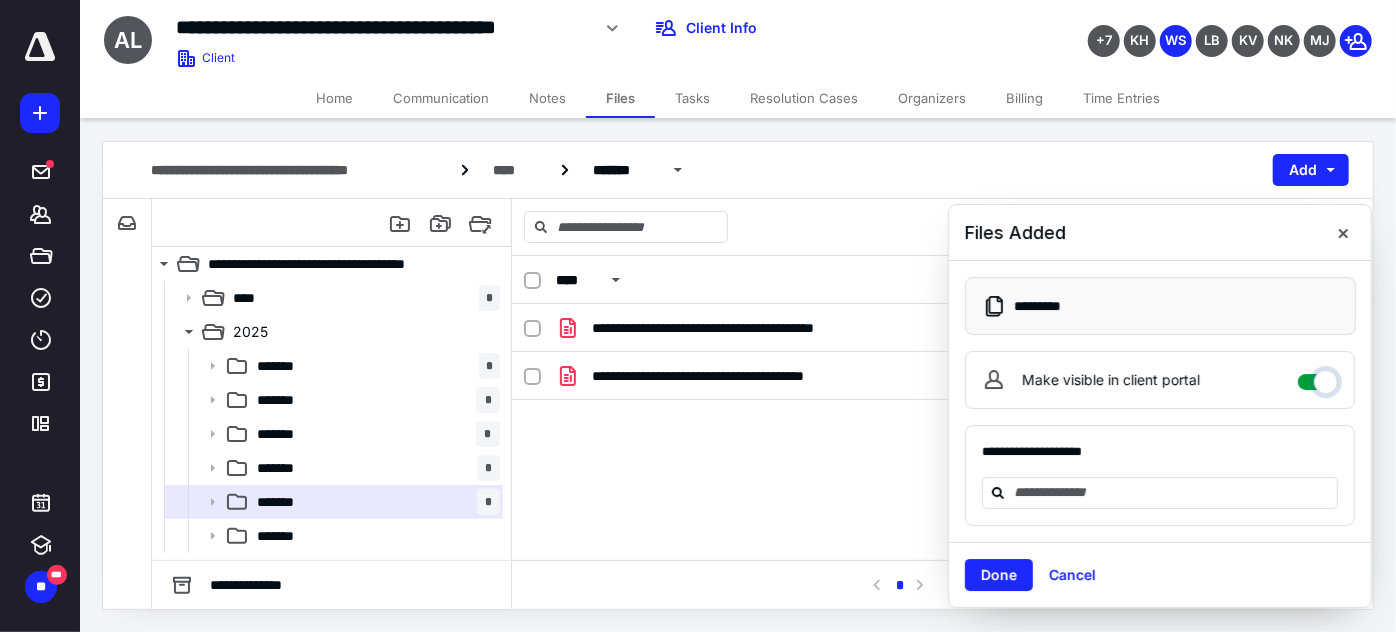 checkbox on "****" 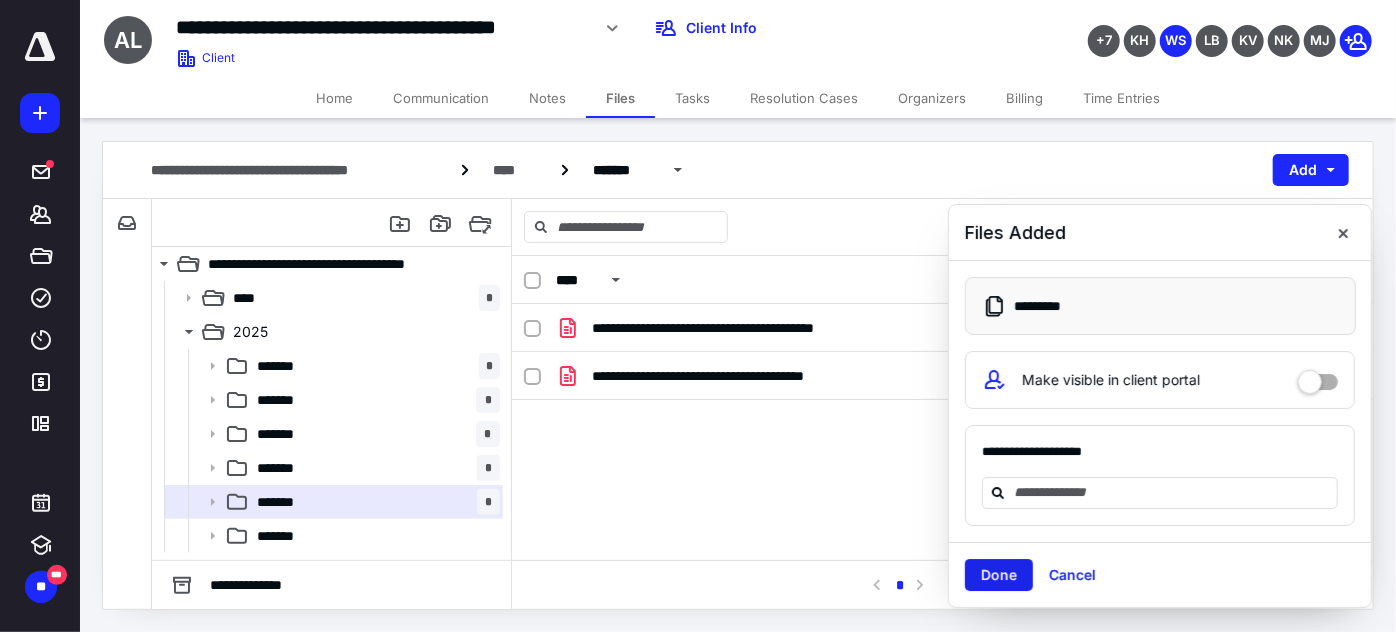 click on "Done" at bounding box center (999, 575) 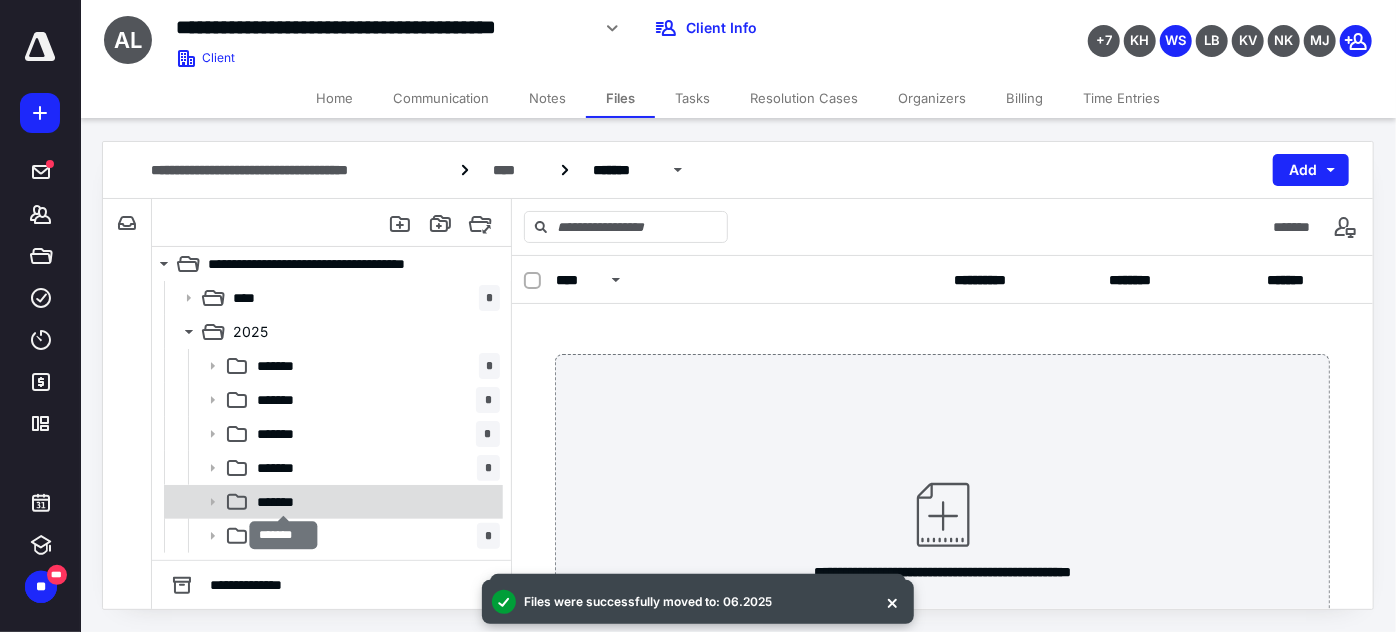click on "*******" at bounding box center [284, 502] 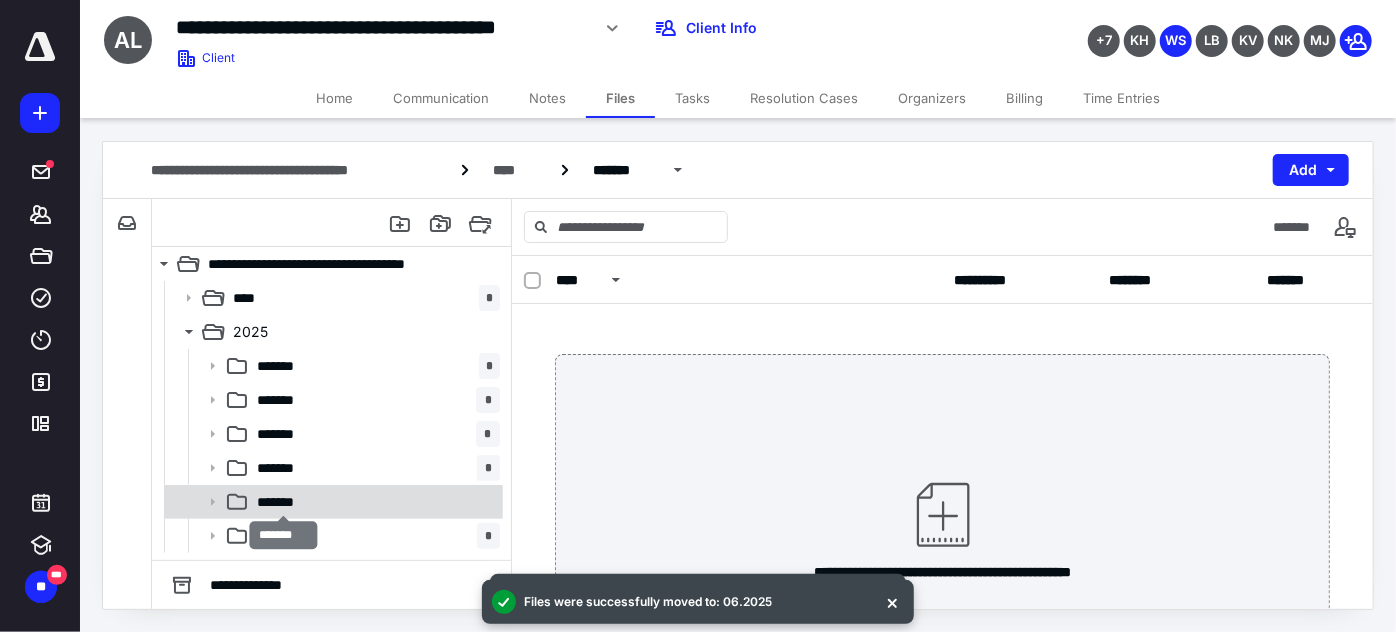 click on "*******" at bounding box center (284, 502) 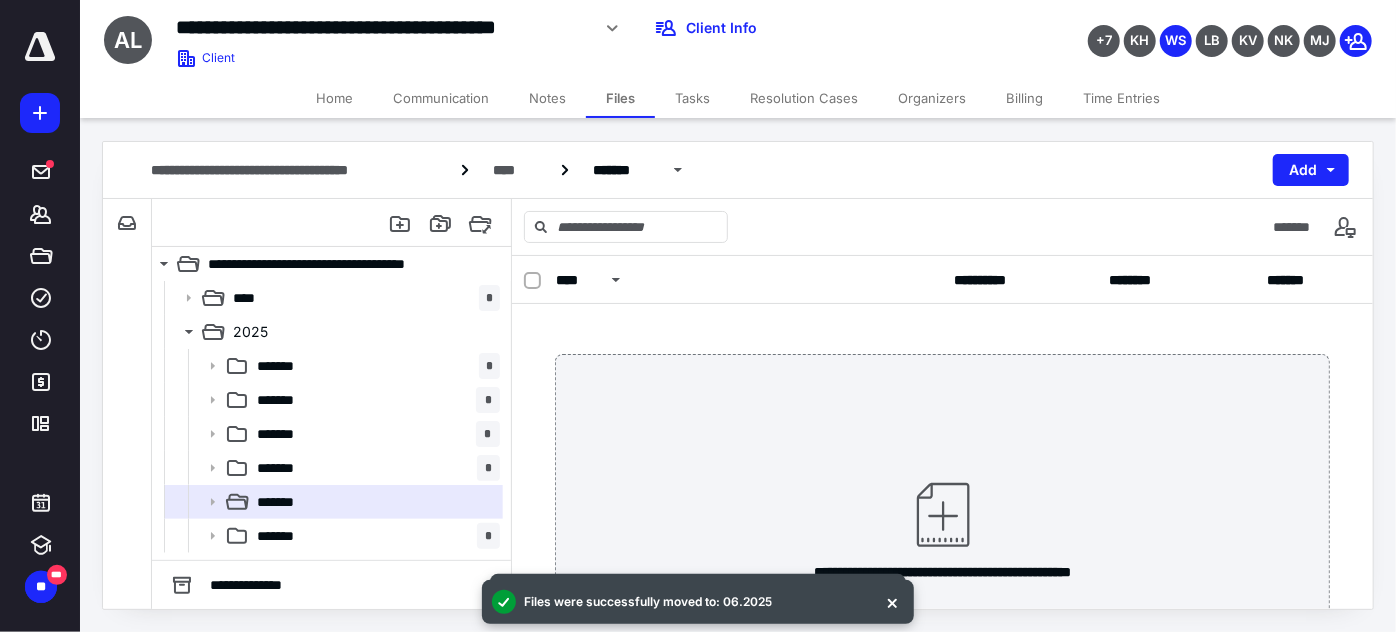 click at bounding box center [943, 515] 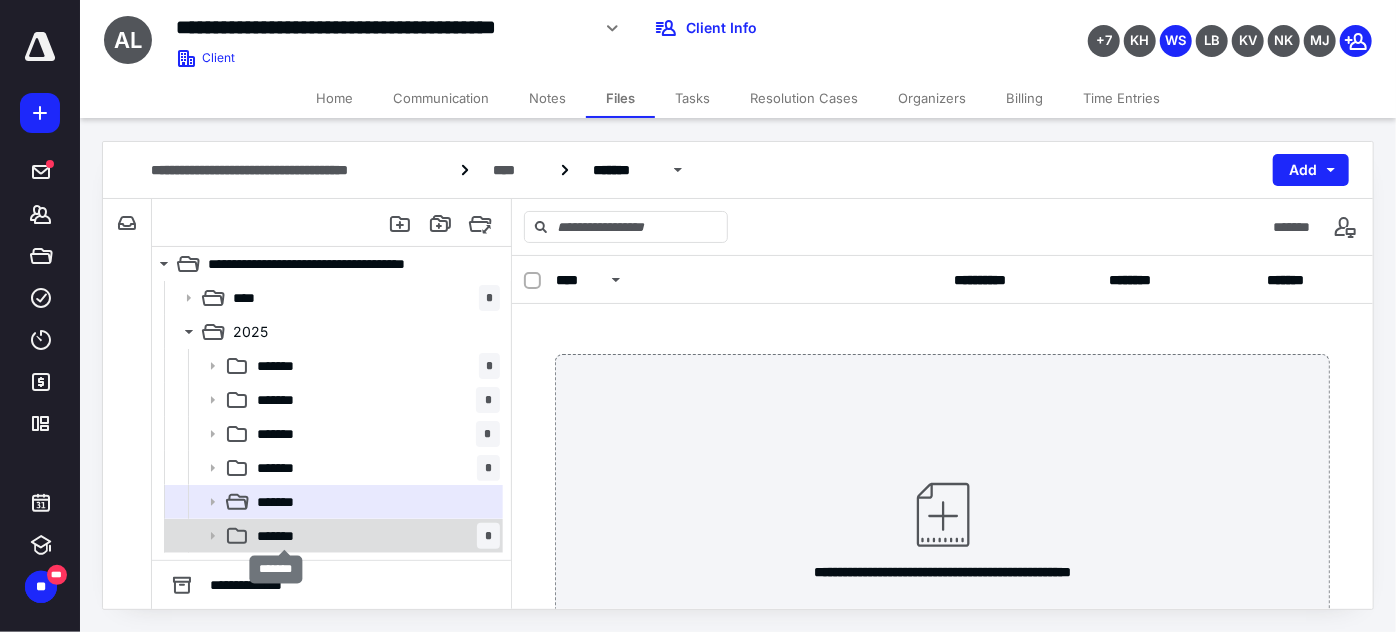 click on "*******" at bounding box center [284, 536] 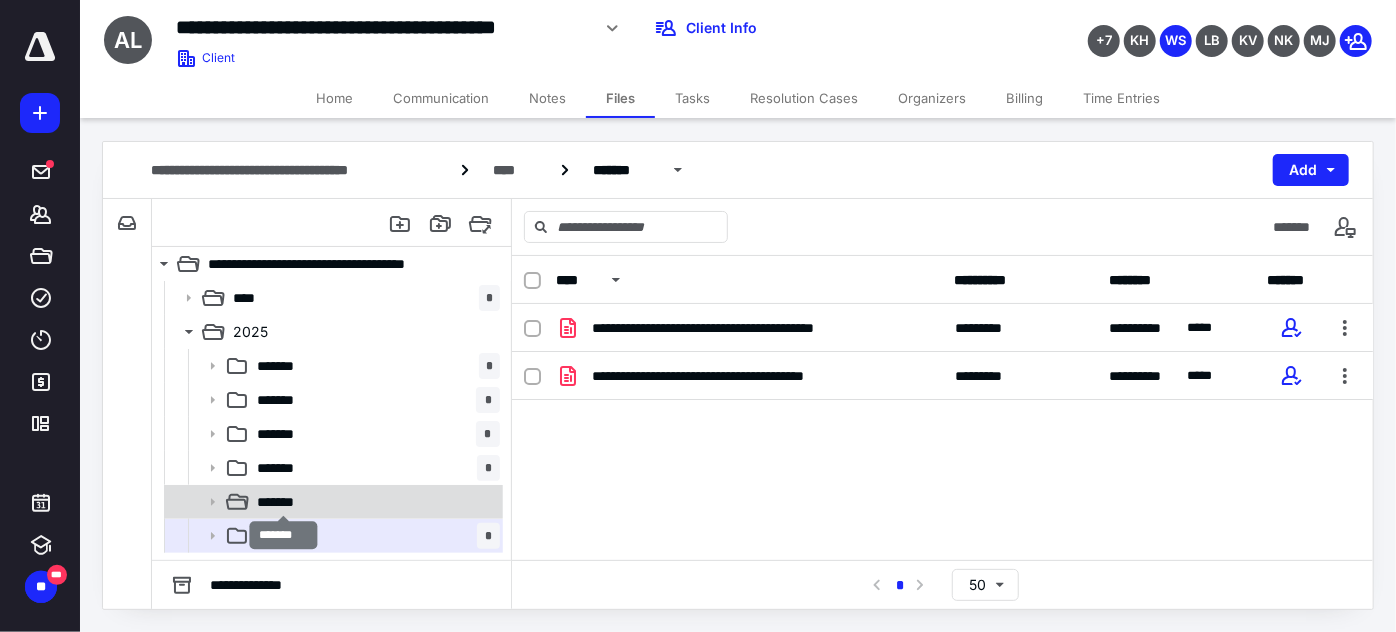 click on "*******" at bounding box center (284, 502) 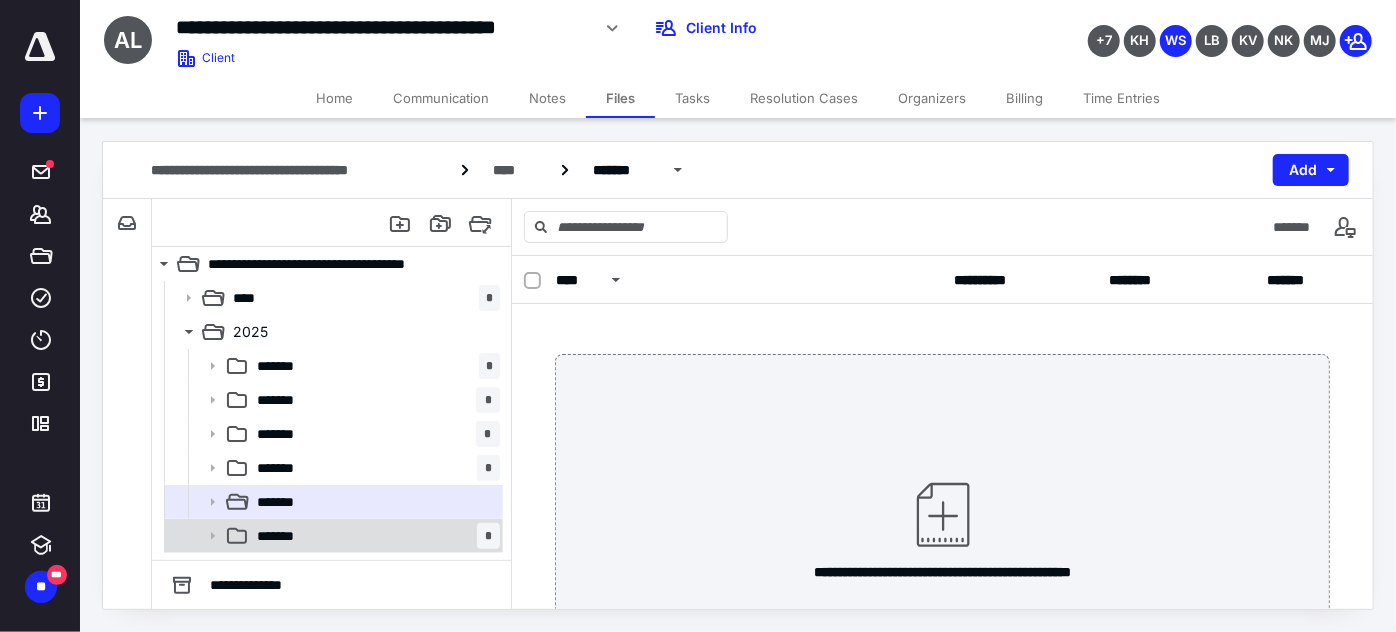 click on "*******" at bounding box center (284, 536) 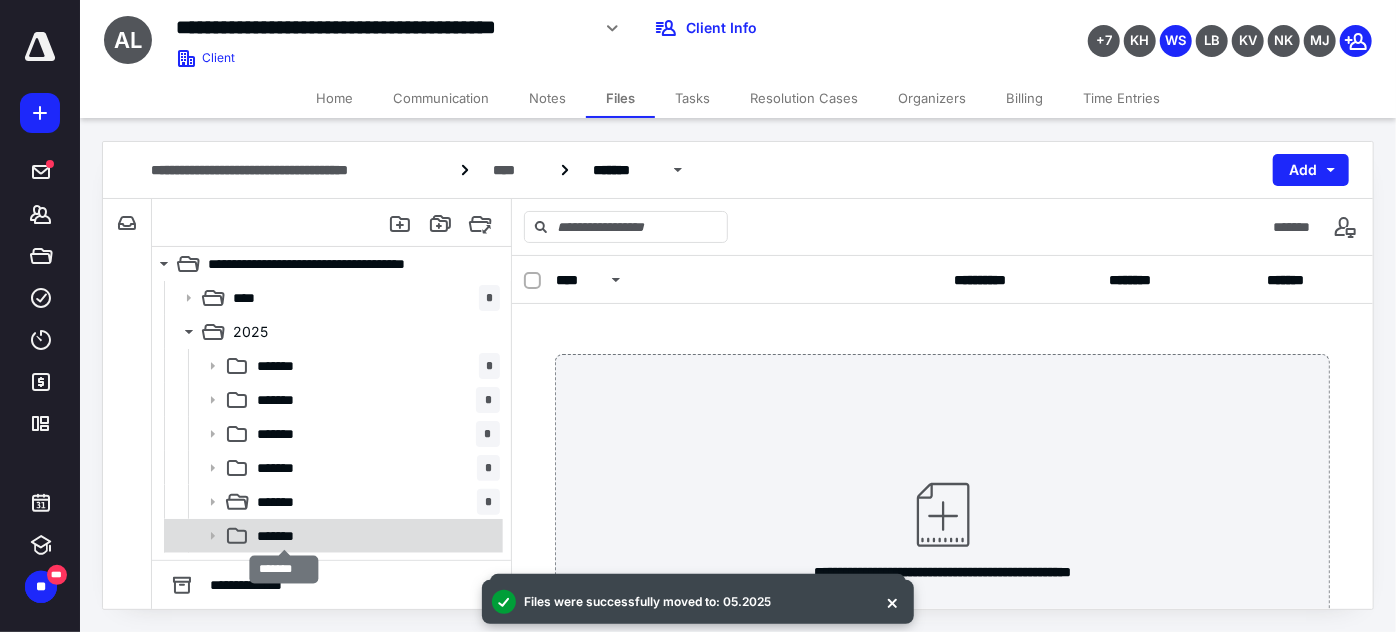 click on "*******" at bounding box center [284, 536] 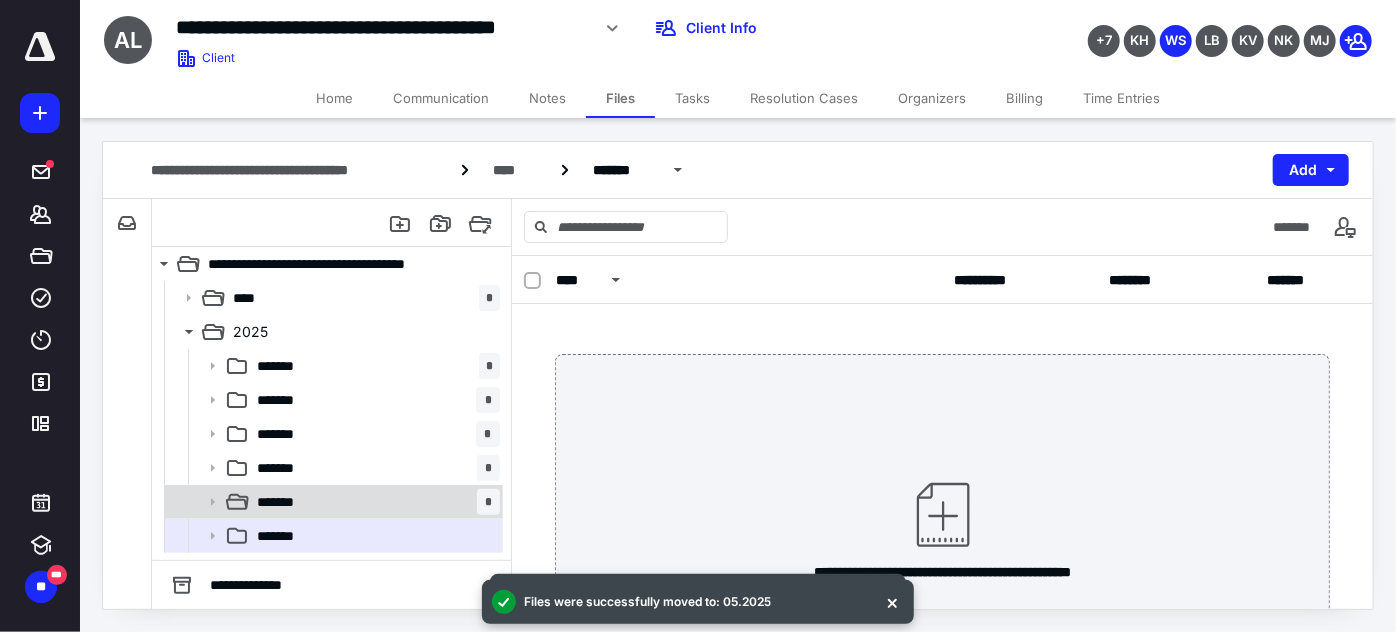 click on "*******" at bounding box center [284, 502] 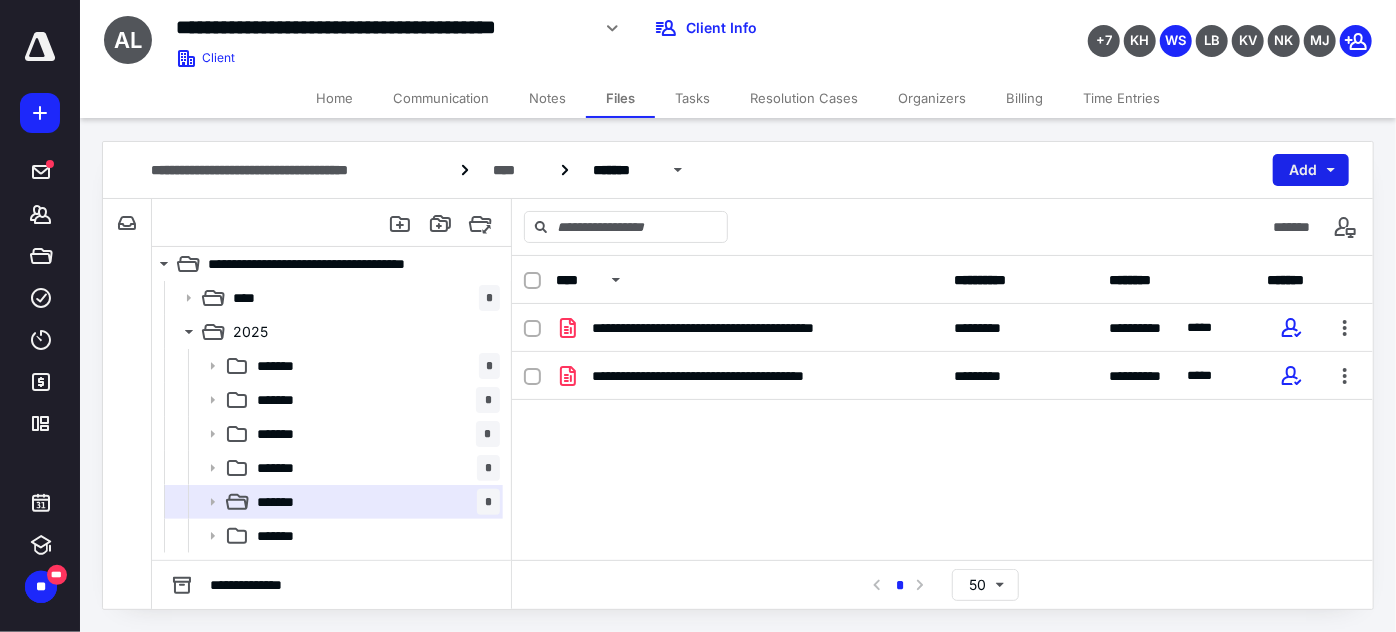 click on "Add" at bounding box center [1311, 170] 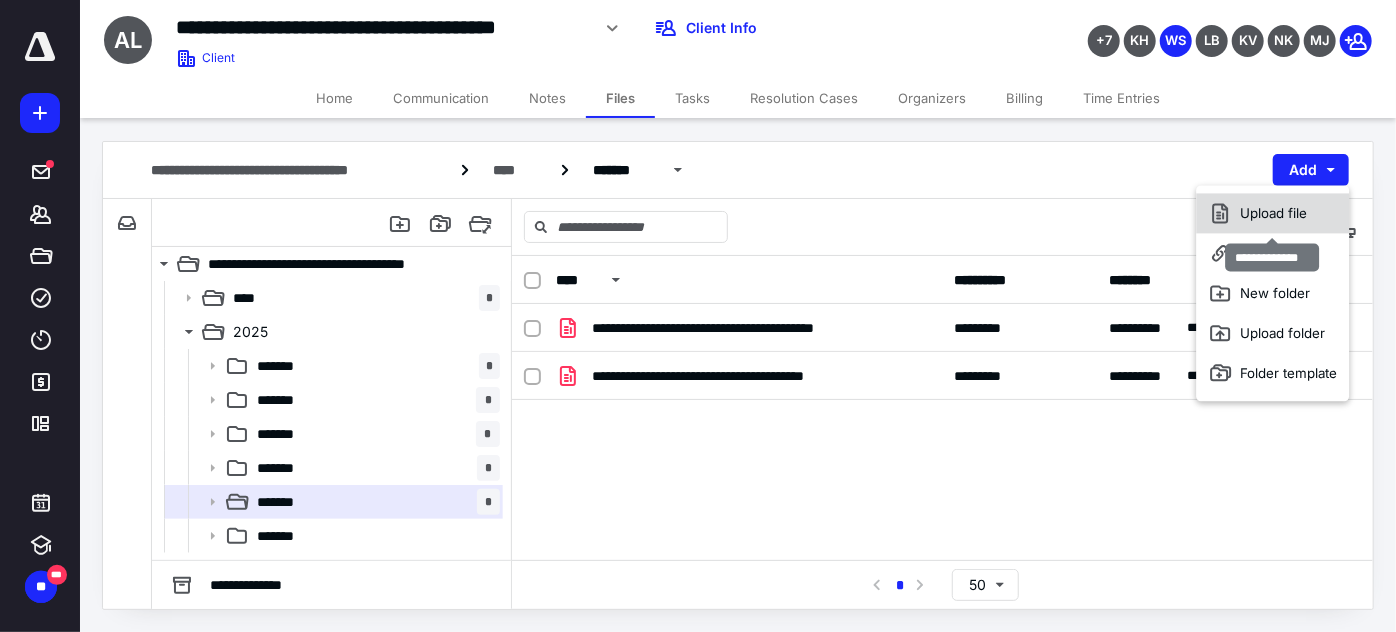 click on "Upload file" at bounding box center (1273, 213) 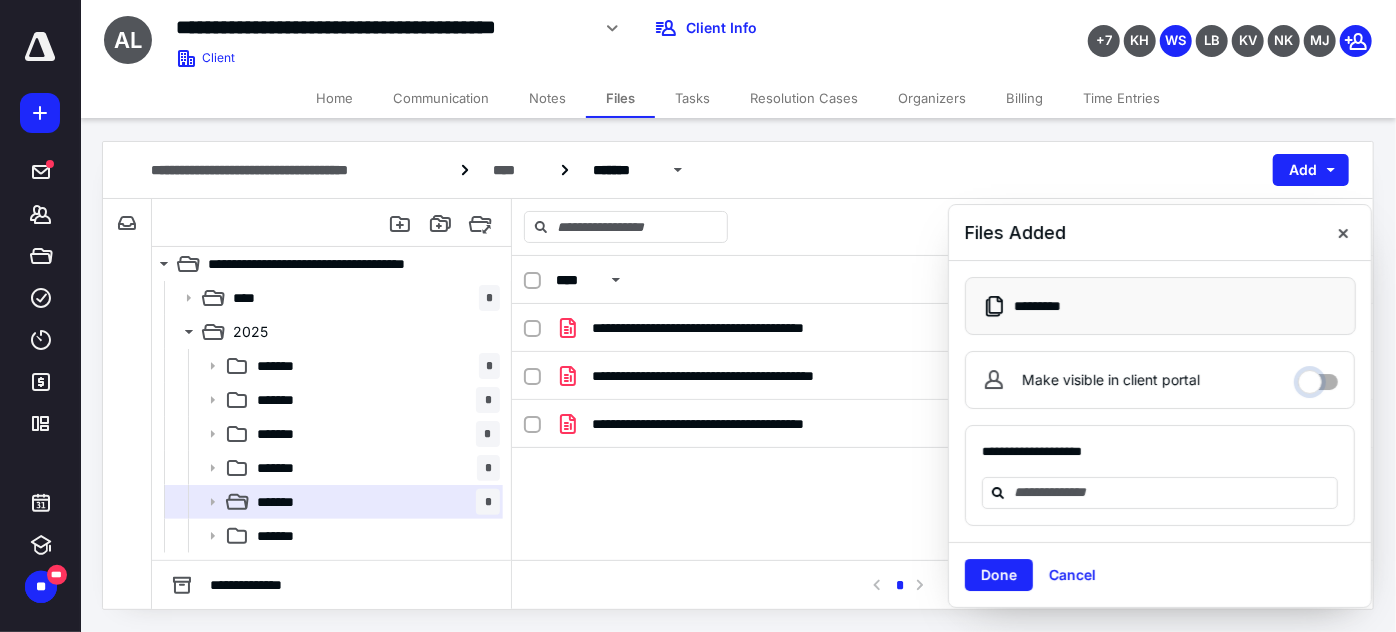 click on "Make visible in client portal" at bounding box center (1318, 377) 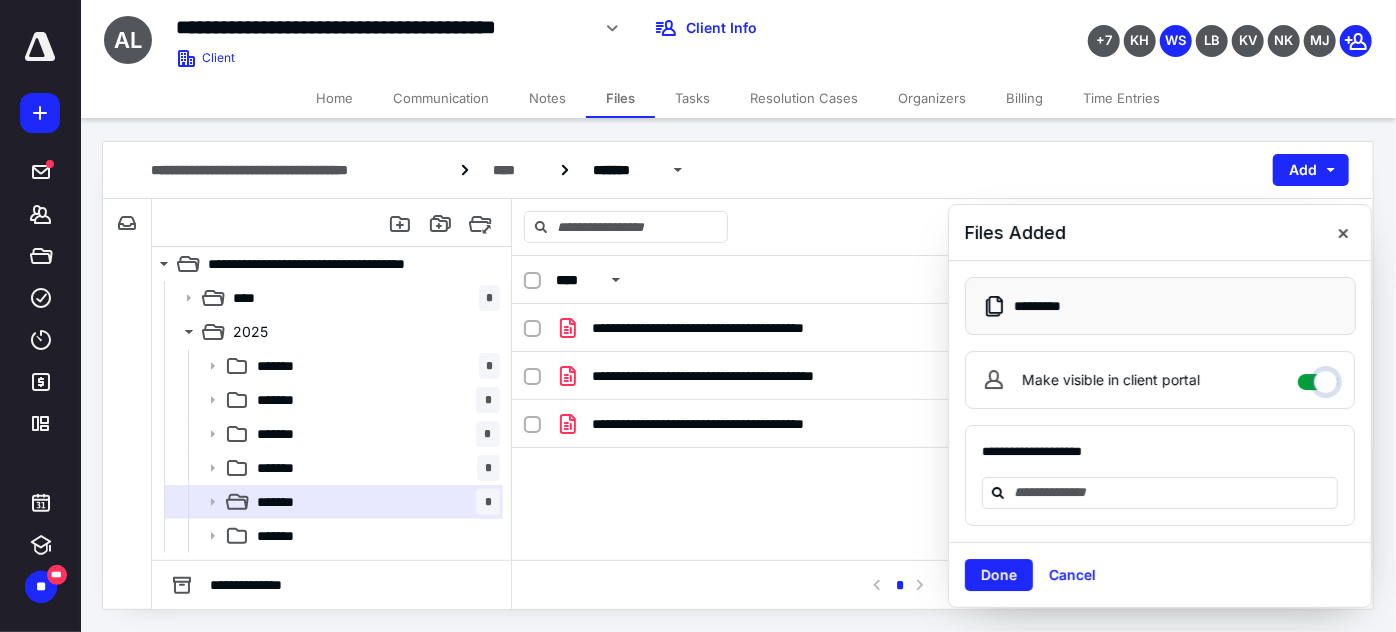 checkbox on "****" 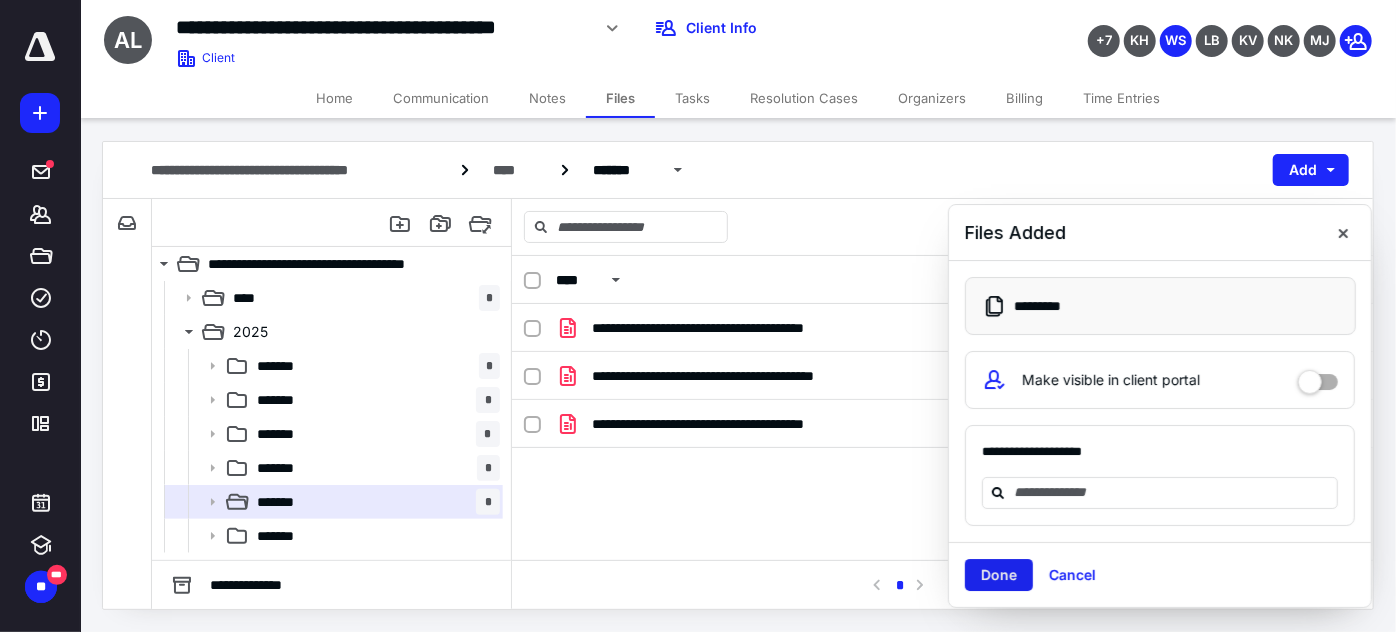 click on "Done" at bounding box center [999, 575] 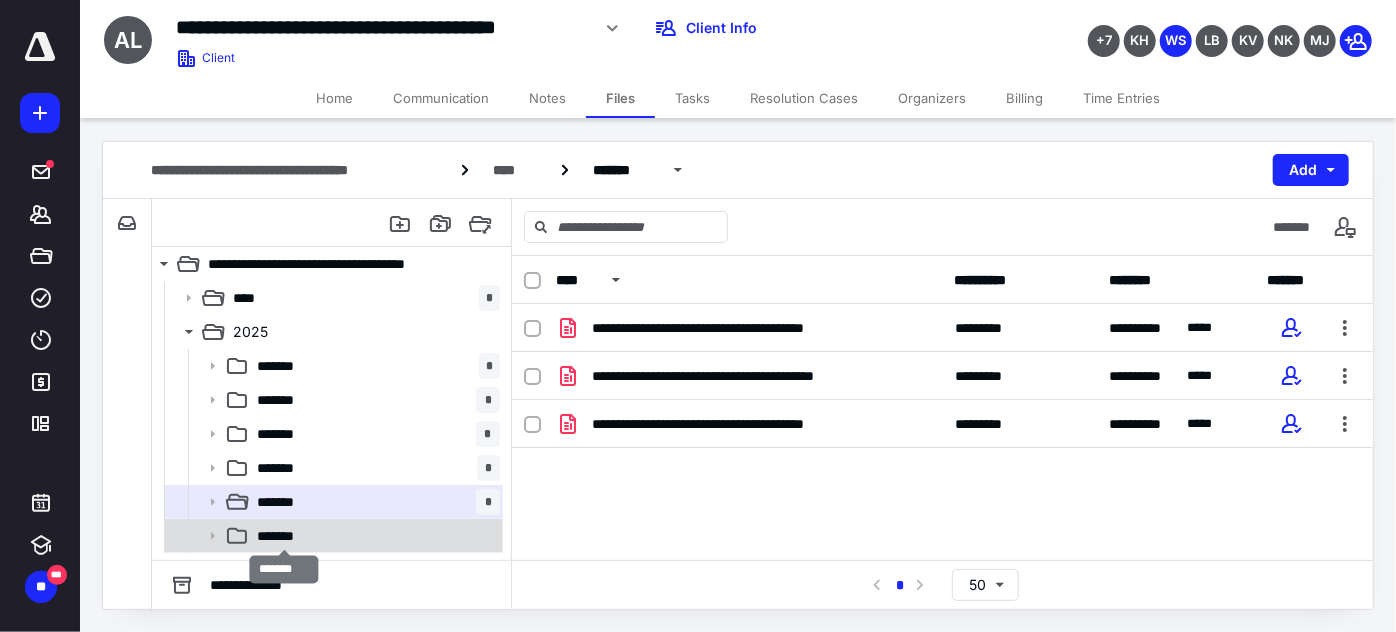 click on "*******" at bounding box center (284, 536) 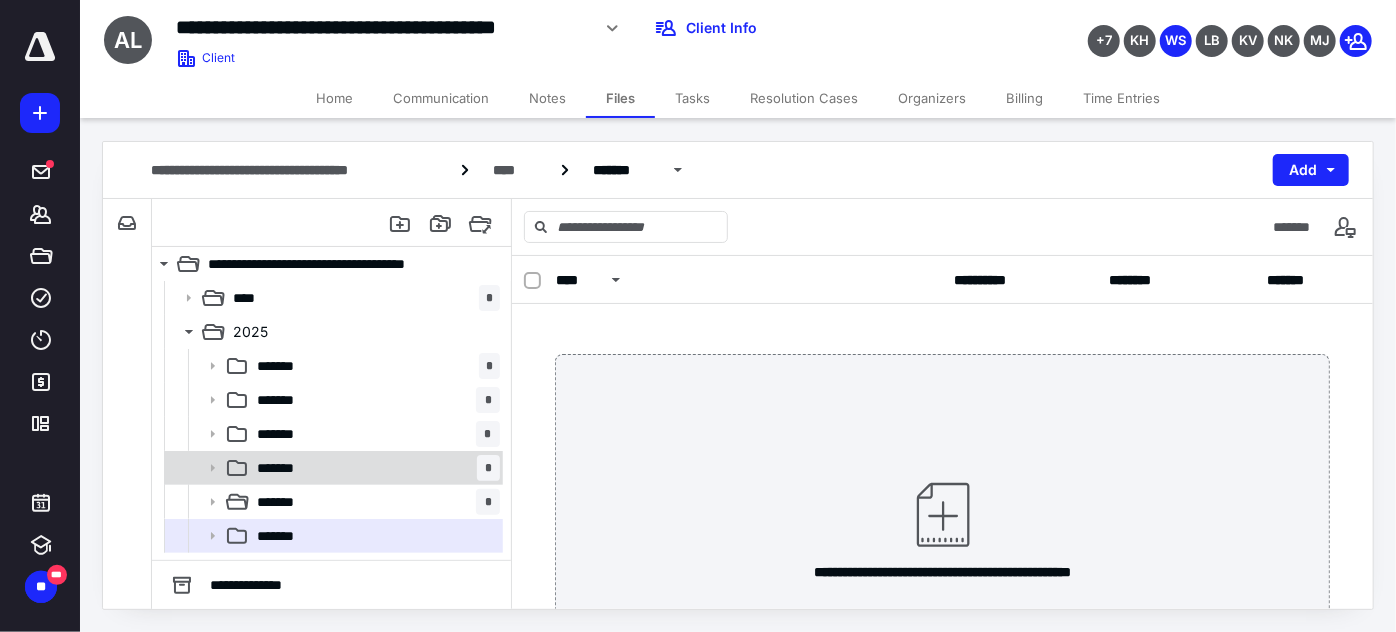 click on "*******" at bounding box center (285, 468) 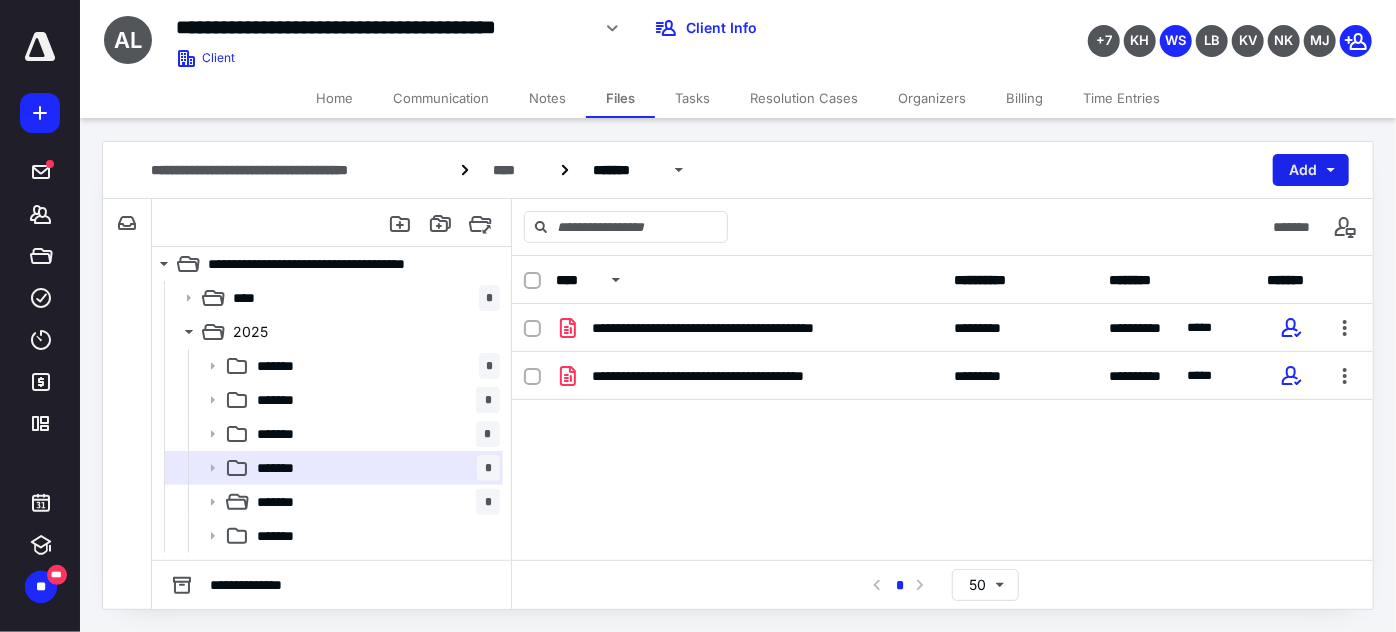 click on "Add" at bounding box center [1311, 170] 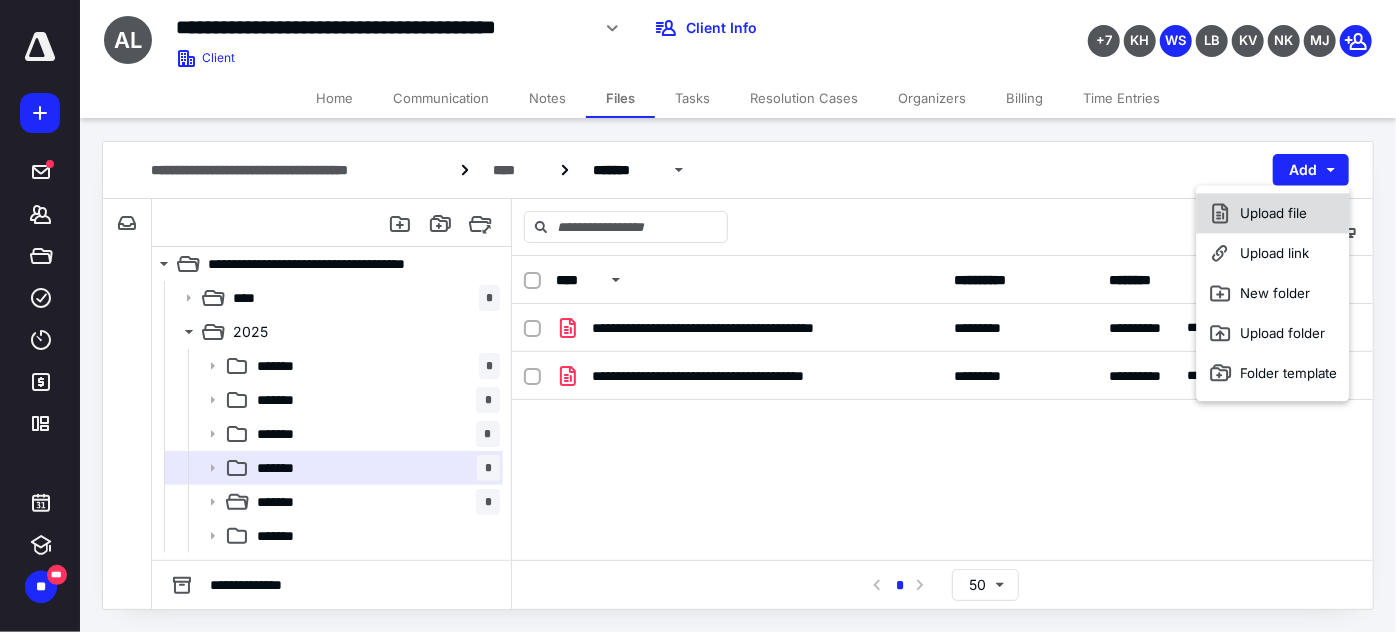 click on "Upload file" at bounding box center (1273, 213) 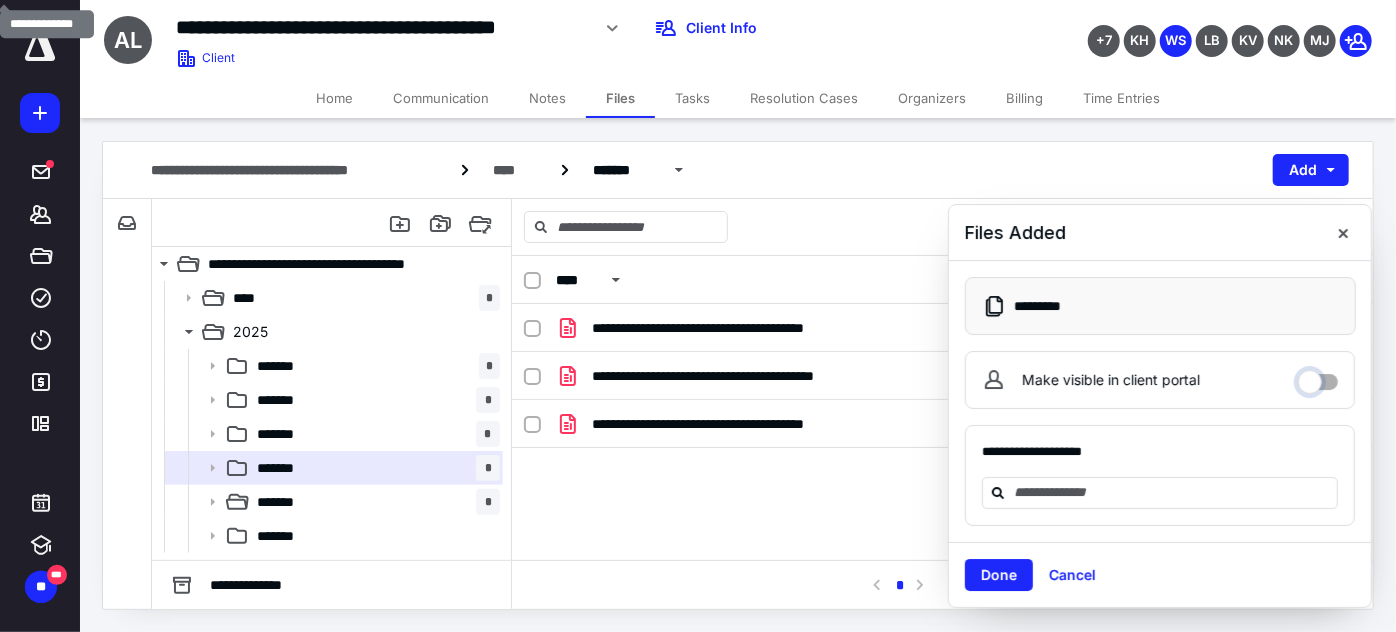 click on "Make visible in client portal" at bounding box center (1318, 377) 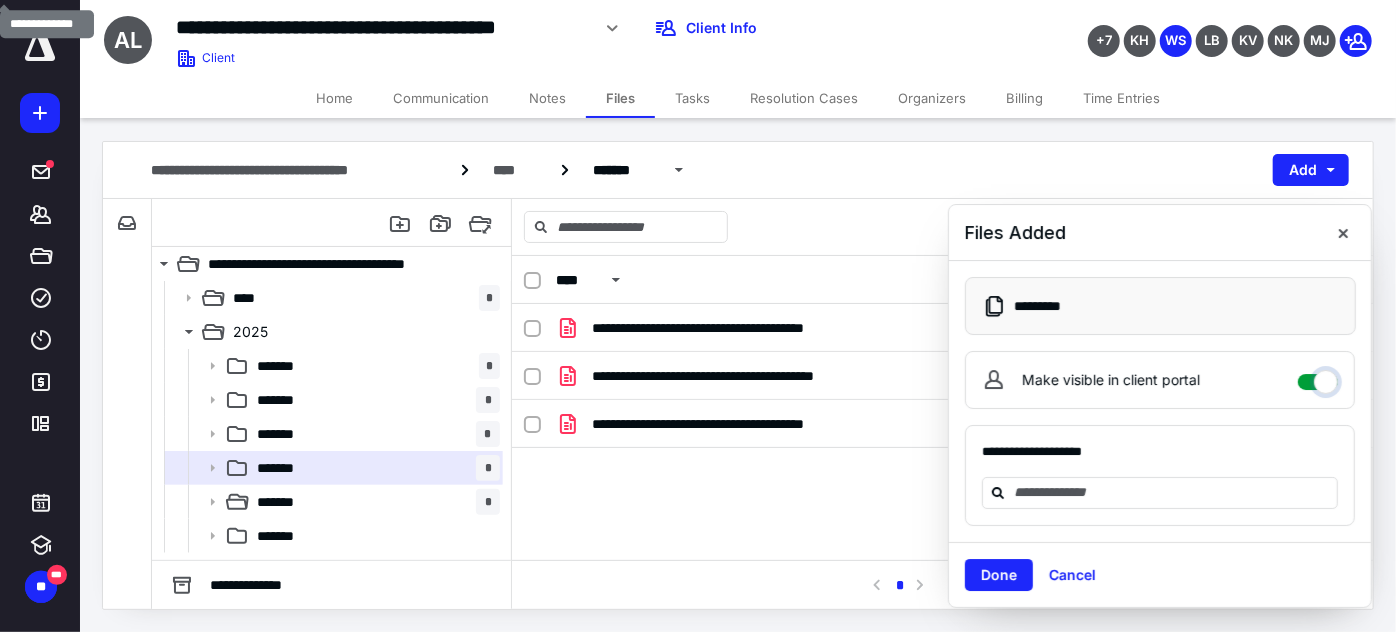 checkbox on "****" 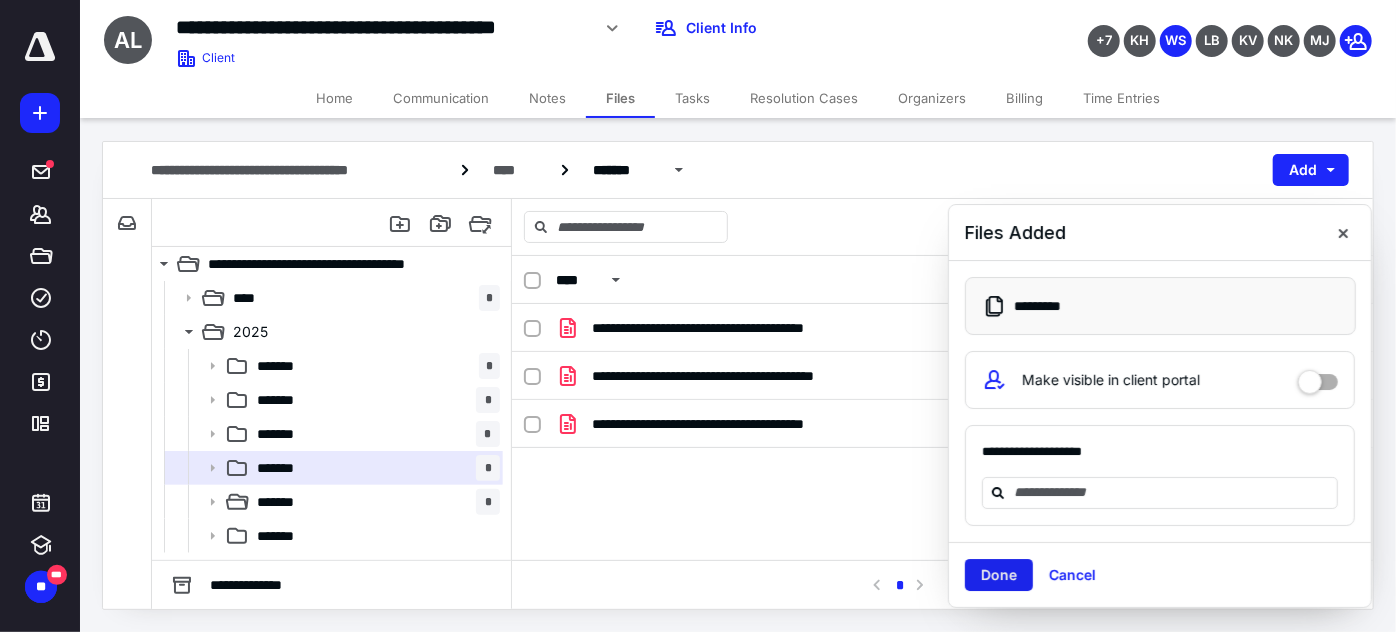 click on "Done" at bounding box center (999, 575) 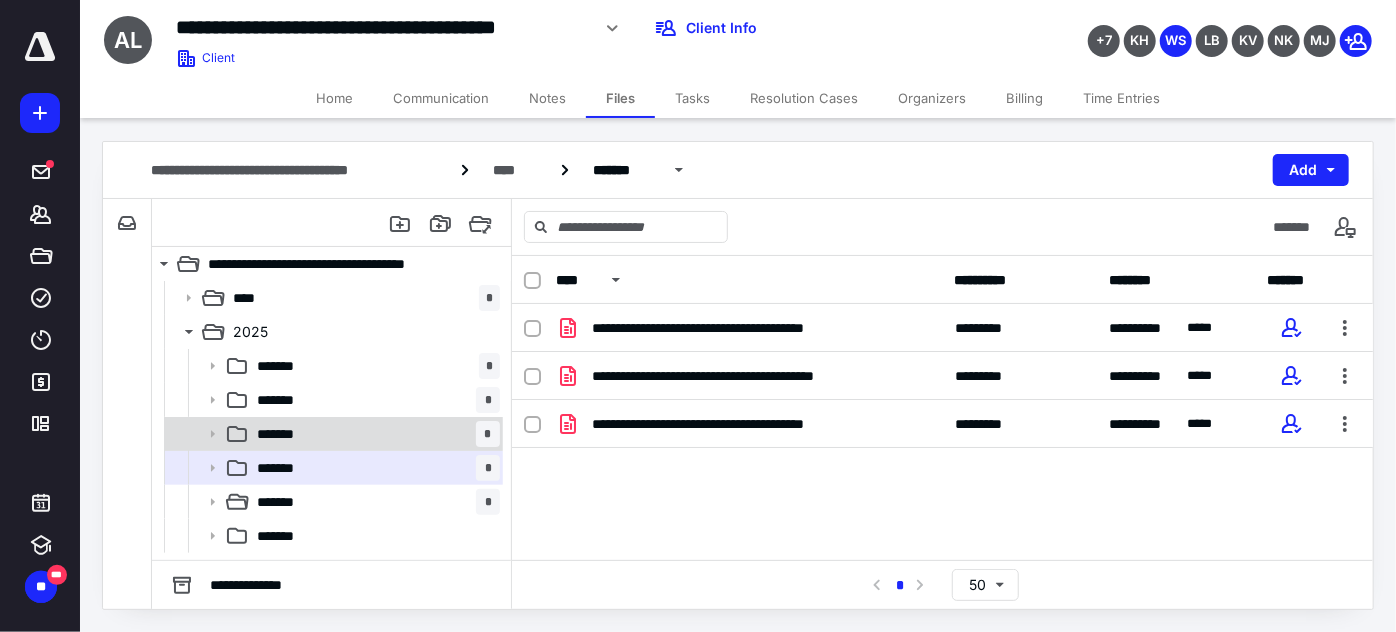 click on "******* *" at bounding box center (374, 434) 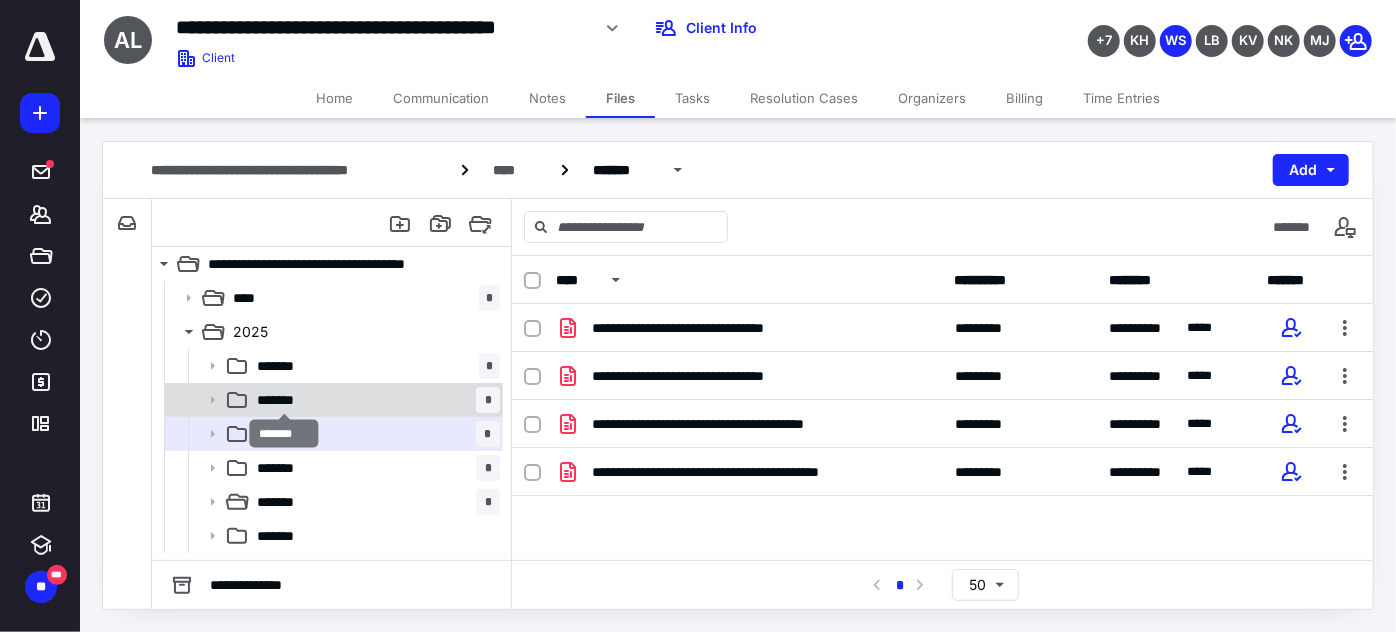 click on "*******" at bounding box center (285, 400) 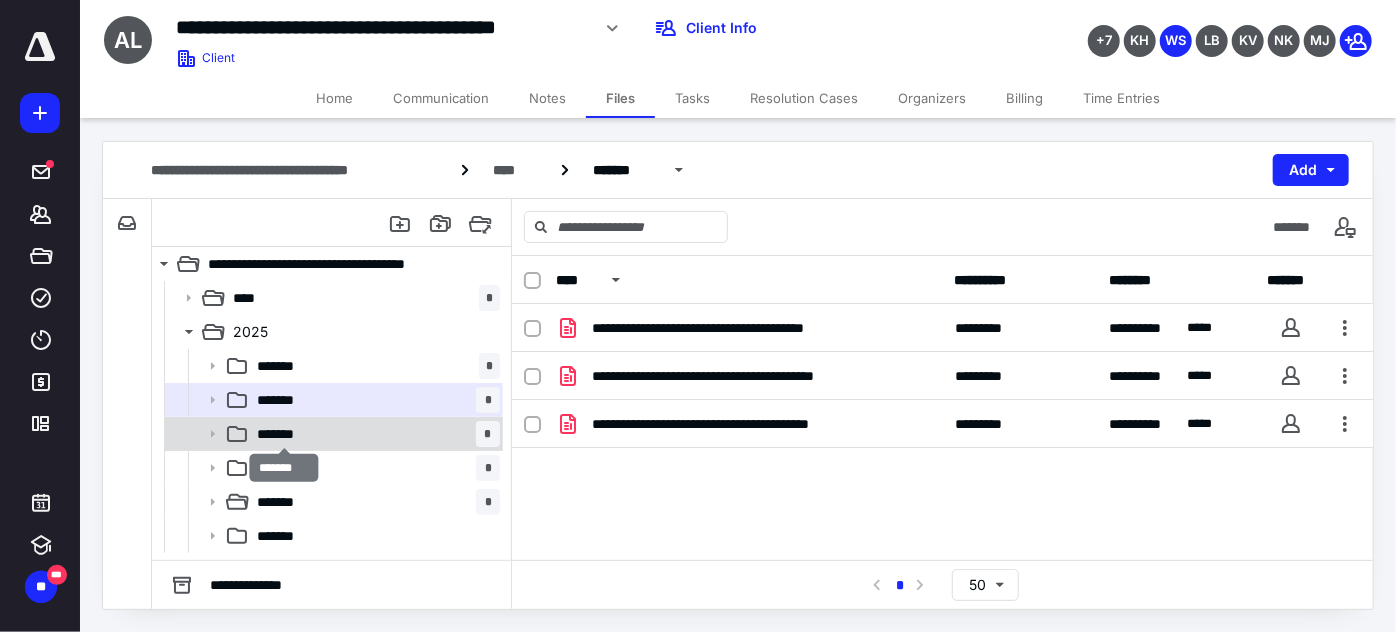 click on "*******" at bounding box center (284, 434) 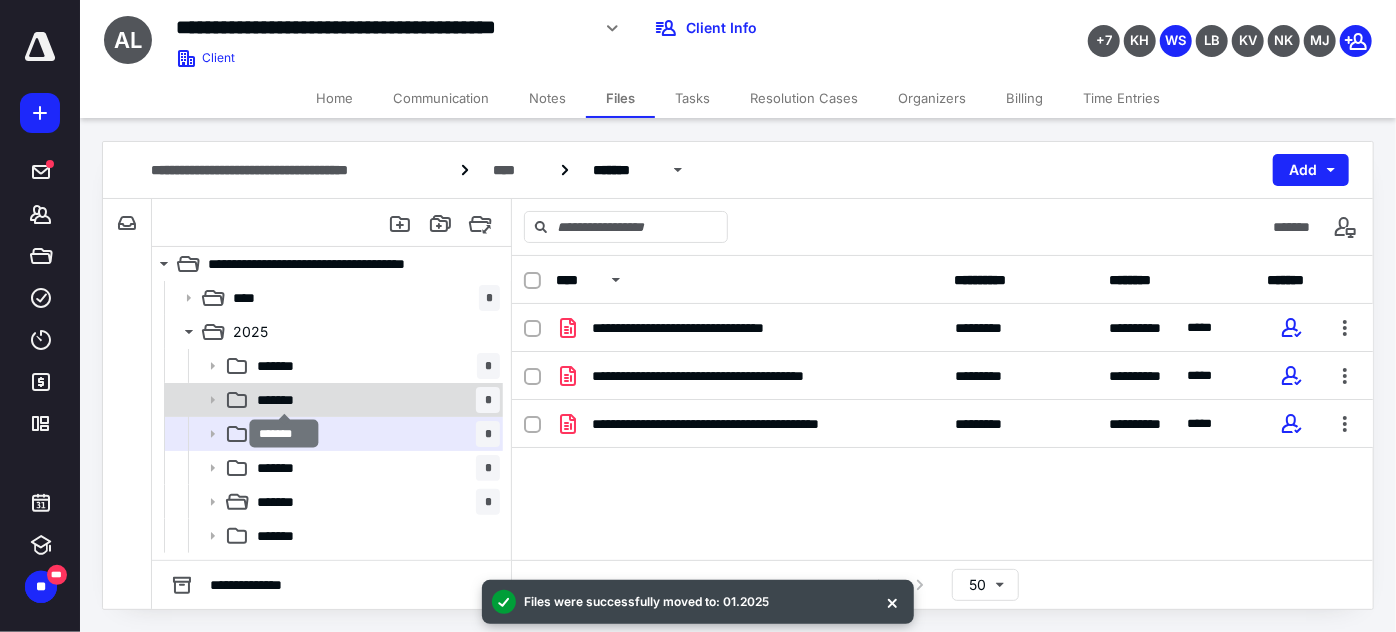 click on "*******" at bounding box center [285, 400] 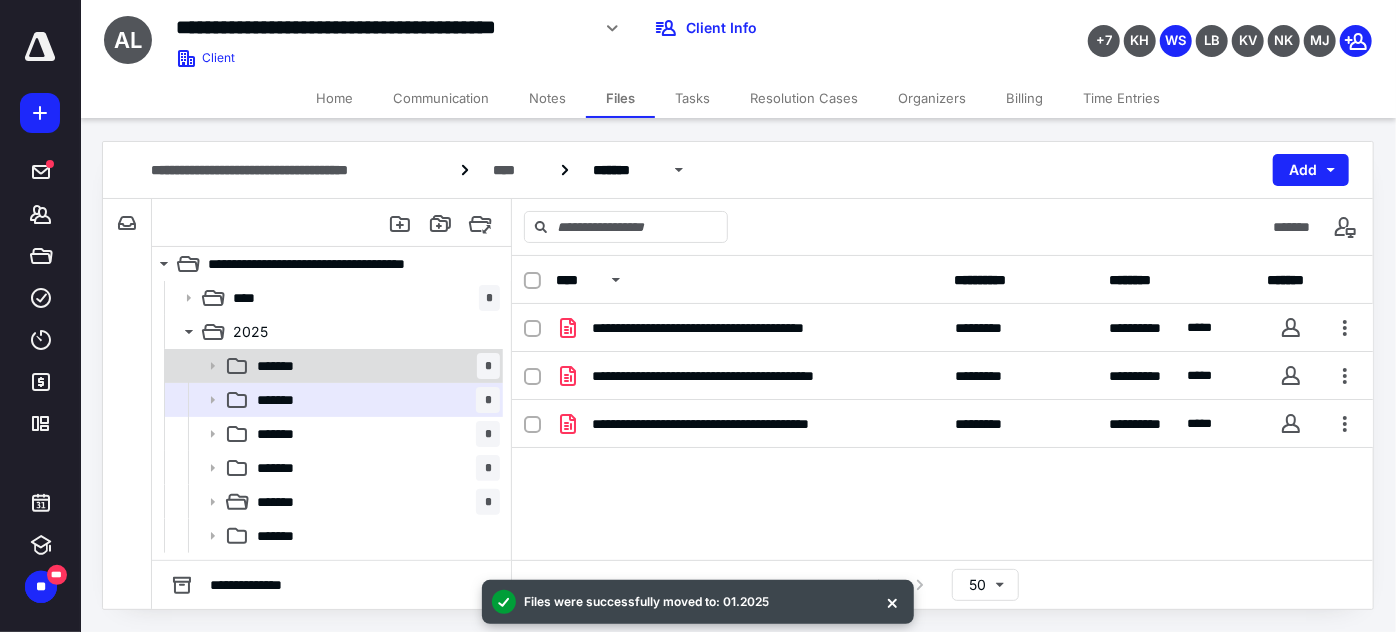 click on "*******" at bounding box center [283, 366] 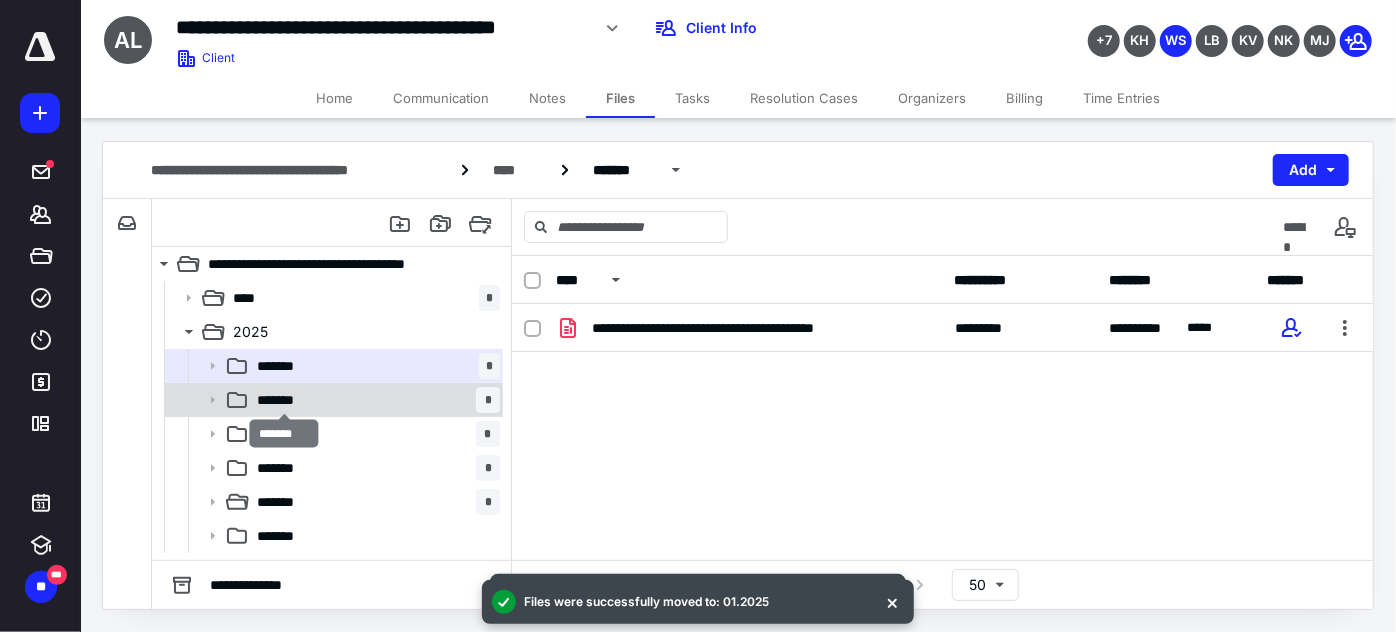 click on "*******" at bounding box center [285, 400] 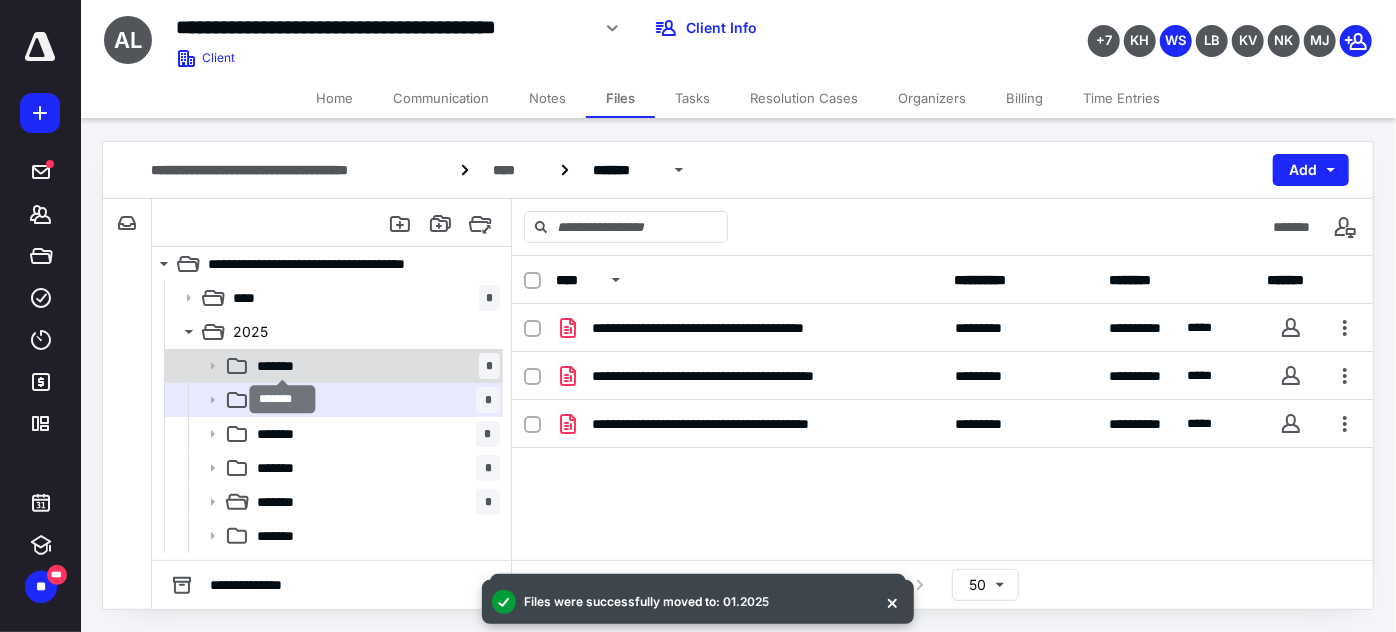 click on "*******" at bounding box center (283, 366) 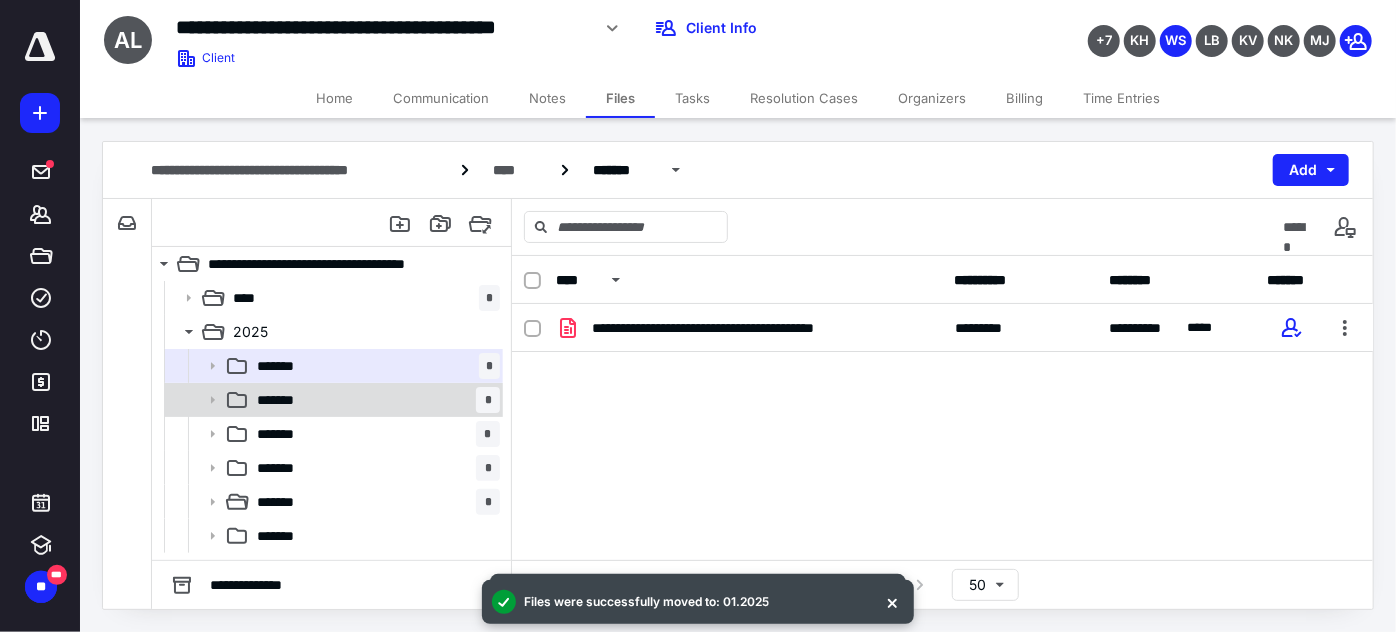click on "*******" at bounding box center (285, 400) 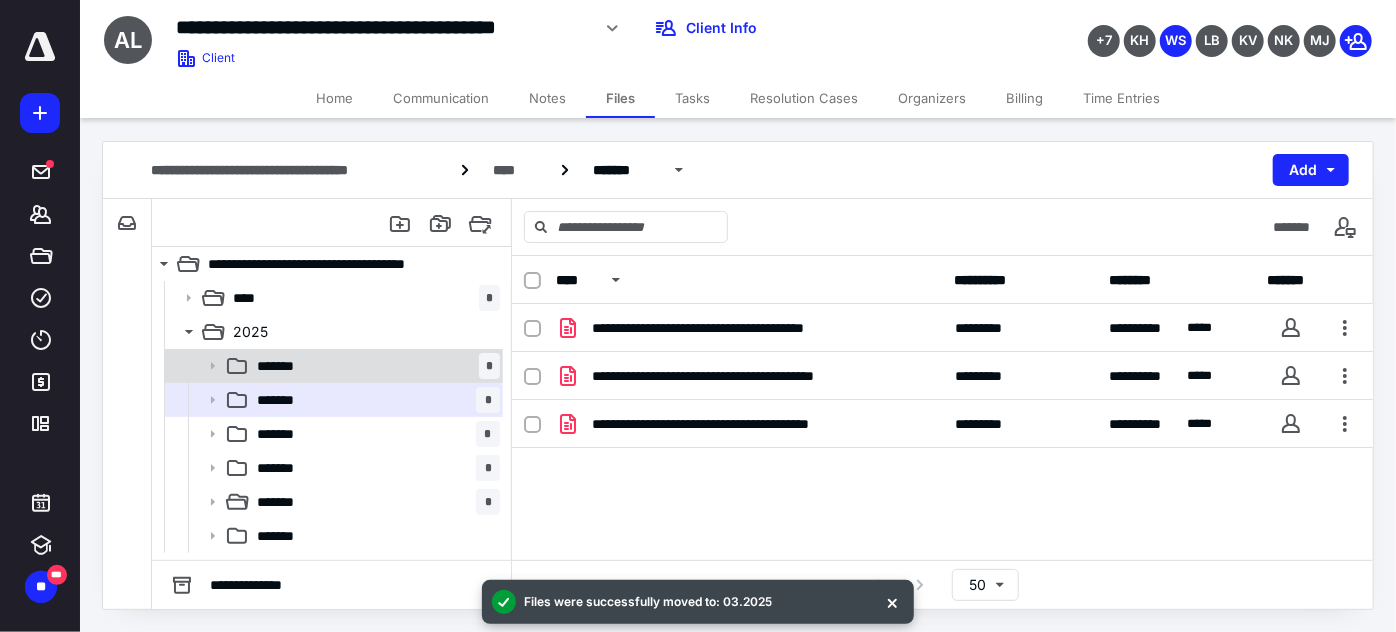 click on "*******" at bounding box center [283, 366] 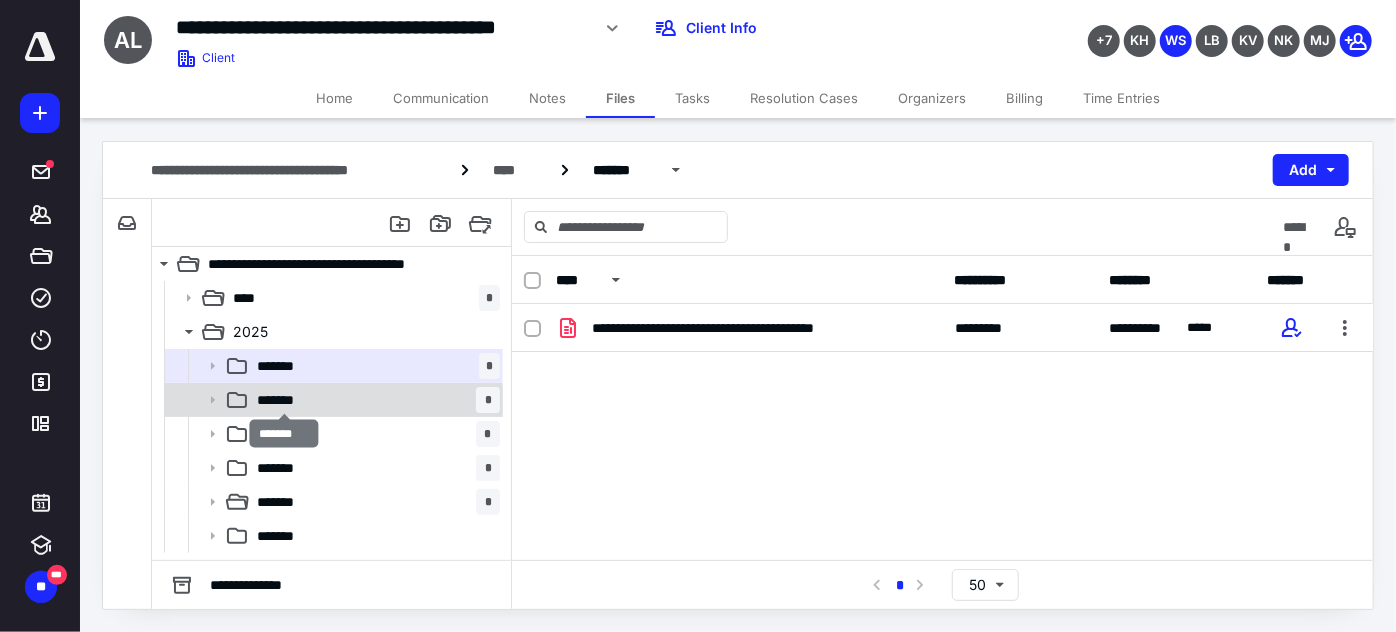 click on "*******" at bounding box center [285, 400] 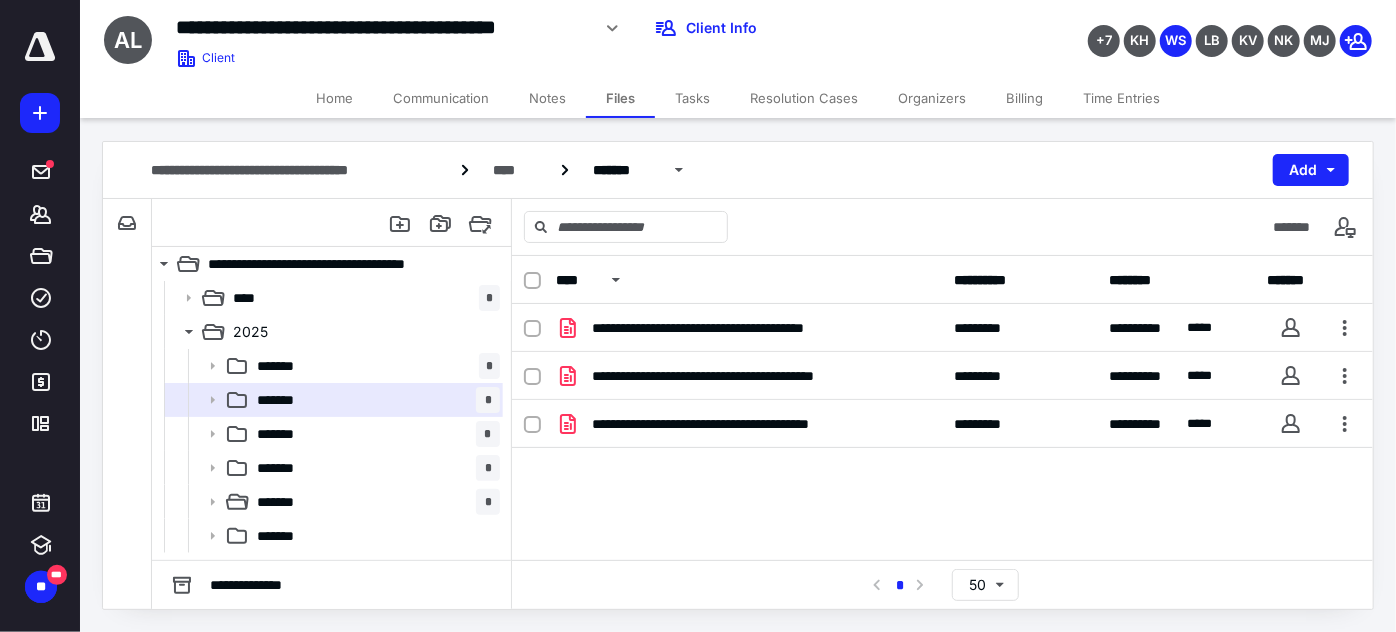 click on "Tasks" at bounding box center [692, 98] 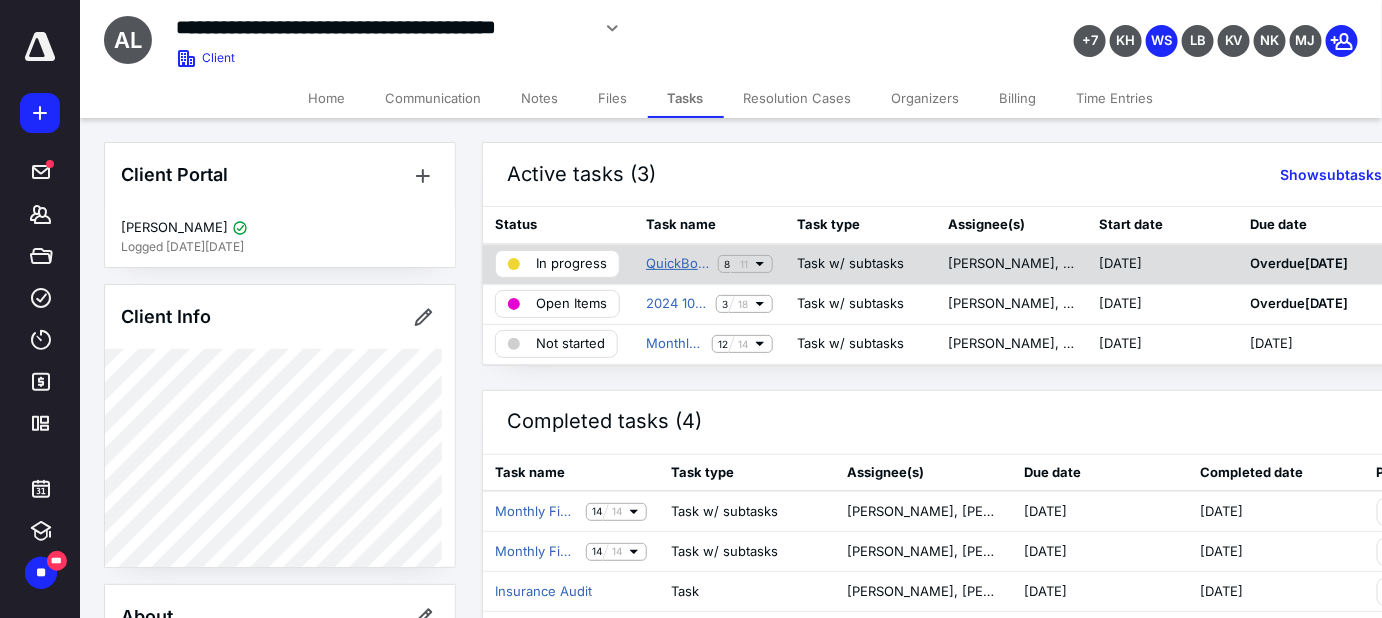 click on "QuickBooks Clean Up" at bounding box center [678, 264] 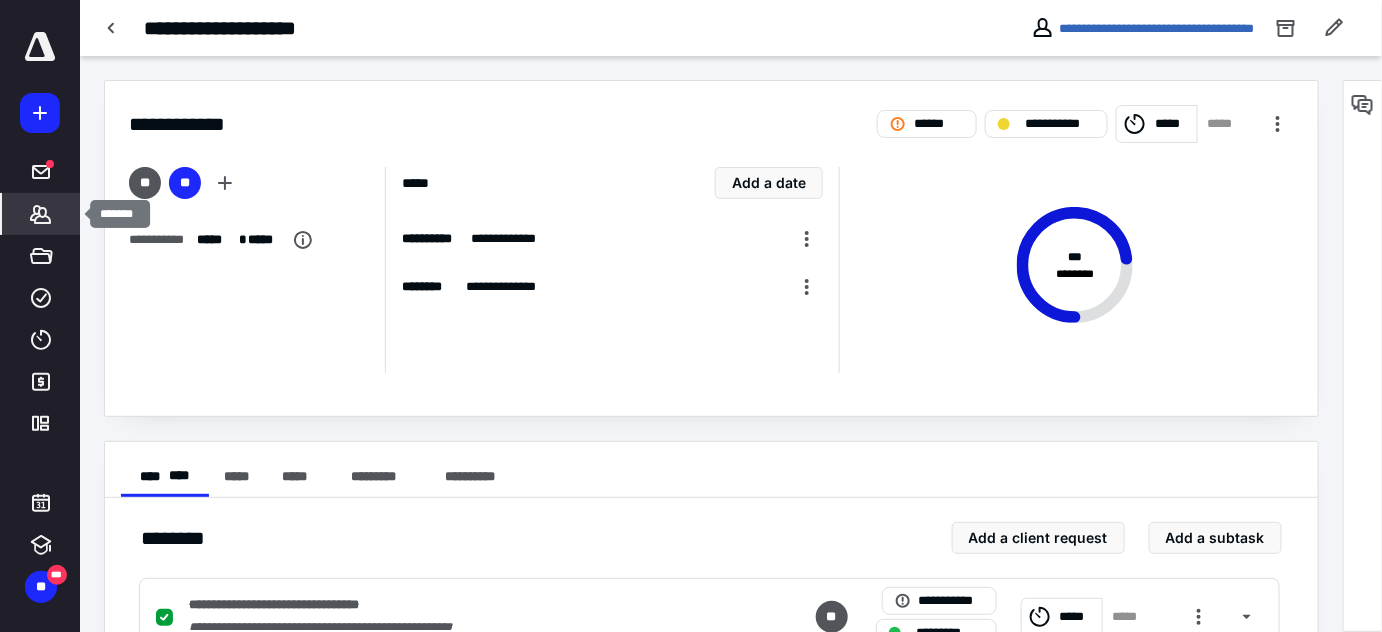 click 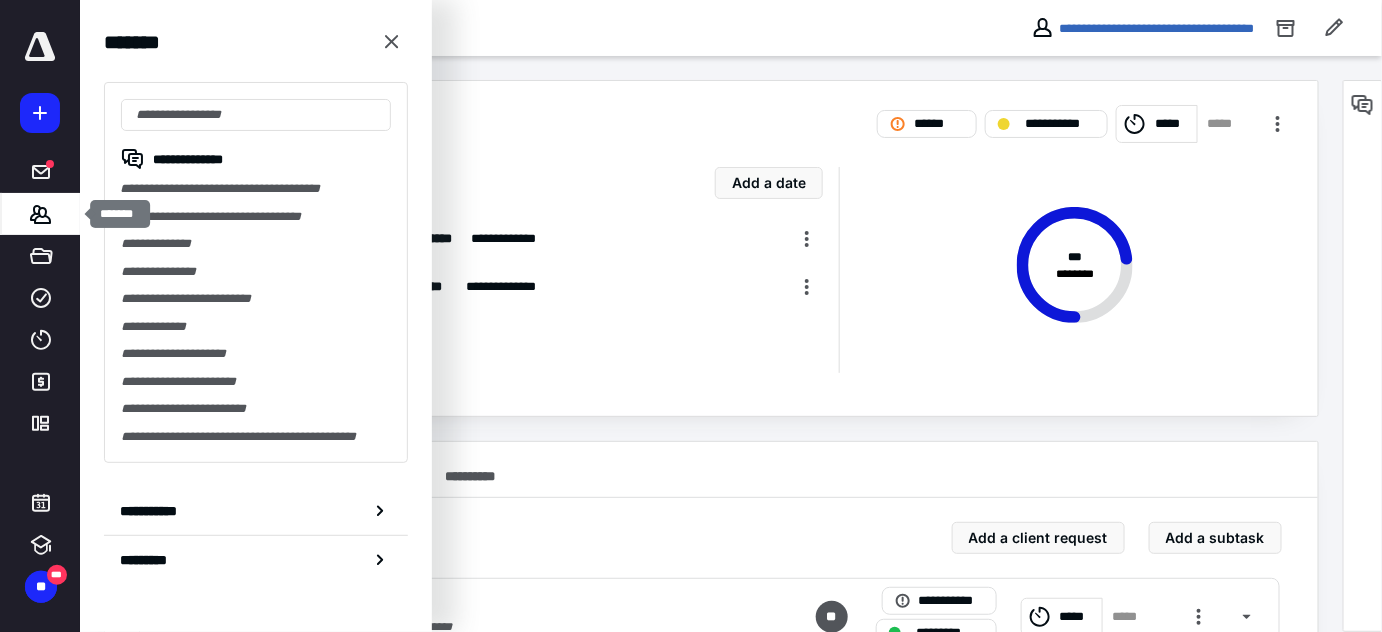 click 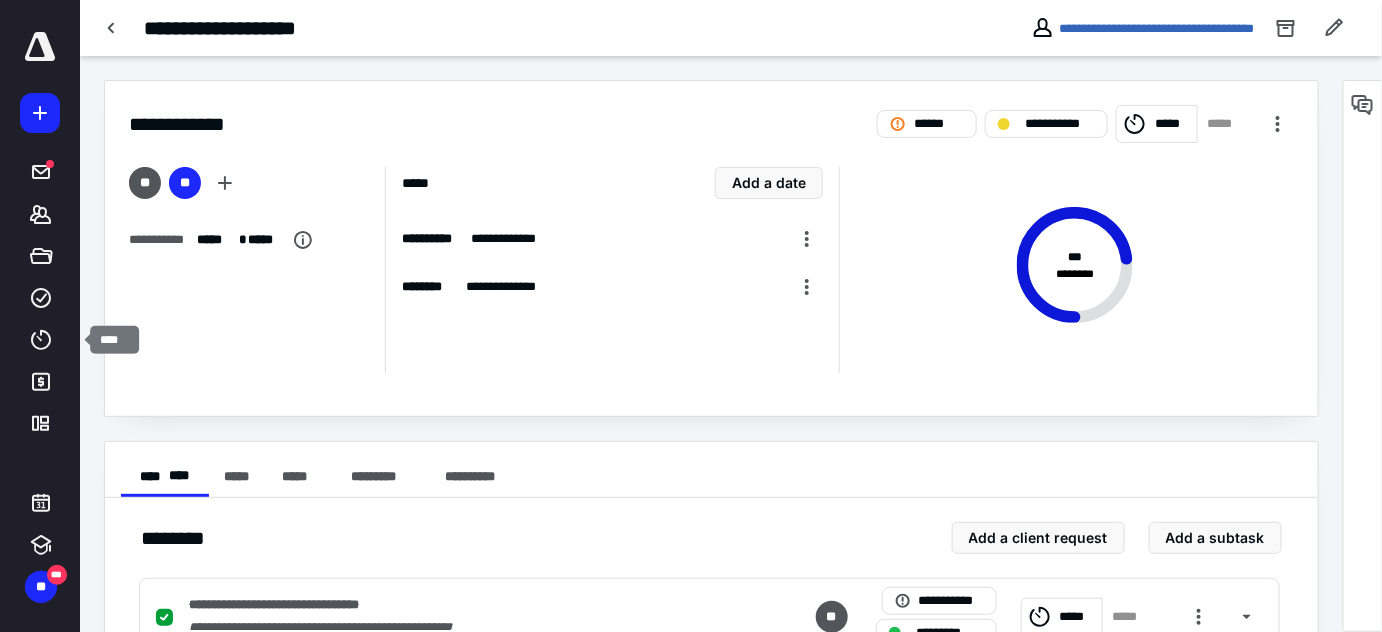 drag, startPoint x: 37, startPoint y: 335, endPoint x: 172, endPoint y: 385, distance: 143.9618 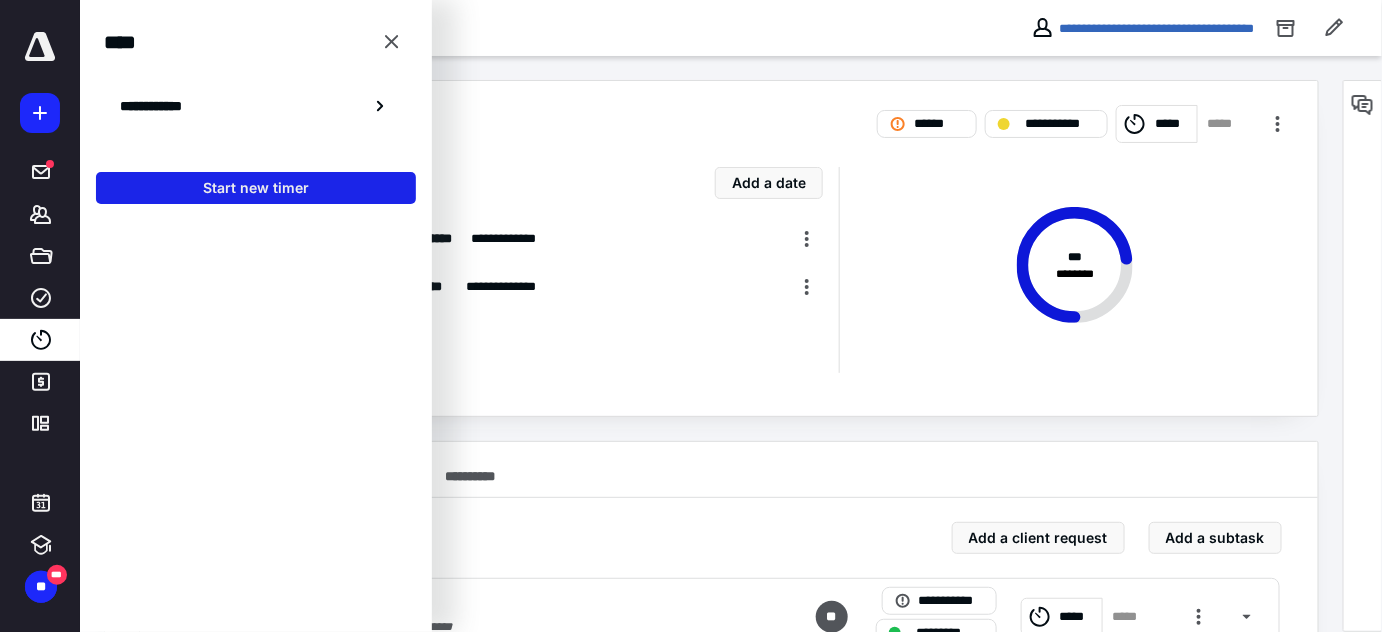 click on "Start new timer" at bounding box center (256, 188) 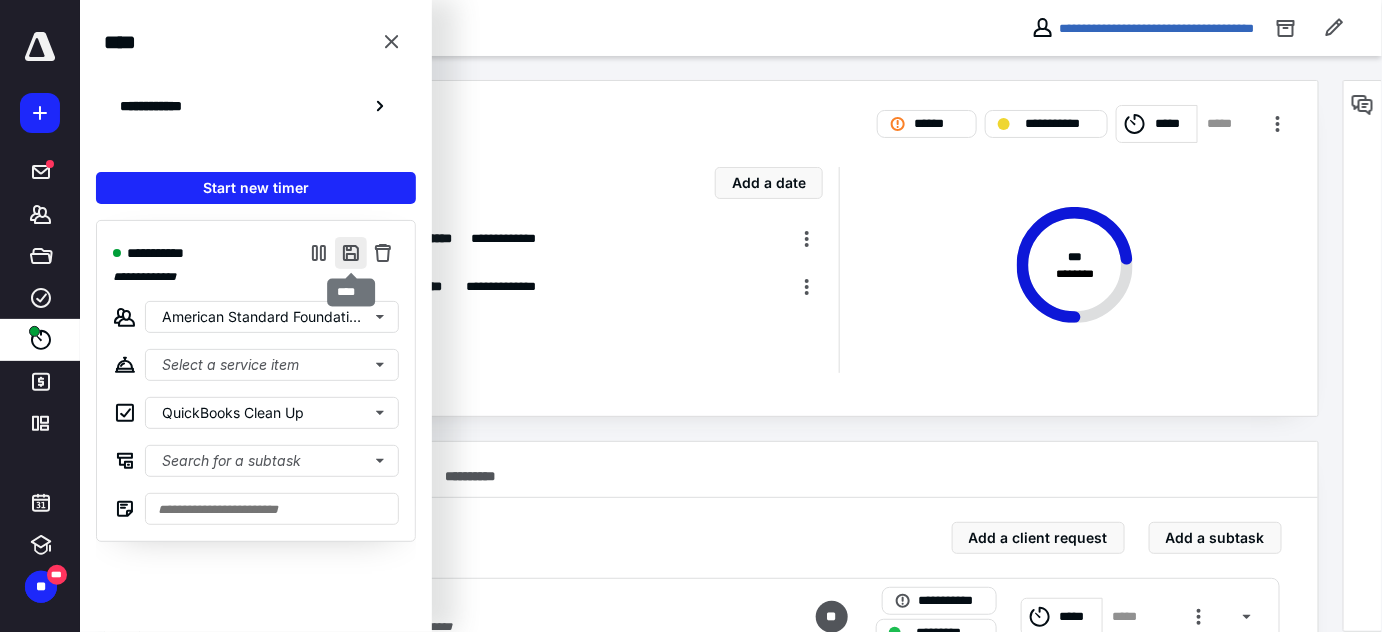 click at bounding box center (351, 253) 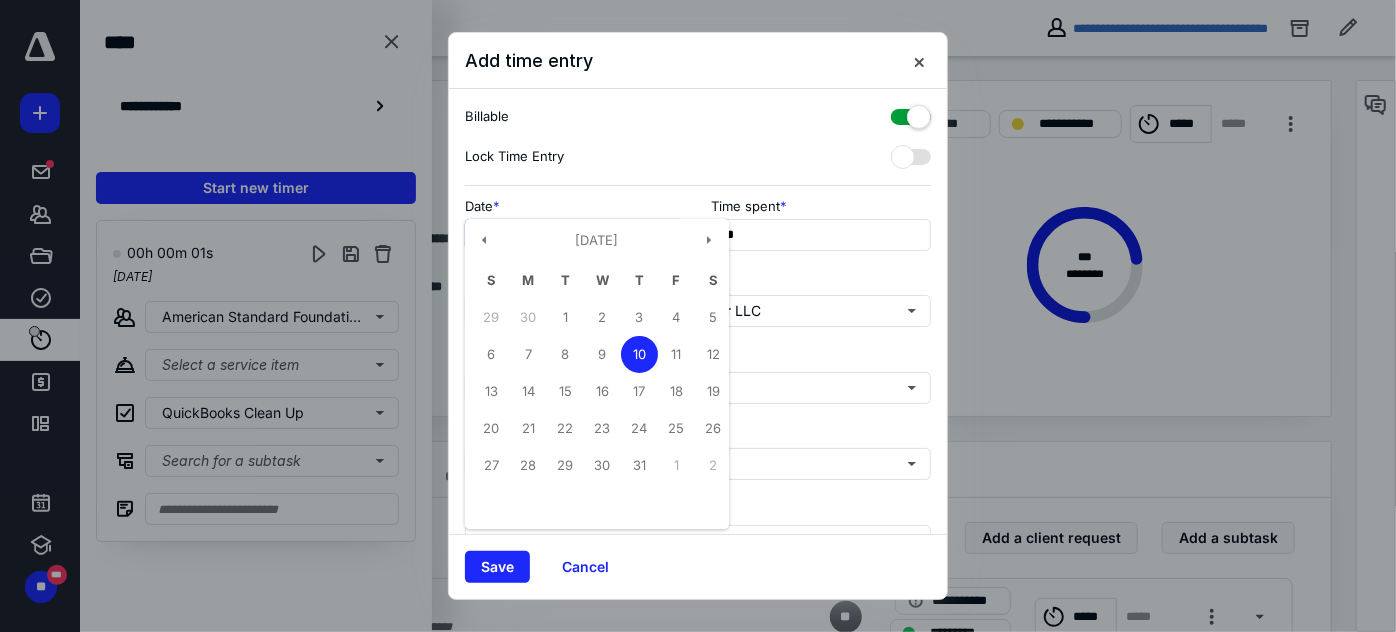 click on "**********" at bounding box center (575, 235) 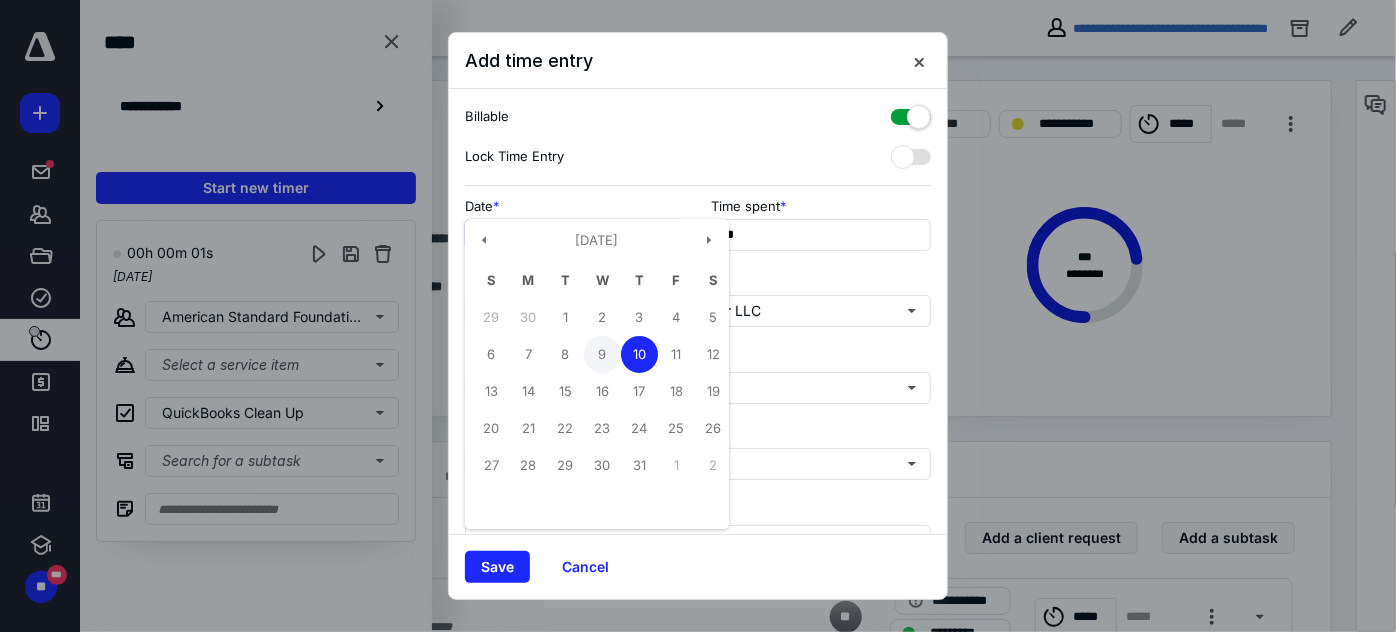 drag, startPoint x: 605, startPoint y: 354, endPoint x: 755, endPoint y: 253, distance: 180.83418 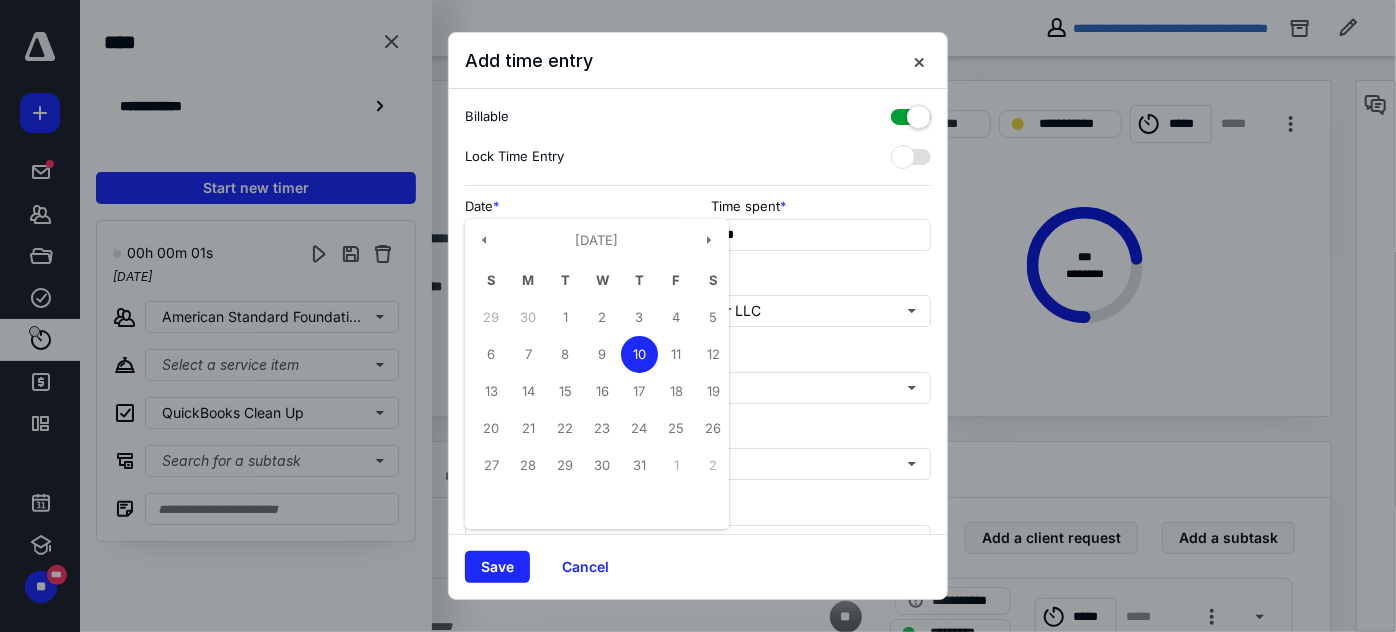 type on "**********" 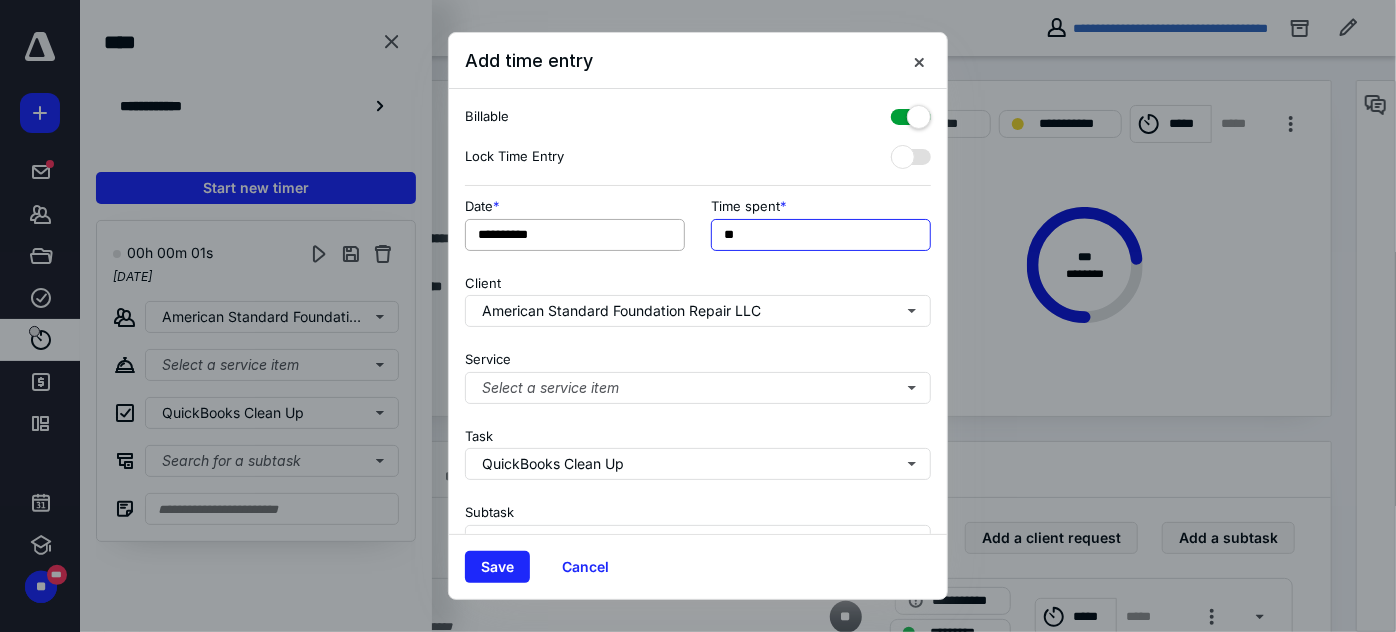 drag, startPoint x: 780, startPoint y: 236, endPoint x: 672, endPoint y: 239, distance: 108.04166 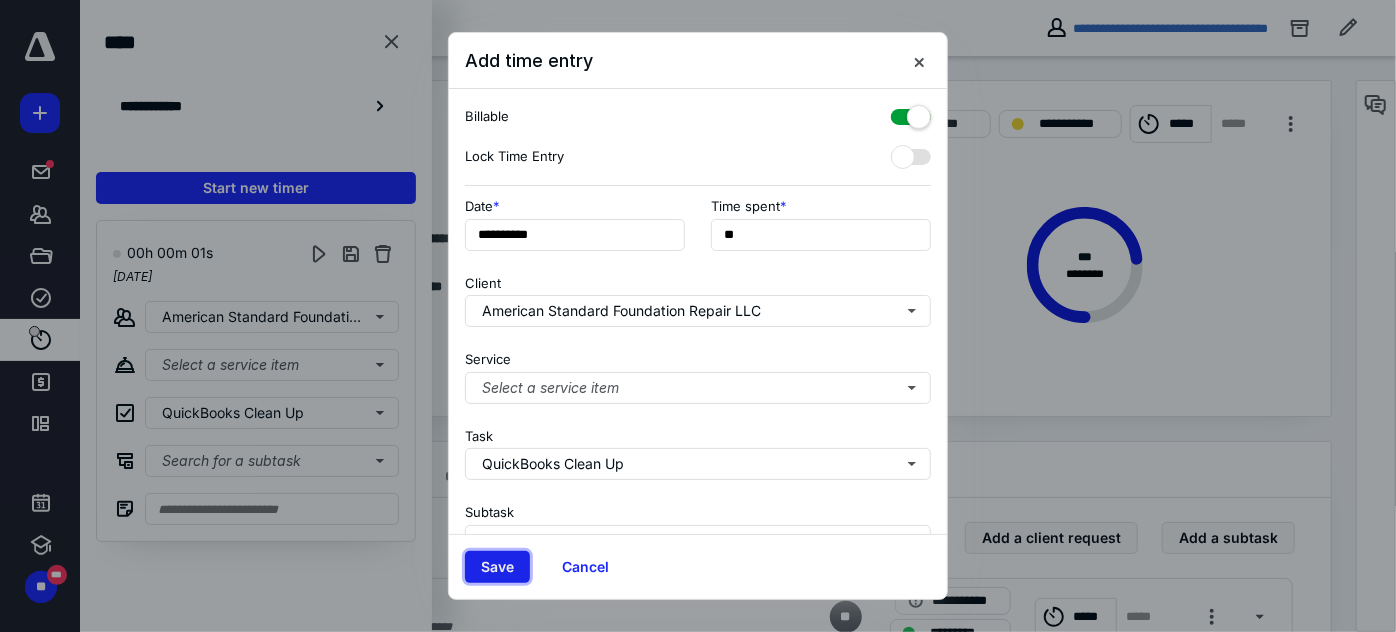 type on "******" 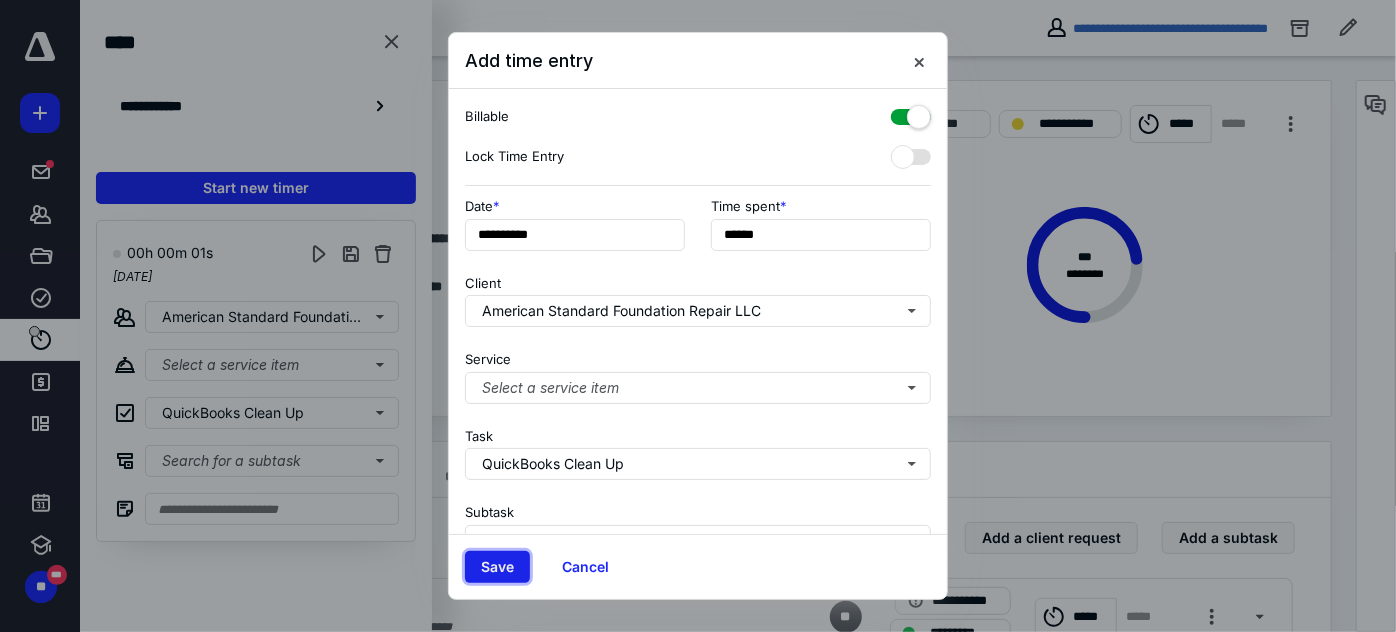 click on "Save" at bounding box center (497, 567) 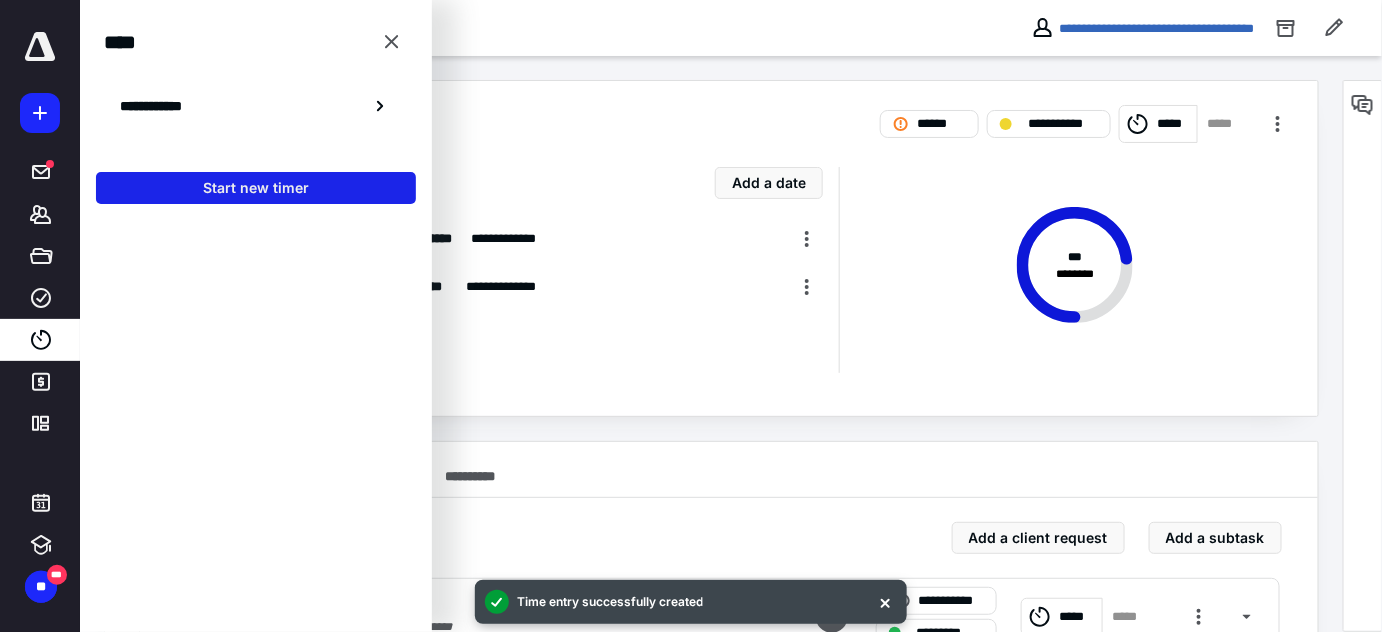 click on "Start new timer" at bounding box center [256, 188] 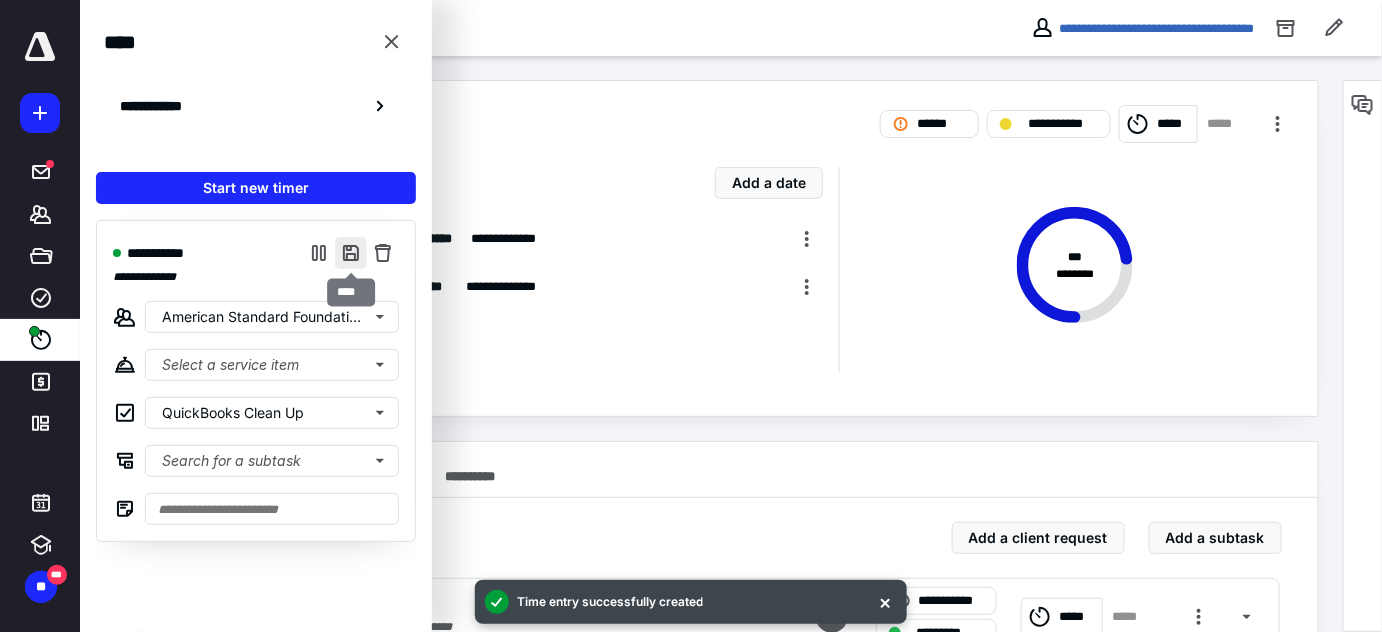 click at bounding box center [351, 253] 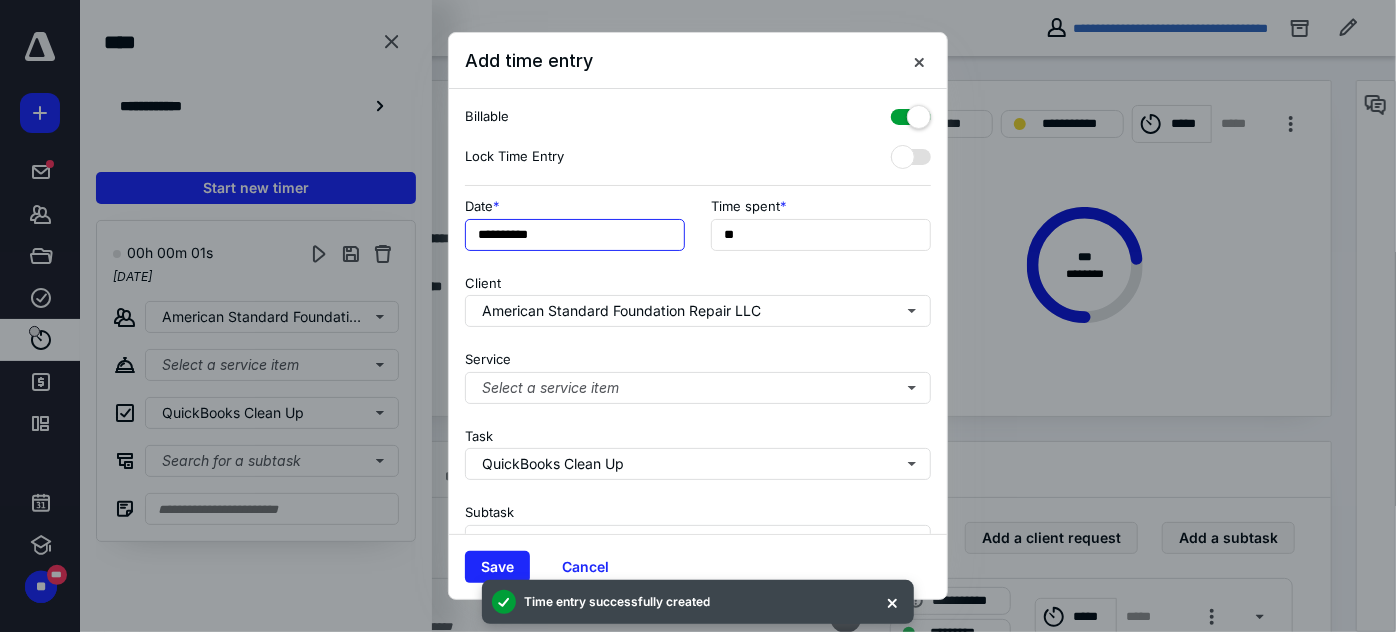 click on "**********" at bounding box center [575, 235] 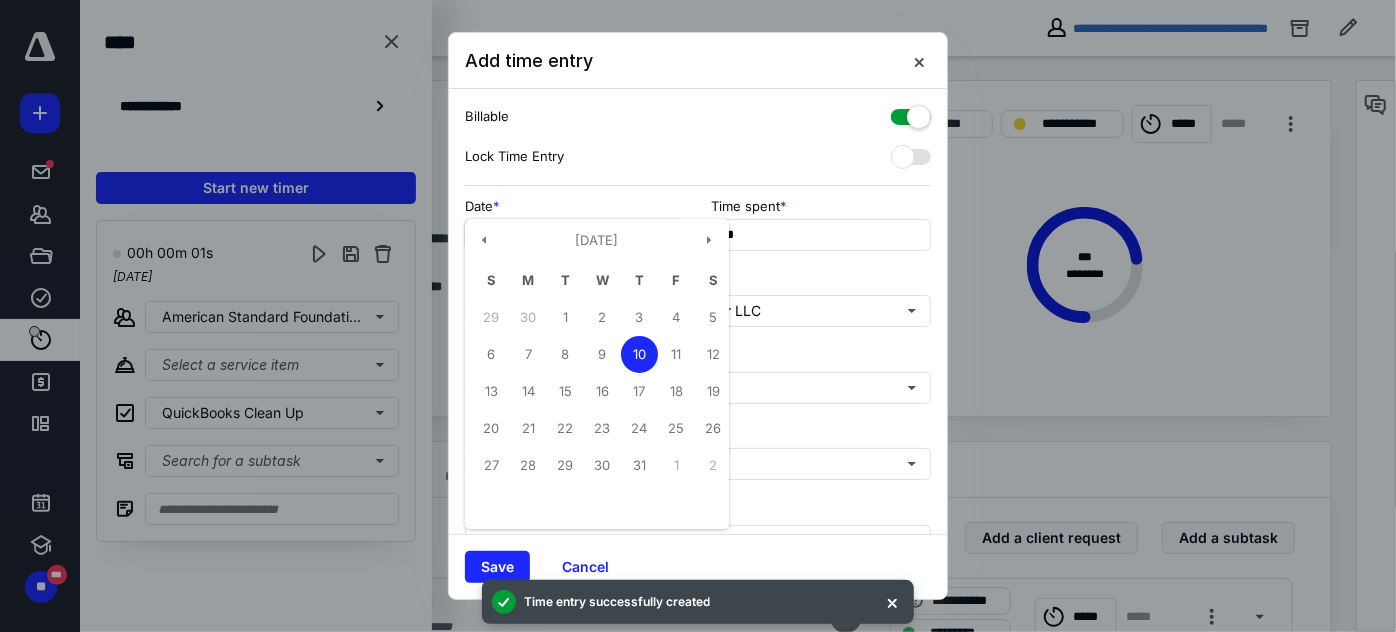 click on "10" at bounding box center (639, 354) 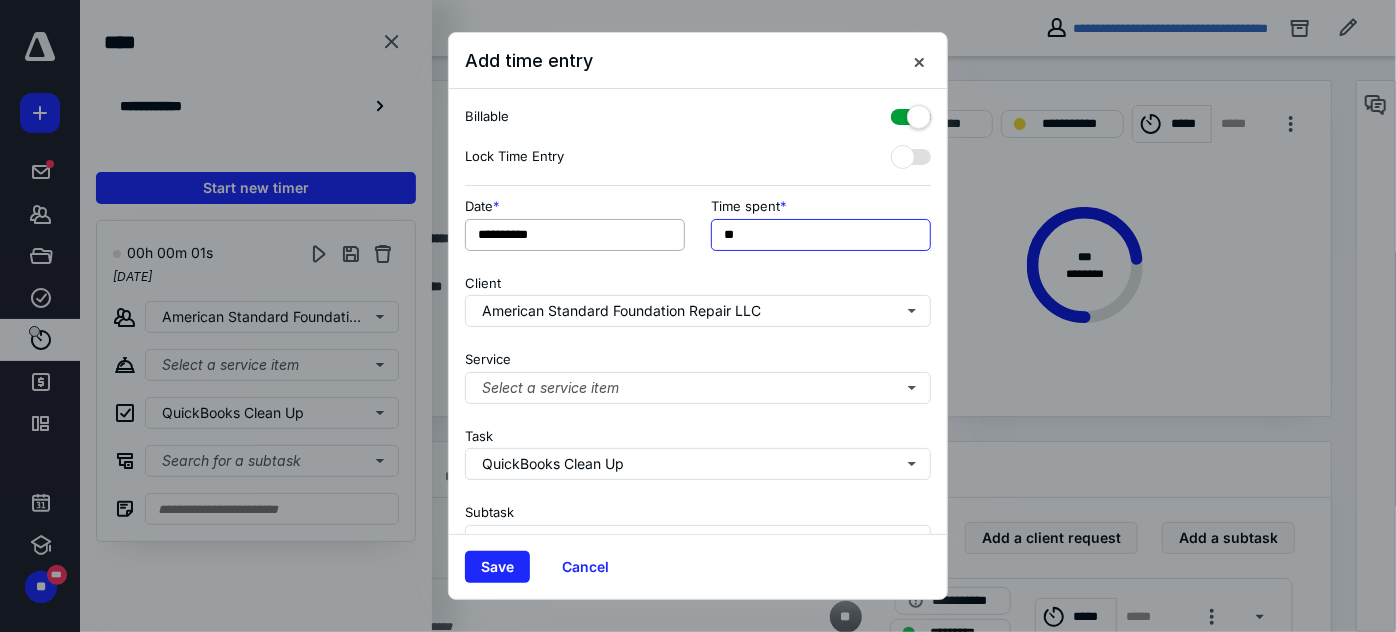 drag, startPoint x: 749, startPoint y: 239, endPoint x: 671, endPoint y: 230, distance: 78.51752 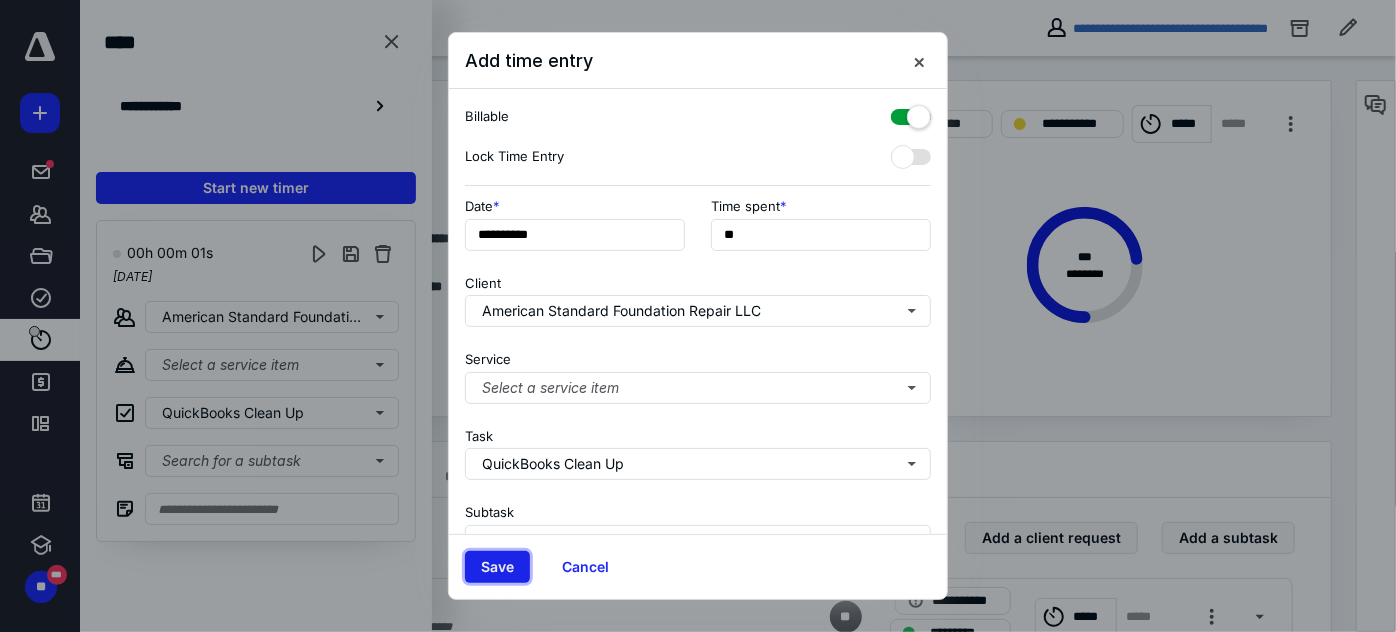type on "**" 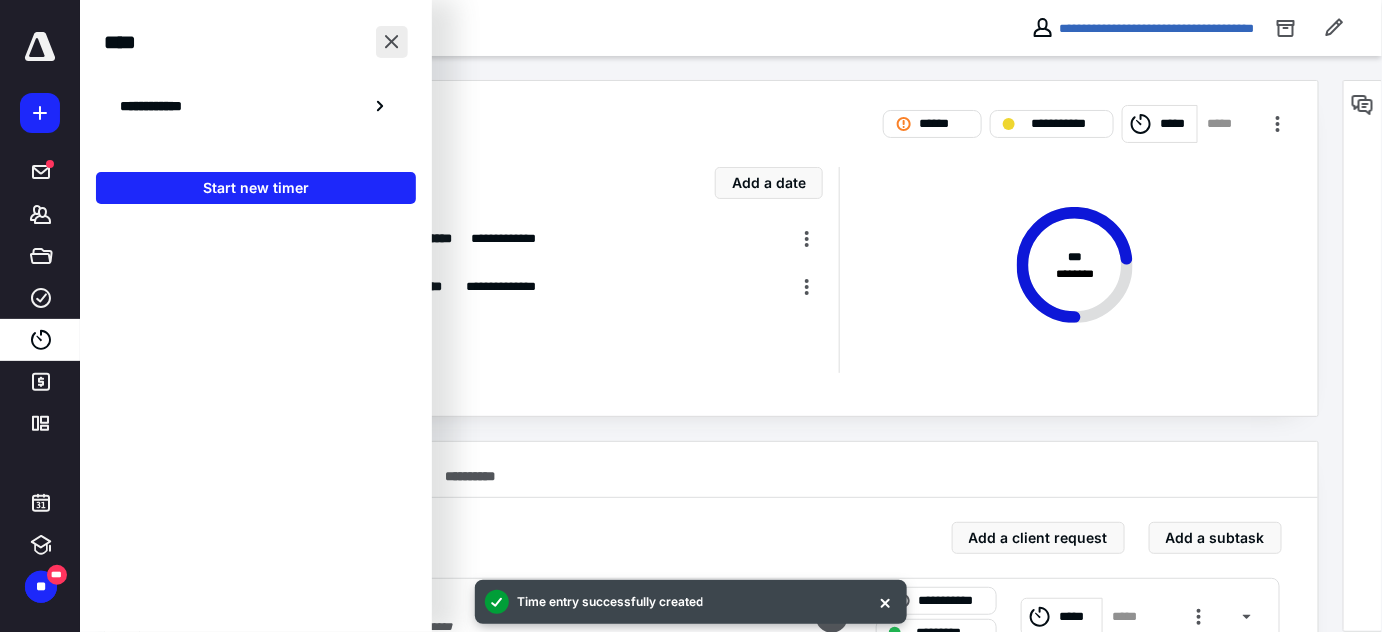 click at bounding box center (392, 42) 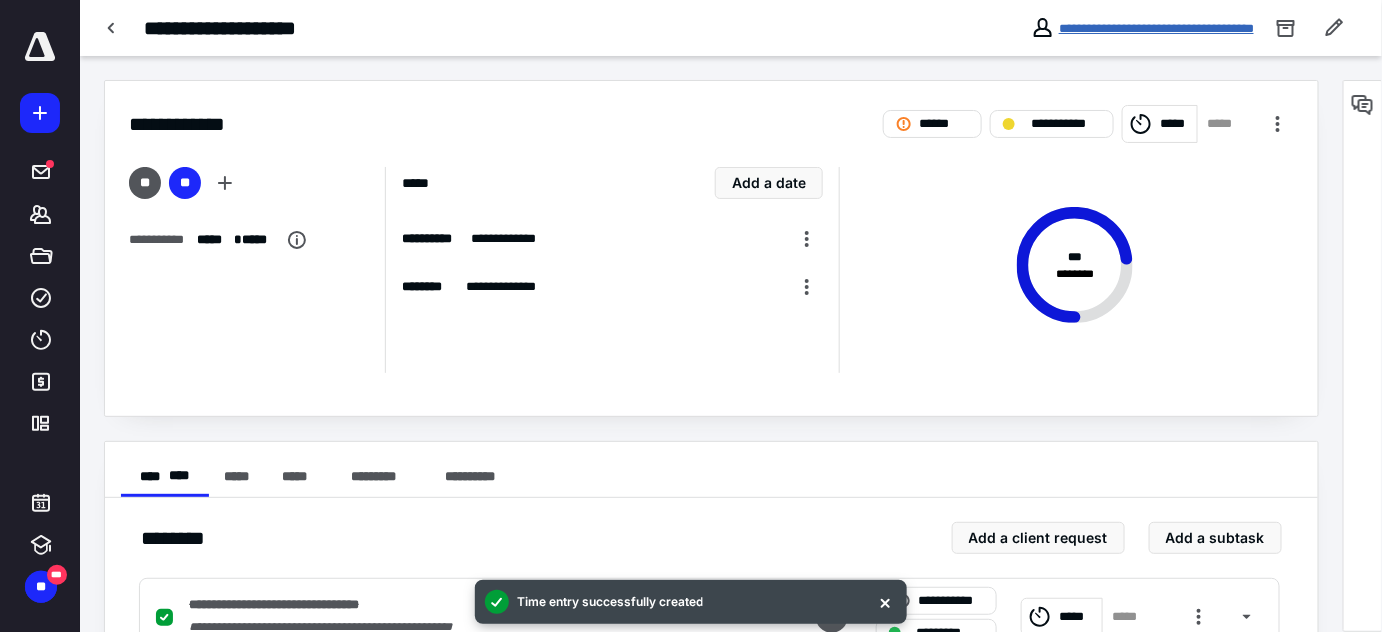 click on "**********" at bounding box center [1156, 28] 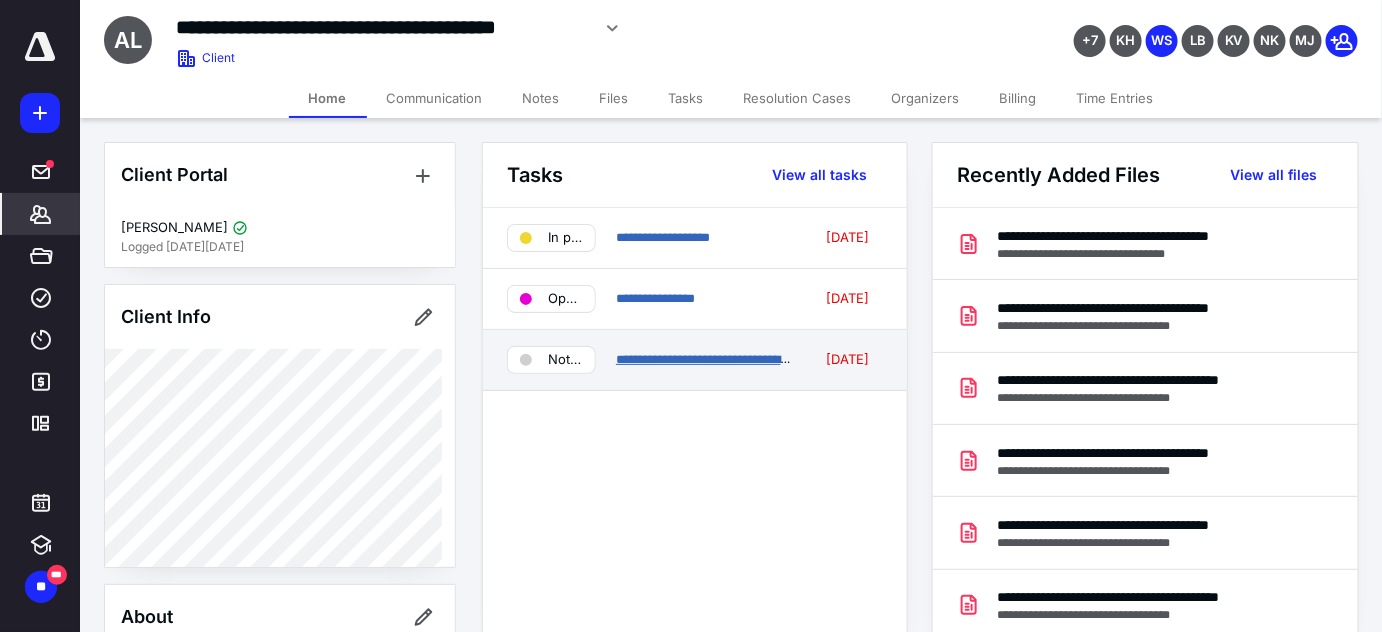 click on "**********" at bounding box center (723, 359) 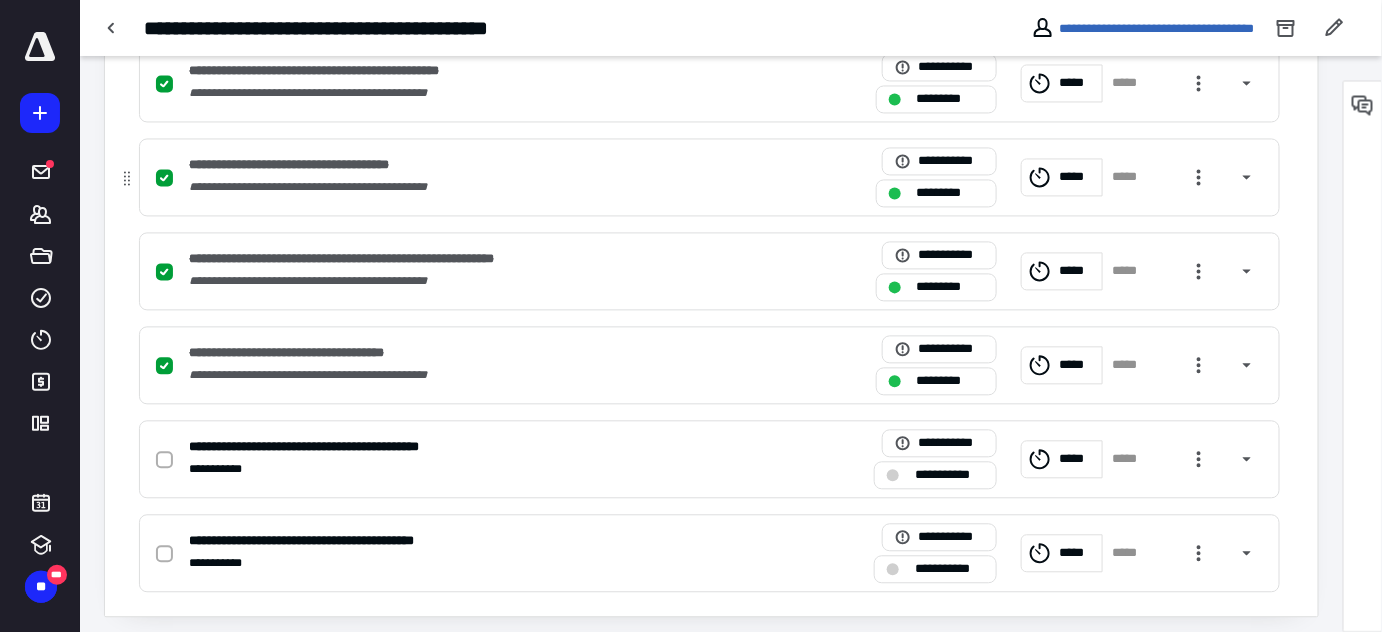 scroll, scrollTop: 1294, scrollLeft: 0, axis: vertical 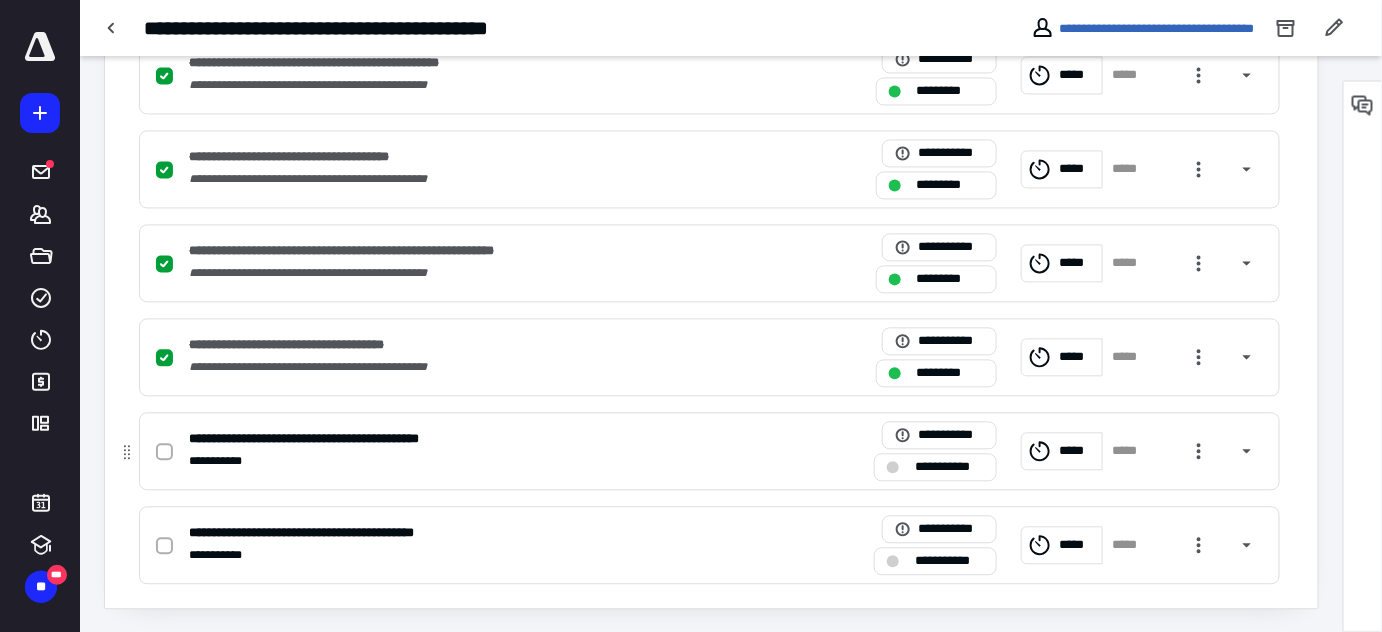 click 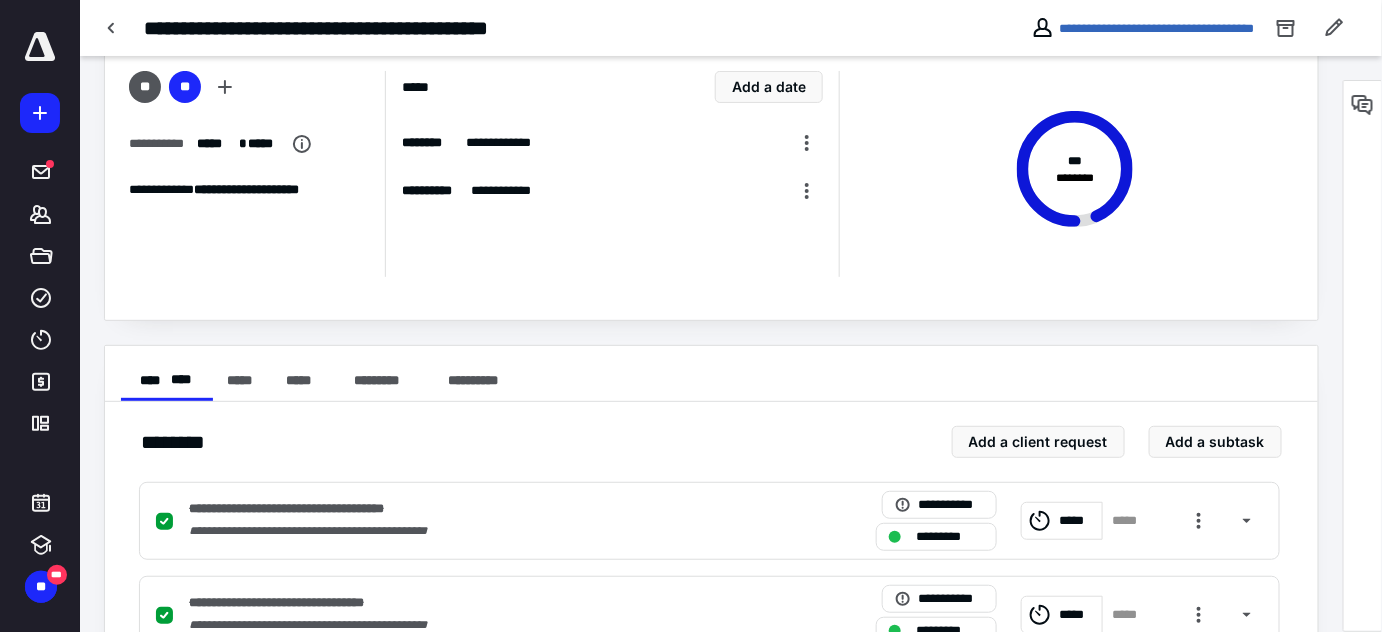 scroll, scrollTop: 0, scrollLeft: 0, axis: both 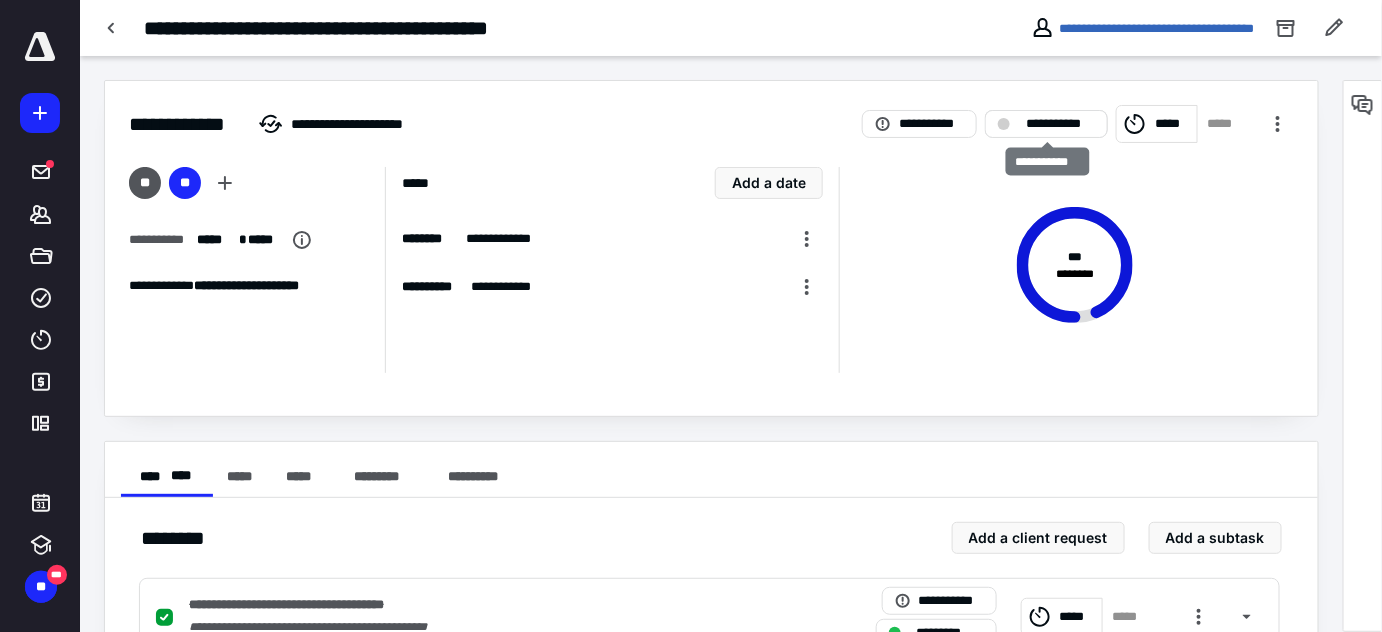 click on "**********" at bounding box center [1060, 124] 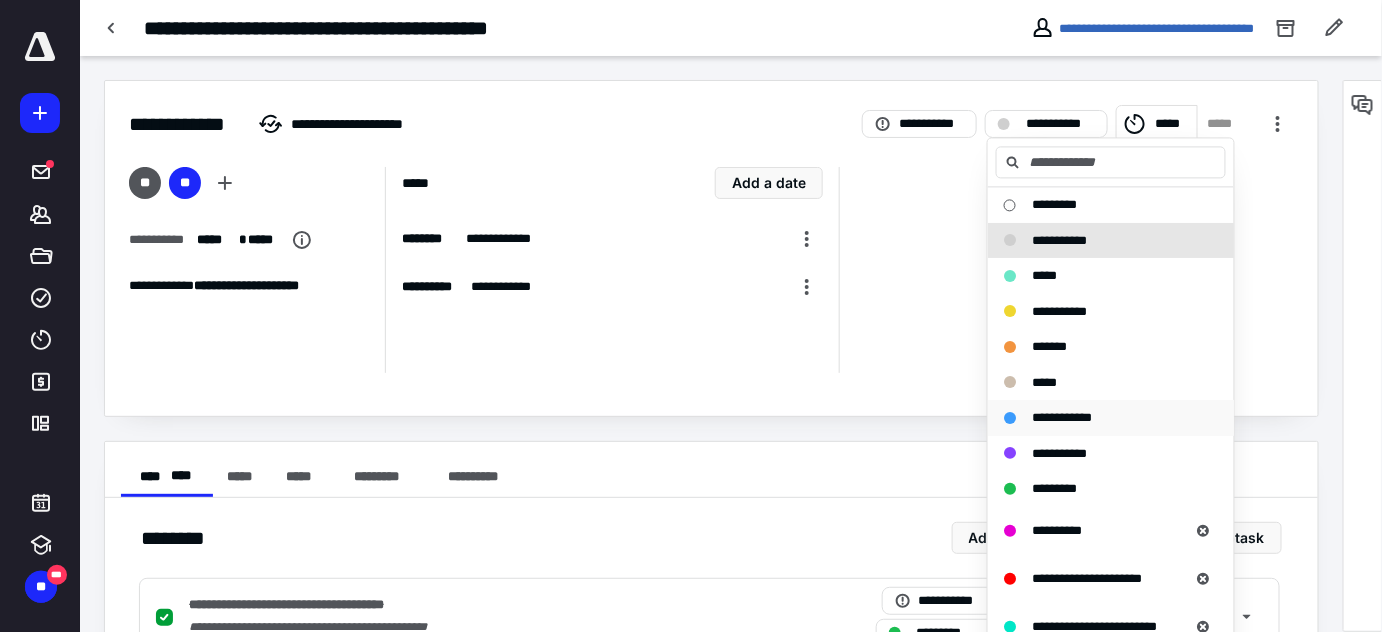 click on "**********" at bounding box center [1062, 417] 